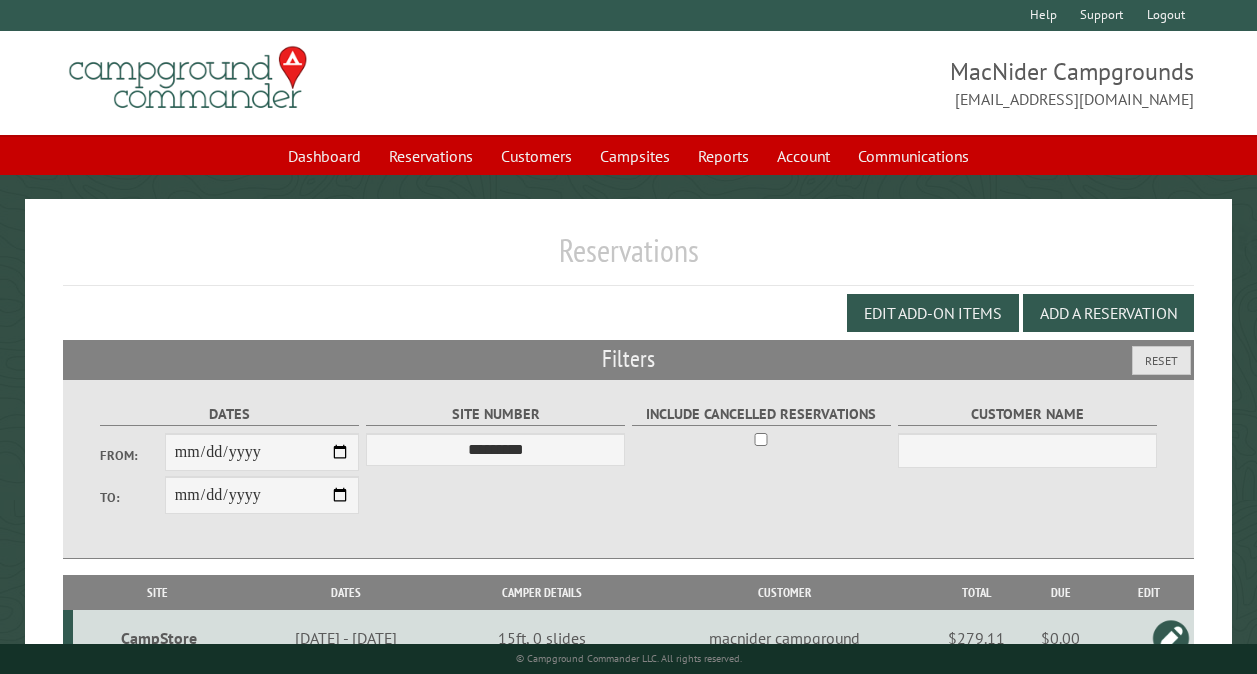 select on "*********" 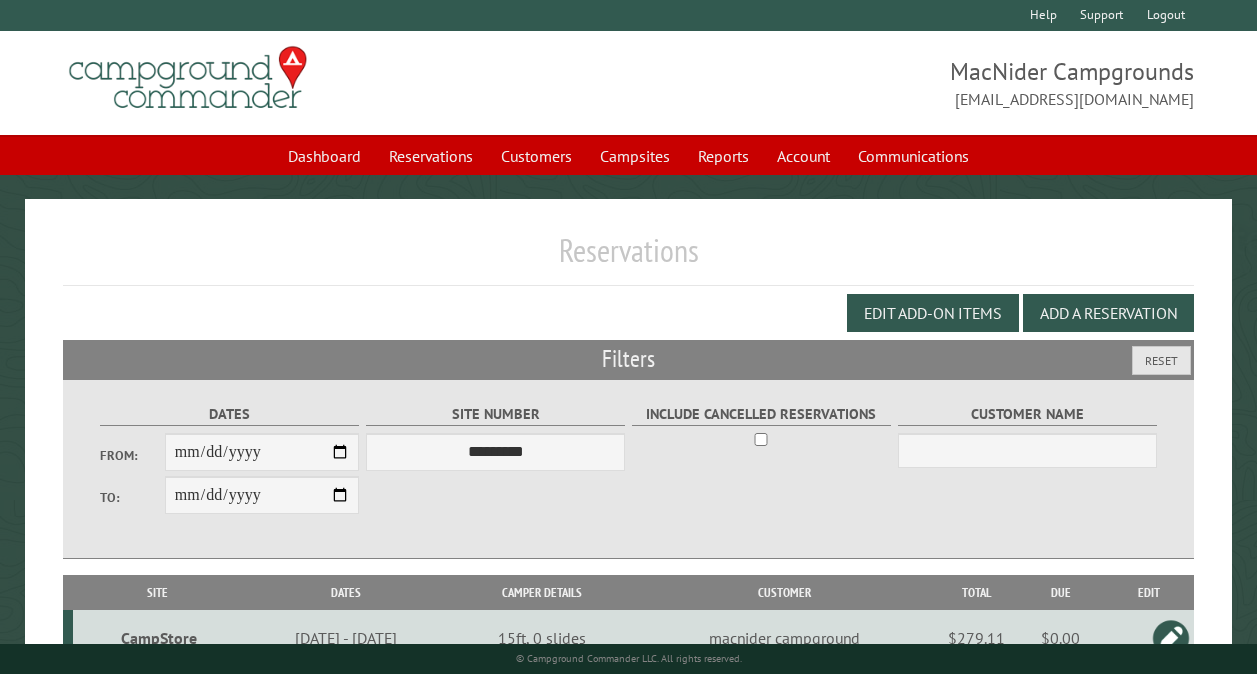 scroll, scrollTop: 112, scrollLeft: 0, axis: vertical 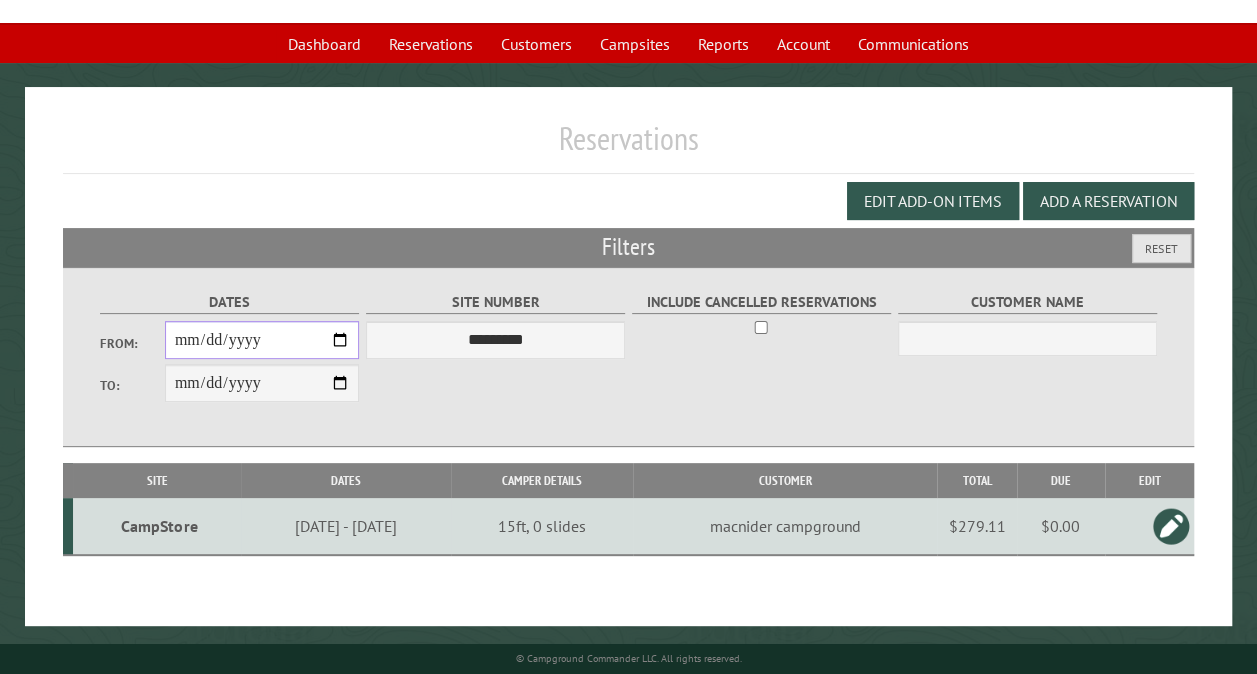 click on "**********" at bounding box center [262, 340] 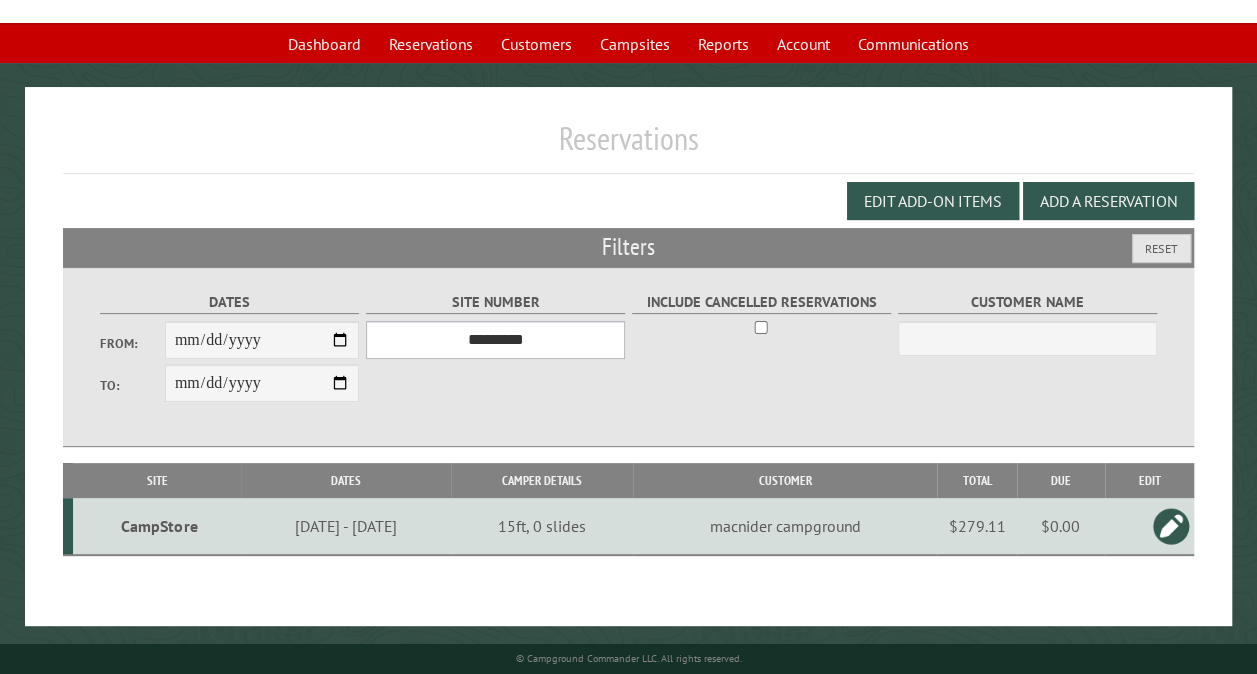 click on "*** ** ** ** ** ** ** ** ** ** *** *** *** *** ** ** ** ** ** ** ** ** ** *** *** ** ** ** ** ** ** ********* ** ** ** ** ** ** ** ** ** *** *** *** *** *** *** ** ** ** ** ** ** ** ** ** *** *** *** *** *** *** ** ** ** ** ** ** ** ** ** ** ** ** ** ** ** ** ** ** ** ** ** ** ** ** *** *** *** *** *** ***" at bounding box center (495, 340) 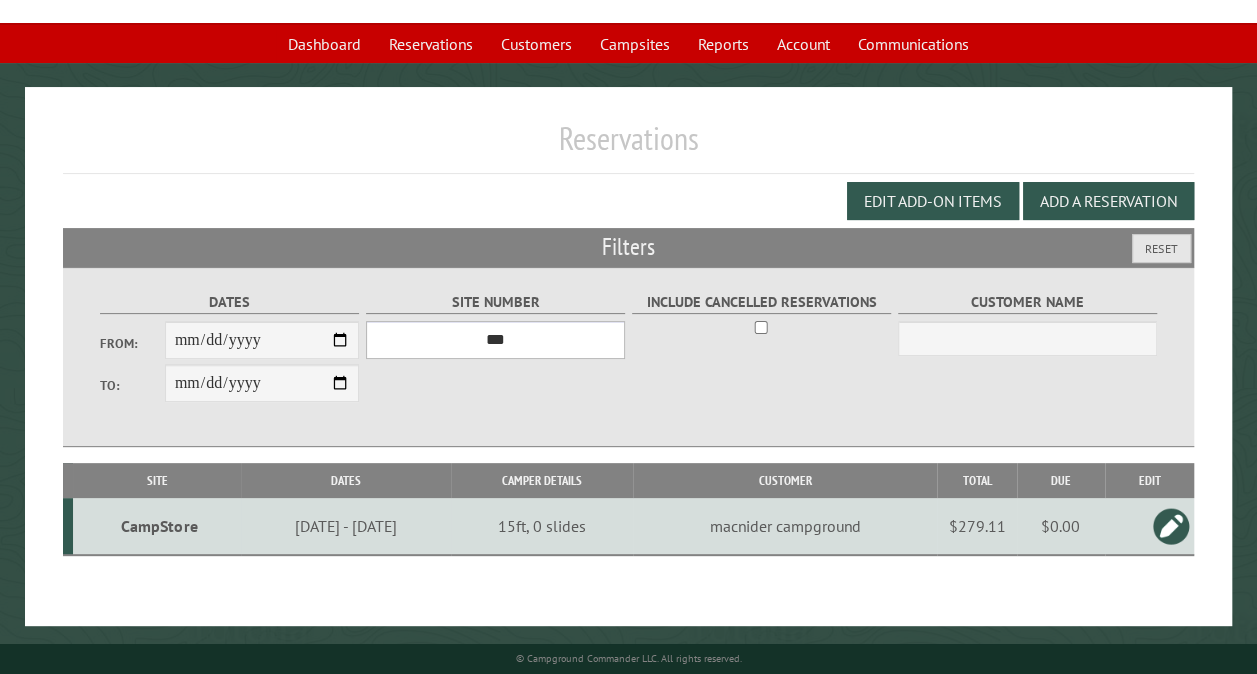 click on "*** ** ** ** ** ** ** ** ** ** *** *** *** *** ** ** ** ** ** ** ** ** ** *** *** ** ** ** ** ** ** ********* ** ** ** ** ** ** ** ** ** *** *** *** *** *** *** ** ** ** ** ** ** ** ** ** *** *** *** *** *** *** ** ** ** ** ** ** ** ** ** ** ** ** ** ** ** ** ** ** ** ** ** ** ** ** *** *** *** *** *** ***" at bounding box center (495, 340) 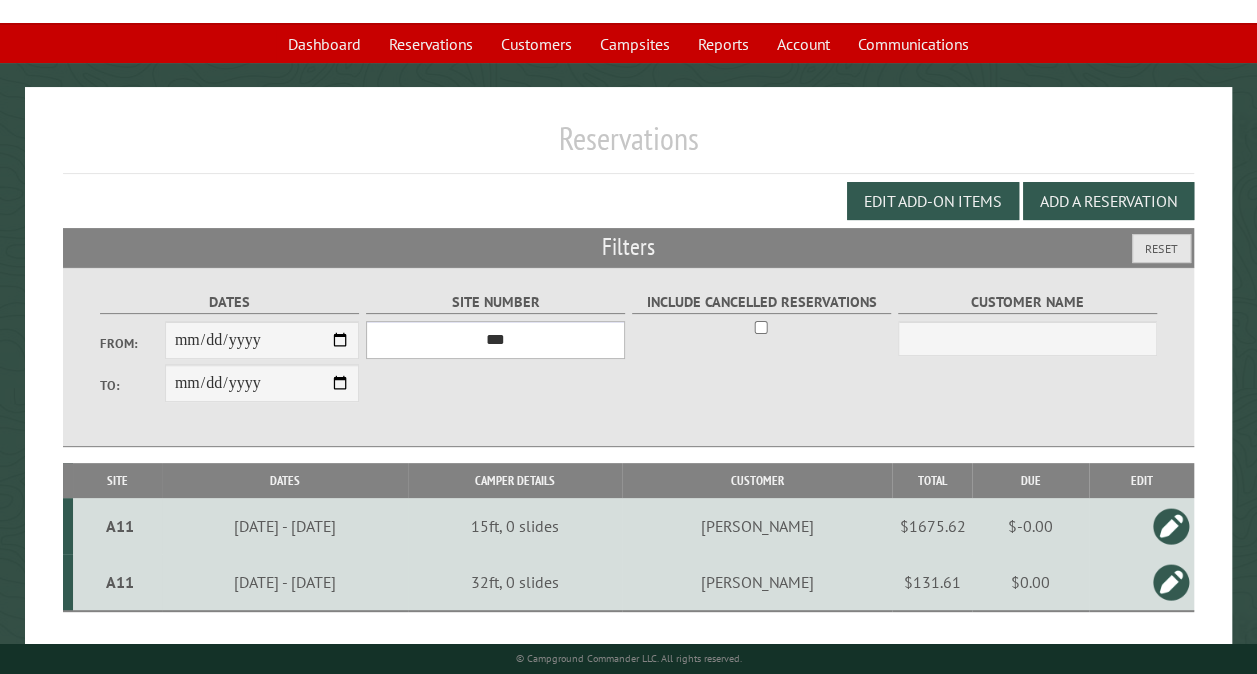 click at bounding box center [1171, 526] 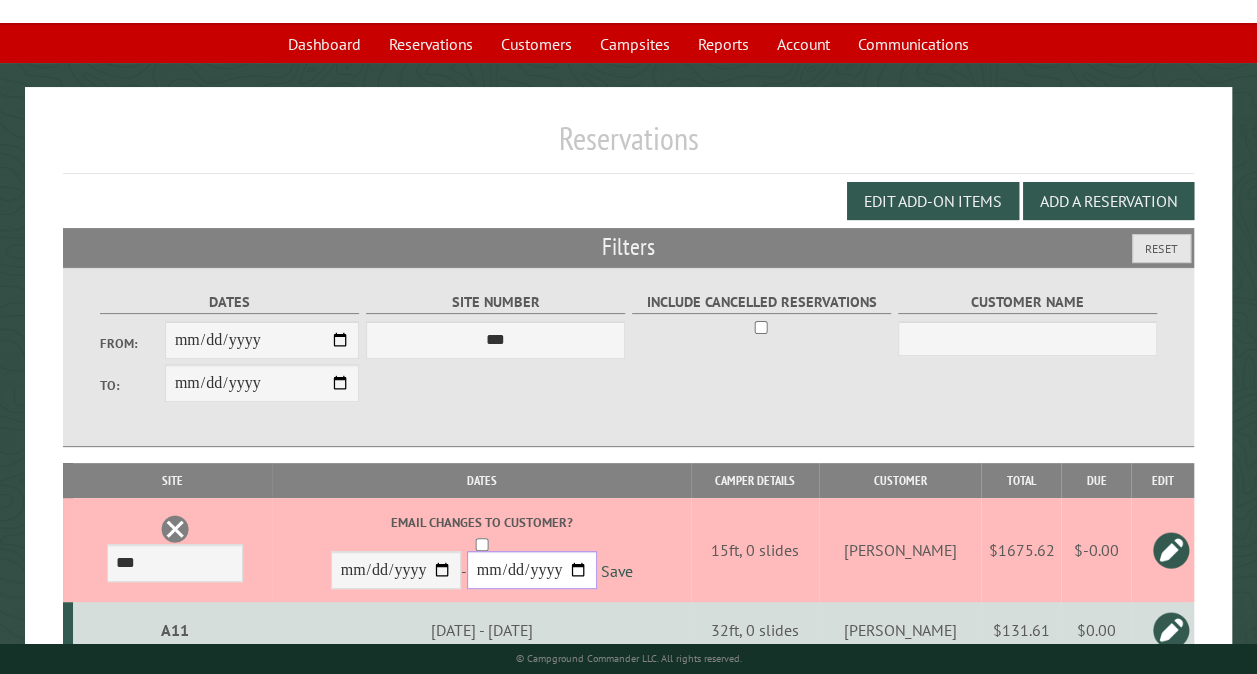 click on "**********" at bounding box center (532, 570) 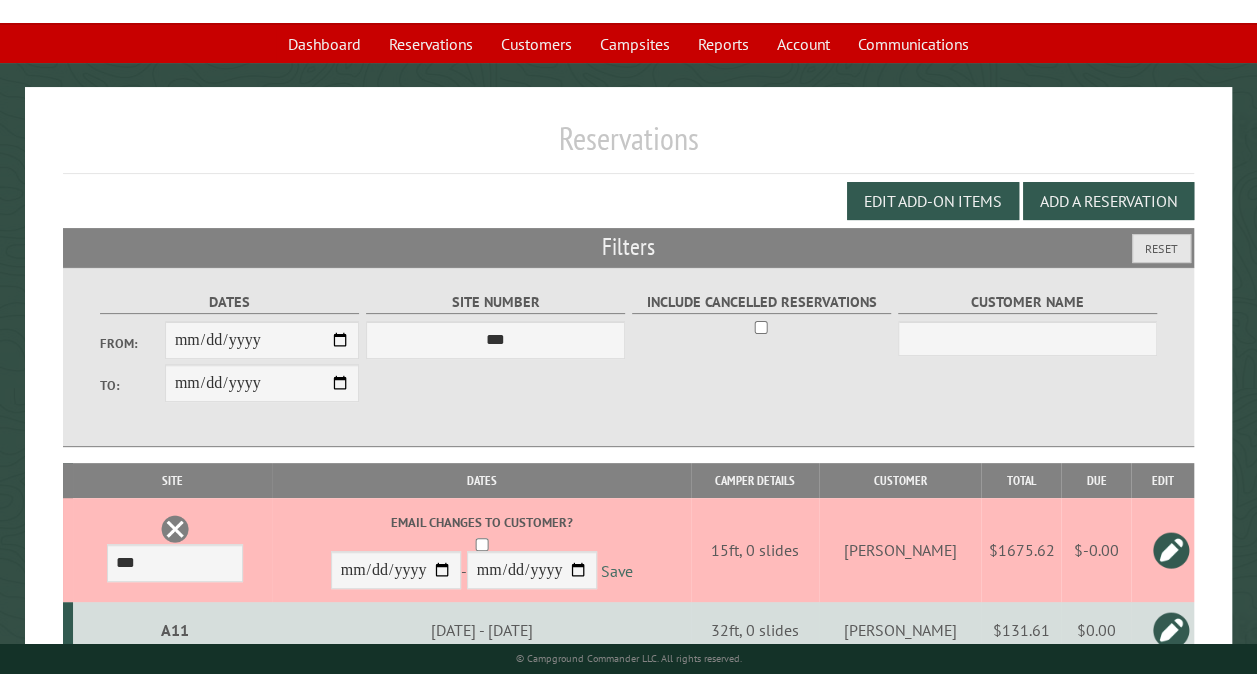 click on "Save" at bounding box center (617, 571) 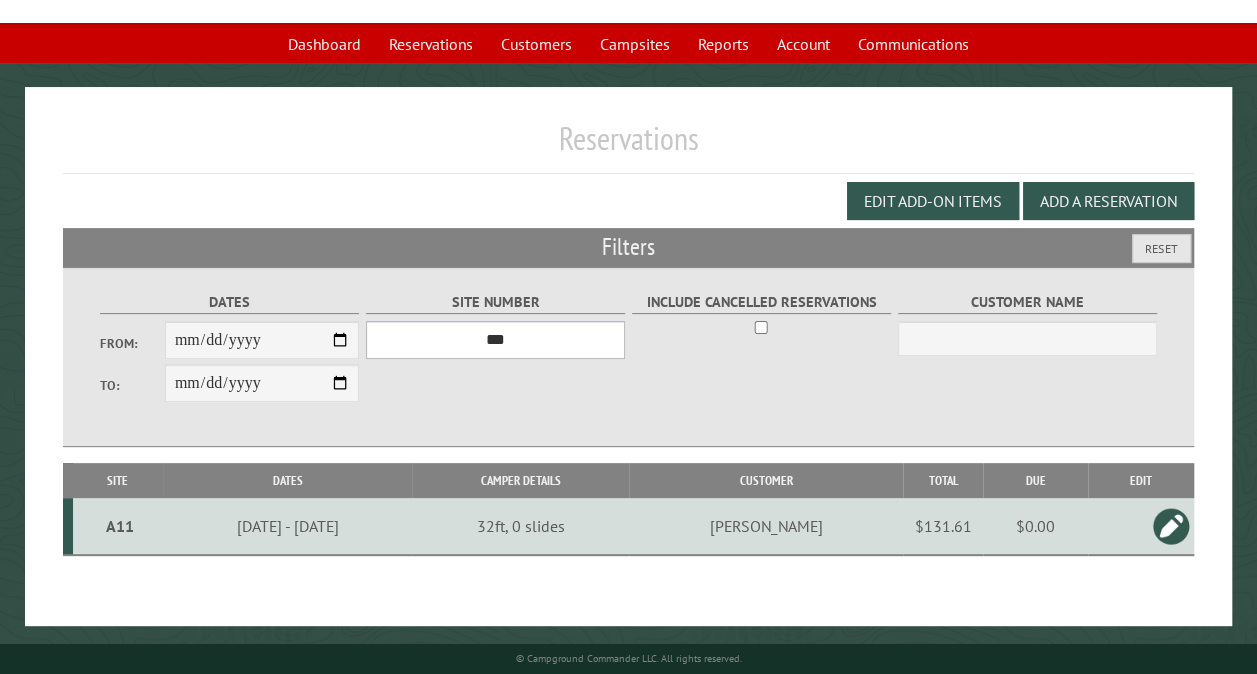 click on "*** ** ** ** ** ** ** ** ** ** *** *** *** *** ** ** ** ** ** ** ** ** ** *** *** ** ** ** ** ** ** ********* ** ** ** ** ** ** ** ** ** *** *** *** *** *** *** ** ** ** ** ** ** ** ** ** *** *** *** *** *** *** ** ** ** ** ** ** ** ** ** ** ** ** ** ** ** ** ** ** ** ** ** ** ** ** *** *** *** *** *** ***" at bounding box center (495, 340) 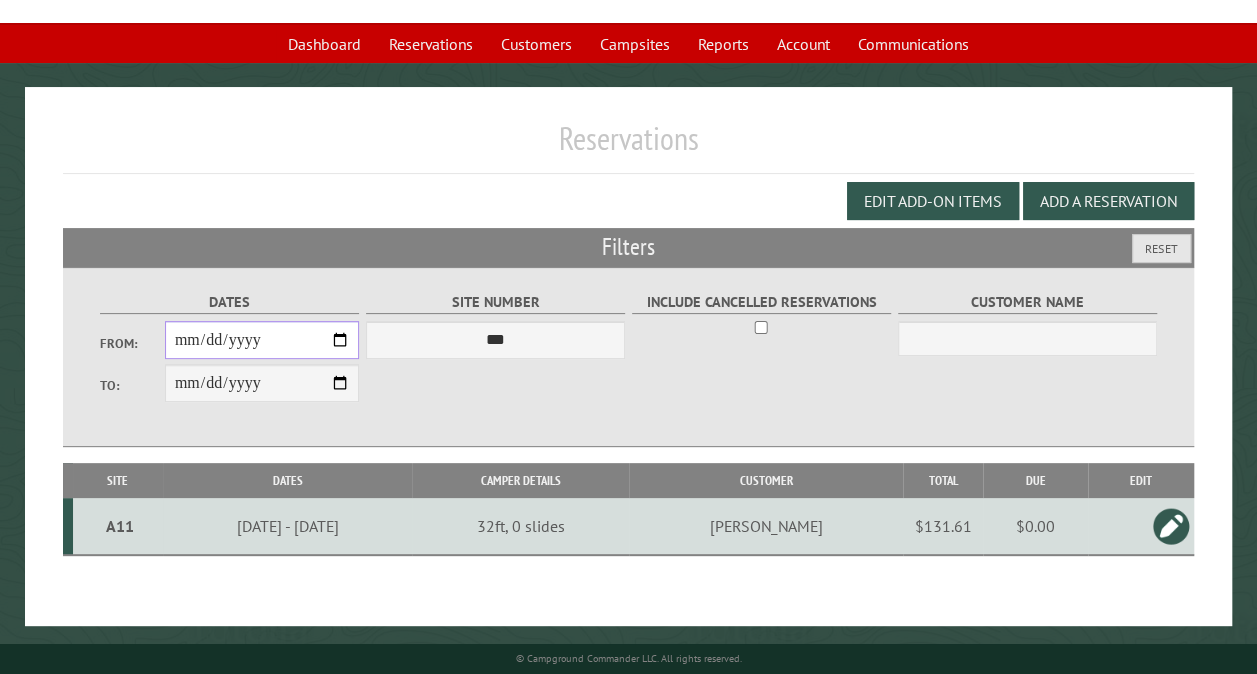 click on "**********" at bounding box center (262, 340) 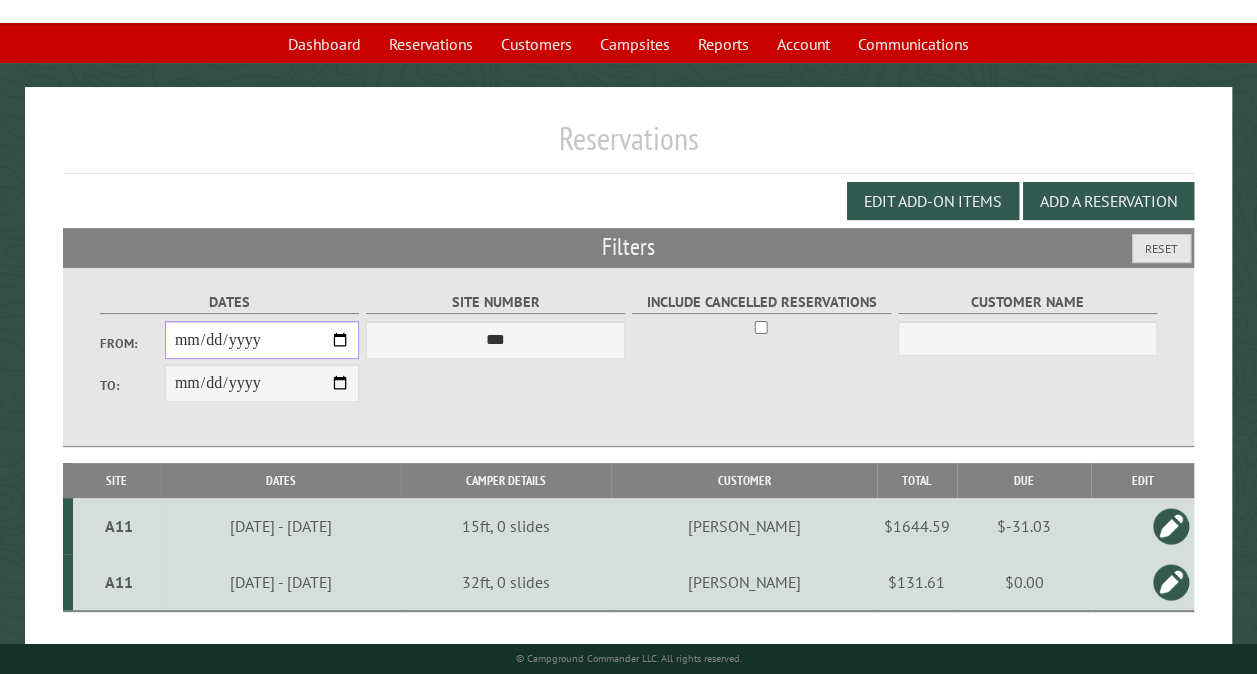 type on "**********" 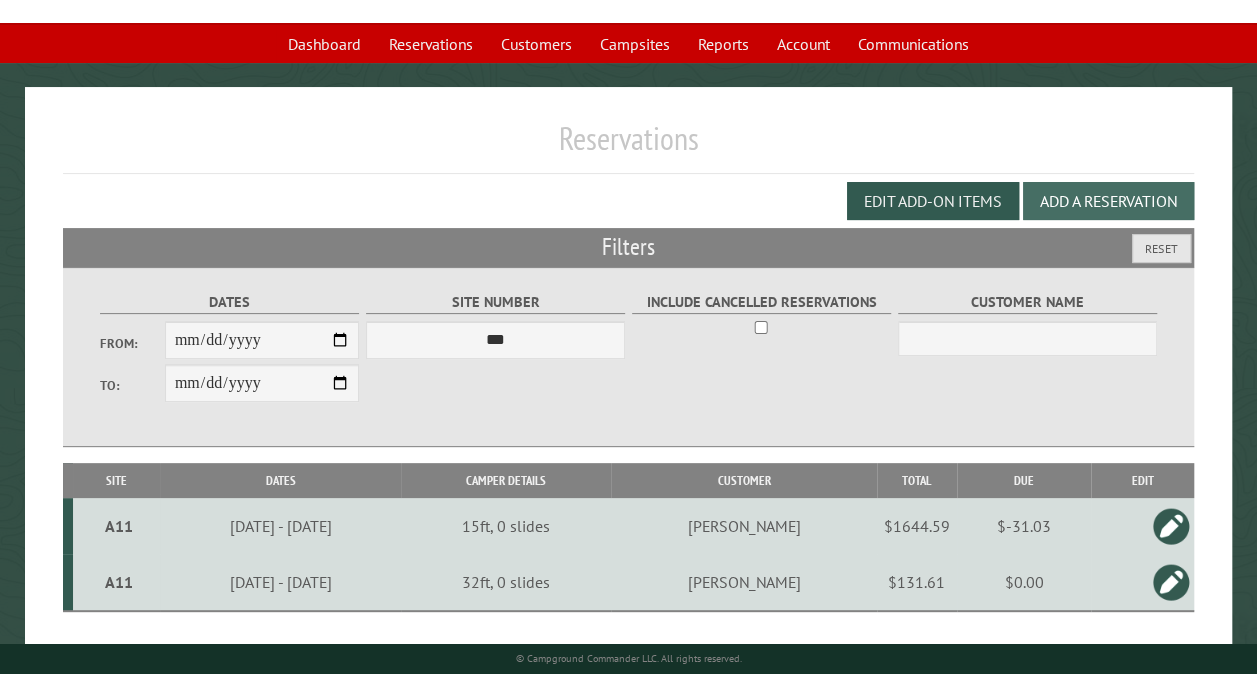 click on "Add a Reservation" at bounding box center (1108, 201) 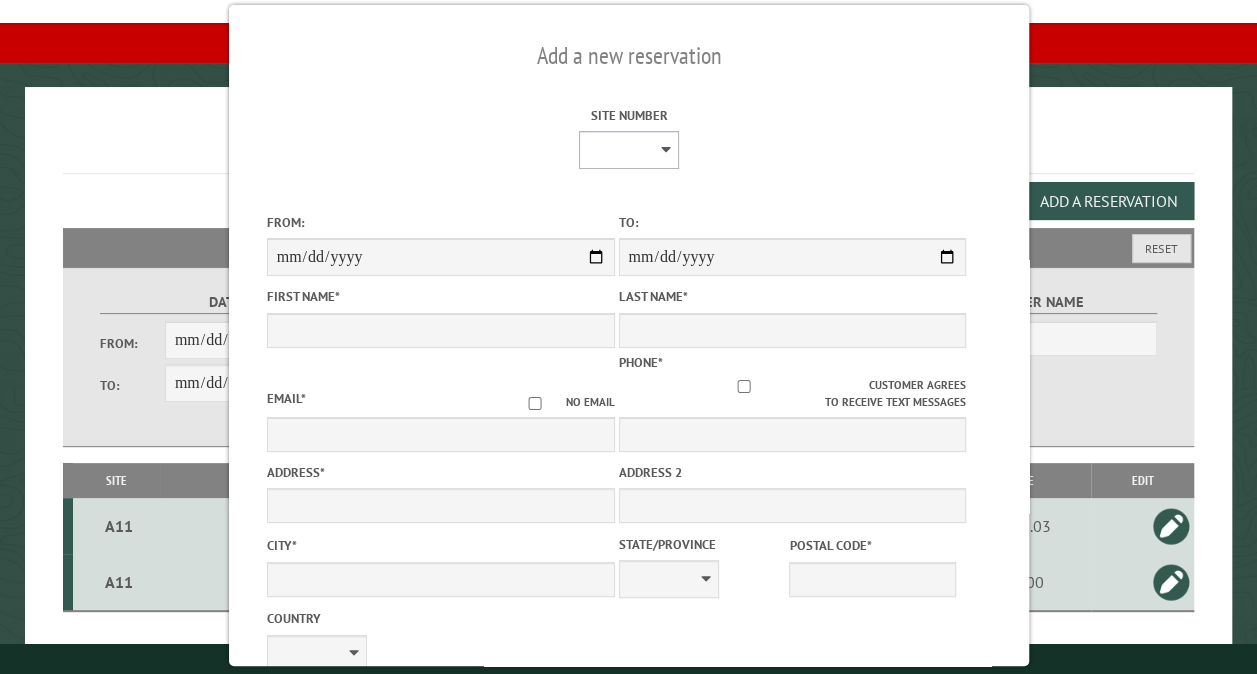 click on "** ** ** ** ** ** ** ** ** *** *** *** *** ** ** ** ** ** ** ** ** ** *** *** ** ** ** ** ** ** ********* ** ** ** ** ** ** ** ** ** *** *** *** *** *** *** ** ** ** ** ** ** ** ** ** *** *** *** *** *** *** ** ** ** ** ** ** ** ** ** ** ** ** ** ** ** ** ** ** ** ** ** ** ** ** *** *** *** *** *** ***" at bounding box center (628, 150) 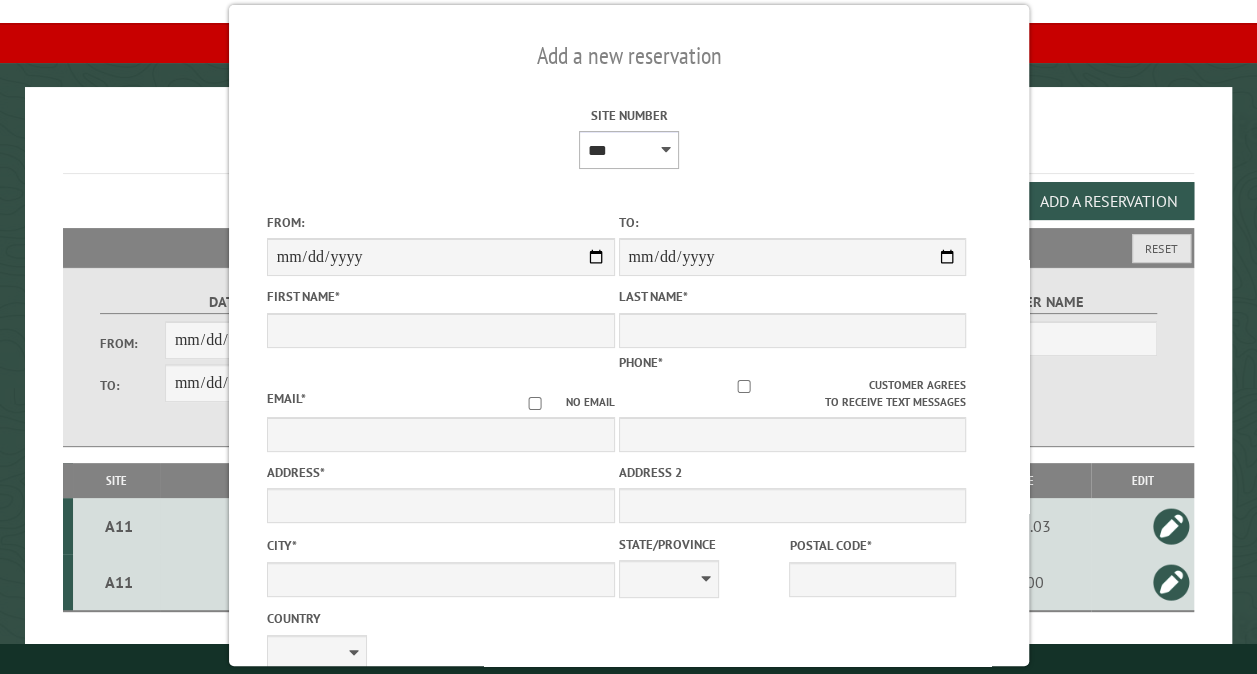click on "** ** ** ** ** ** ** ** ** *** *** *** *** ** ** ** ** ** ** ** ** ** *** *** ** ** ** ** ** ** ********* ** ** ** ** ** ** ** ** ** *** *** *** *** *** *** ** ** ** ** ** ** ** ** ** *** *** *** *** *** *** ** ** ** ** ** ** ** ** ** ** ** ** ** ** ** ** ** ** ** ** ** ** ** ** *** *** *** *** *** ***" at bounding box center [628, 150] 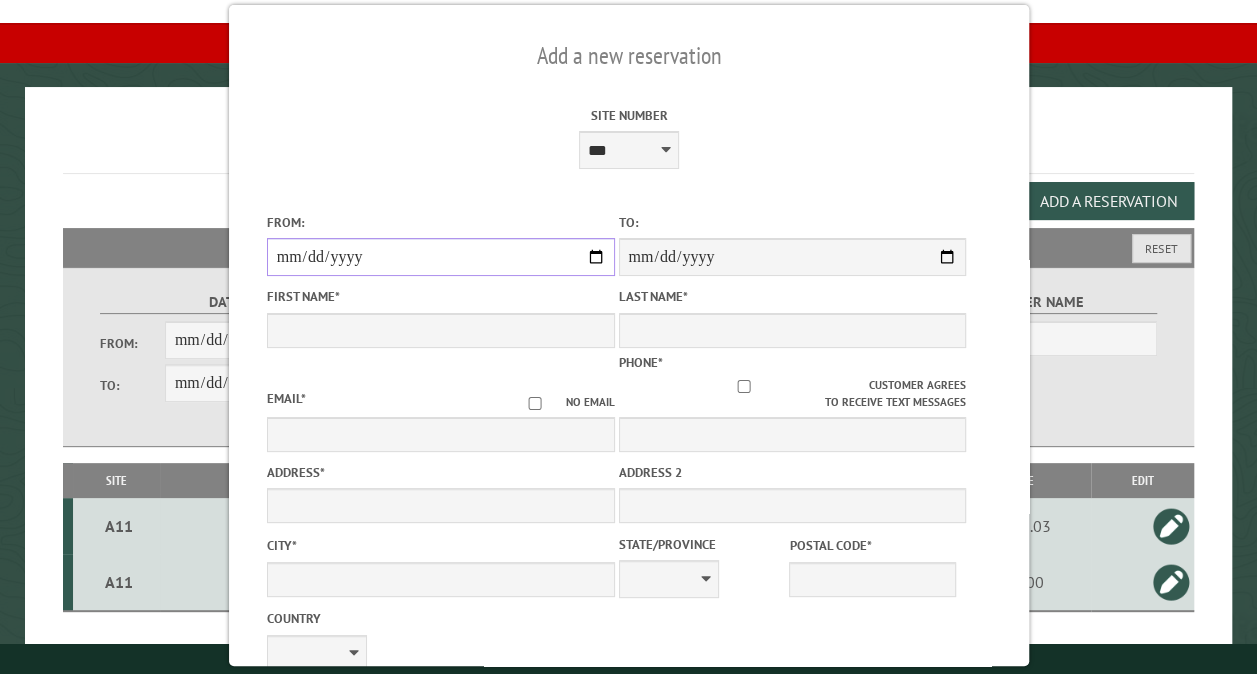 click on "From:" at bounding box center [440, 257] 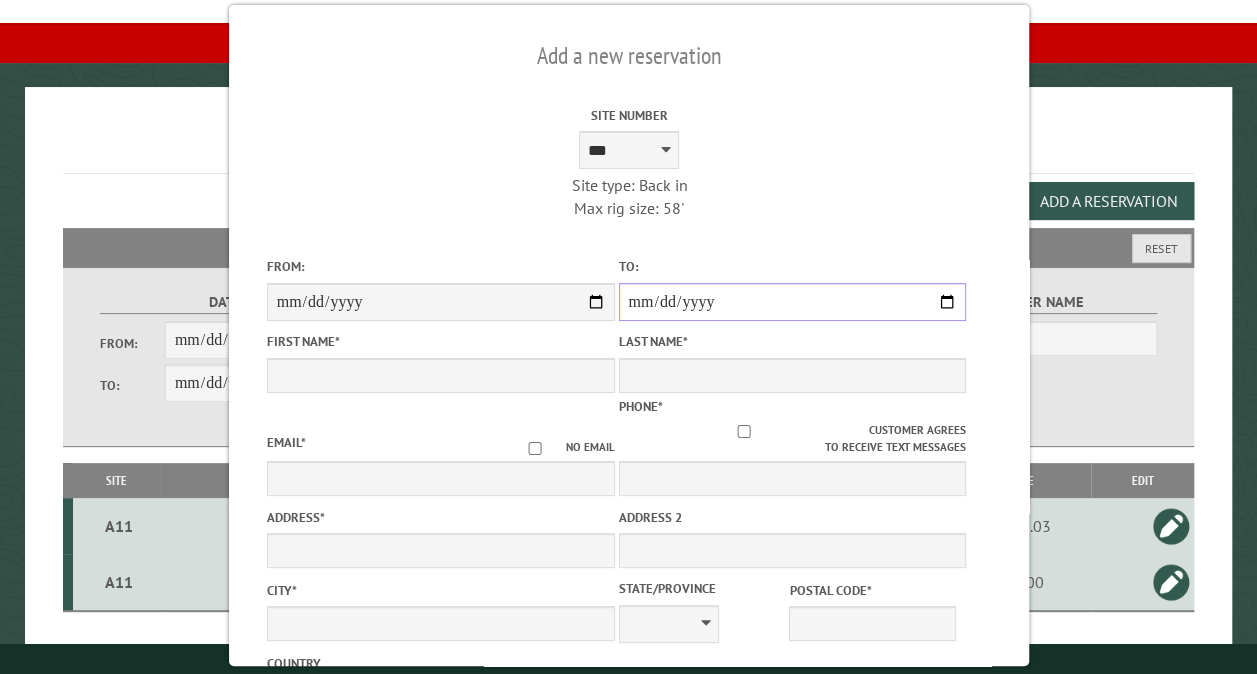 click on "**********" at bounding box center (792, 302) 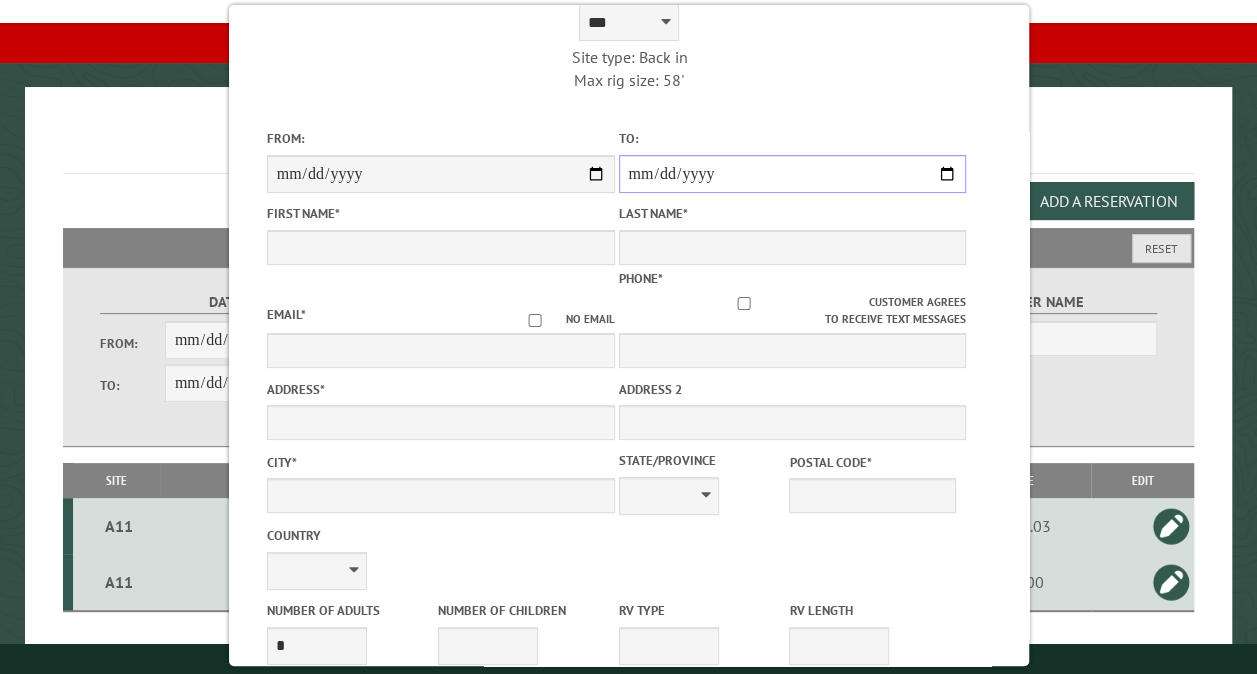 scroll, scrollTop: 100, scrollLeft: 0, axis: vertical 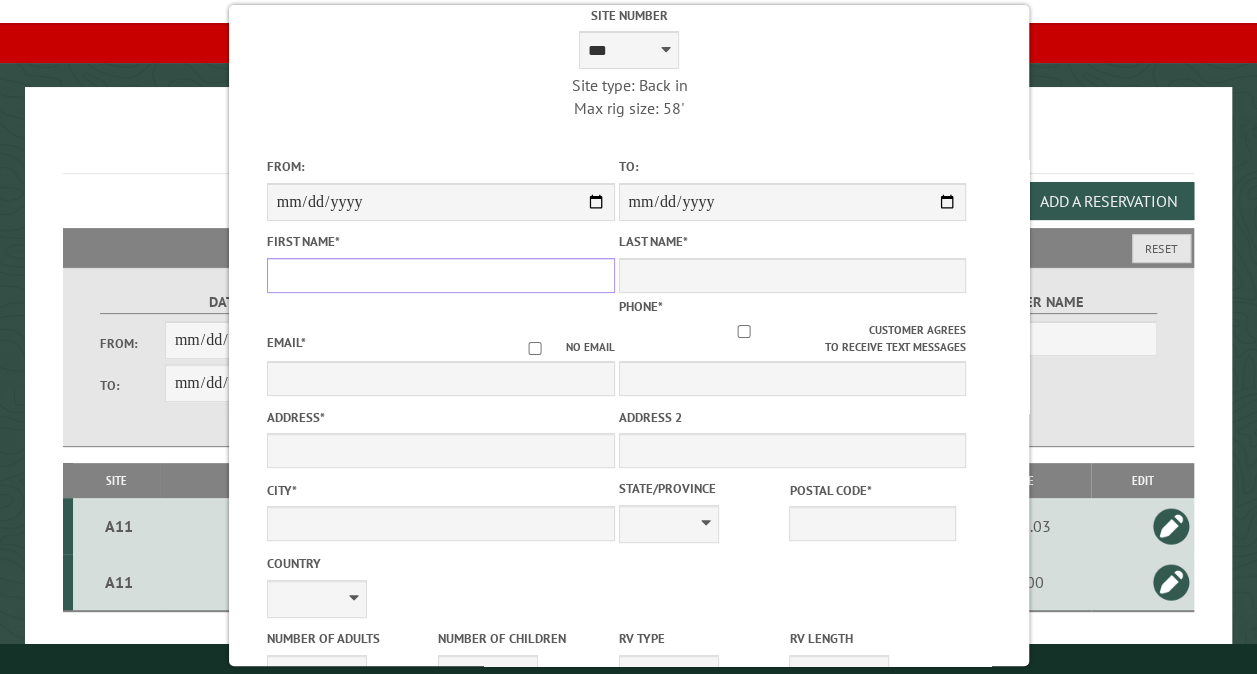click on "First Name *" at bounding box center [440, 275] 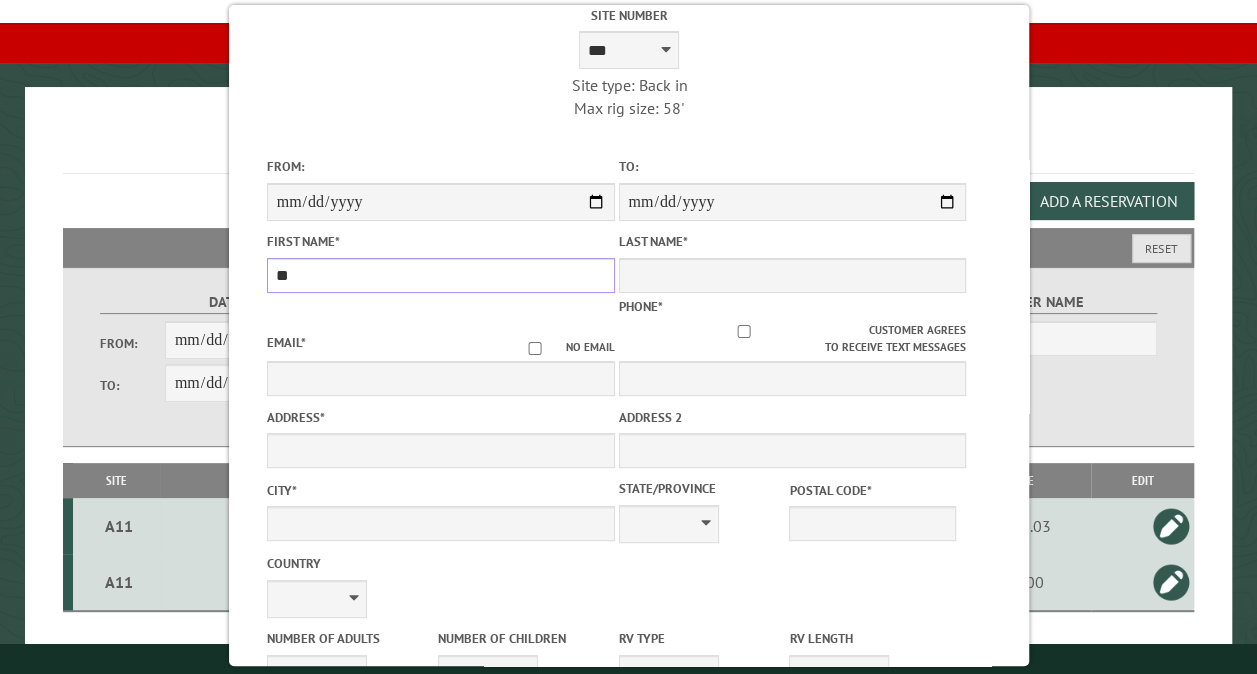type on "*" 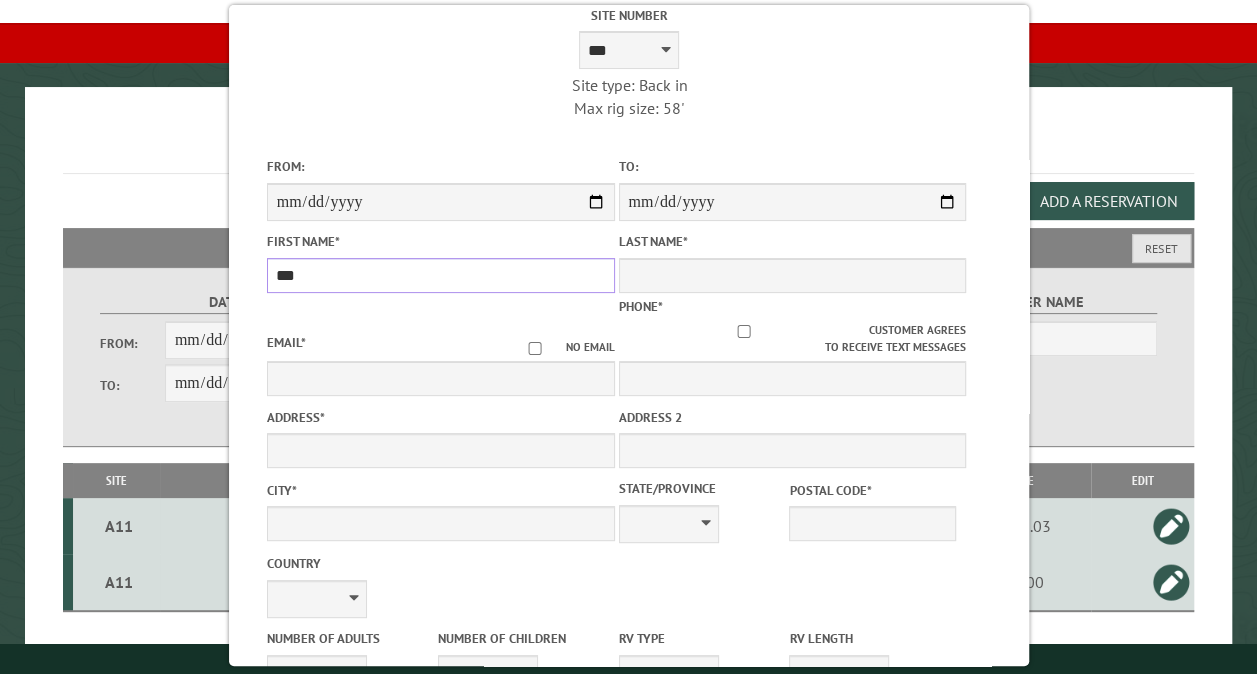 click on "**********" at bounding box center [629, 335] 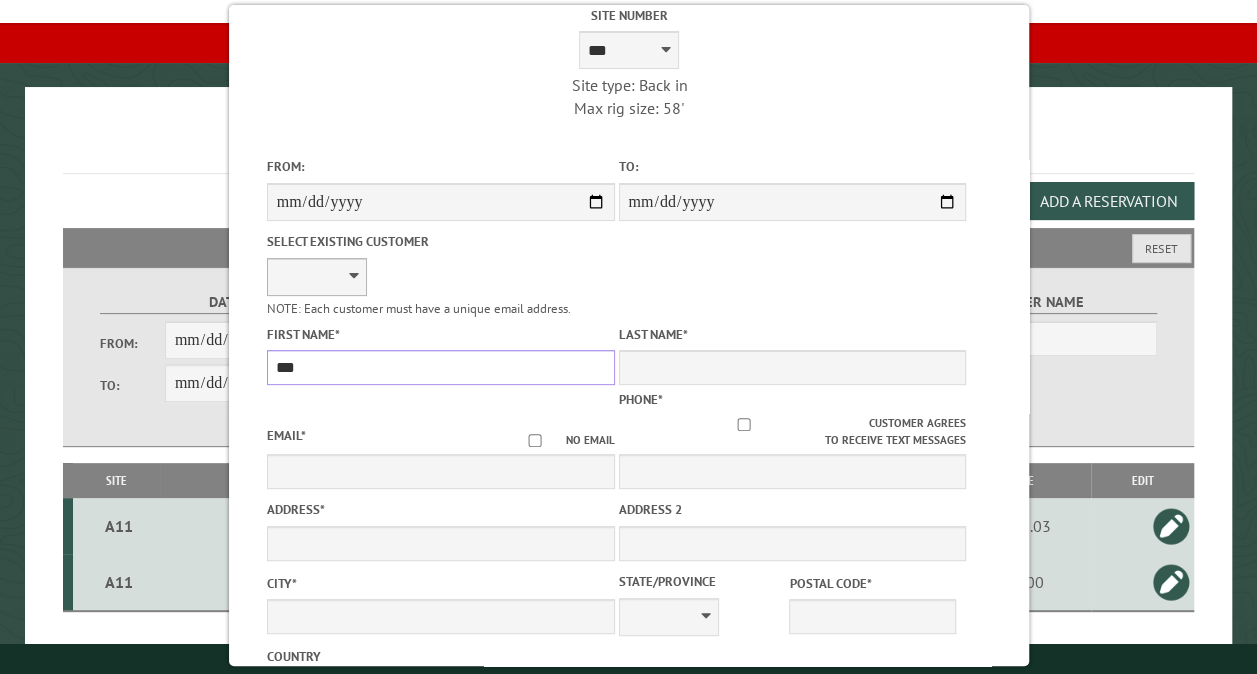 type on "***" 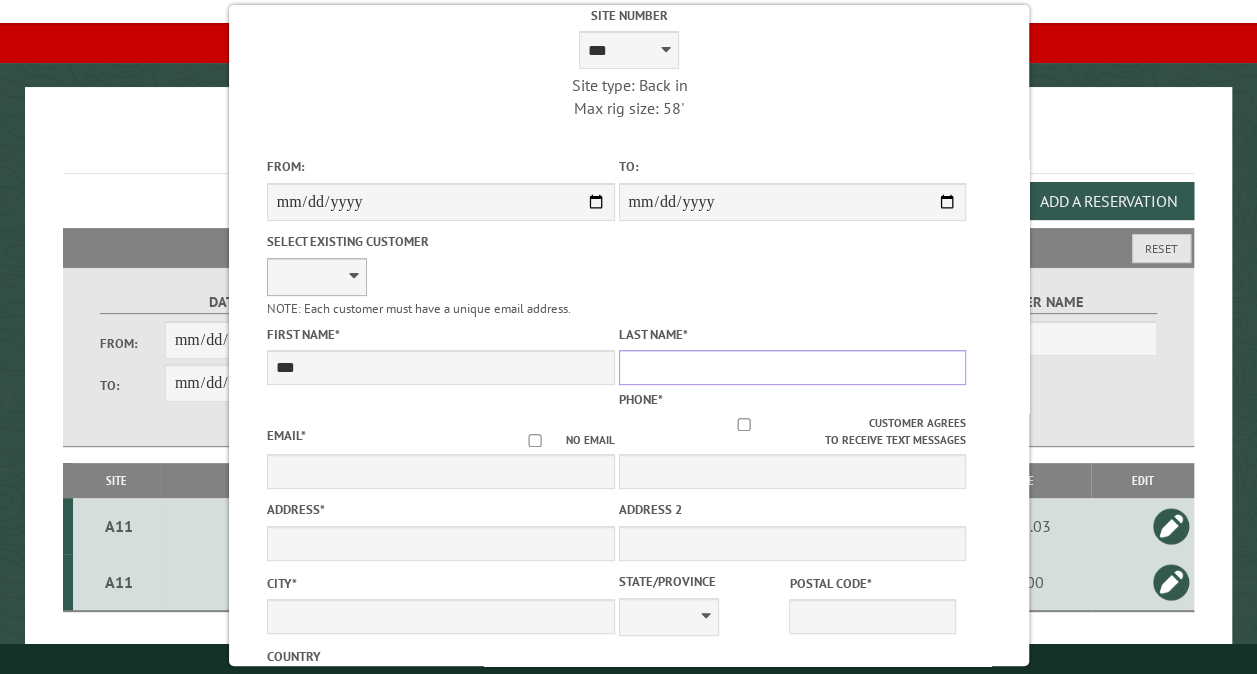 type on "**********" 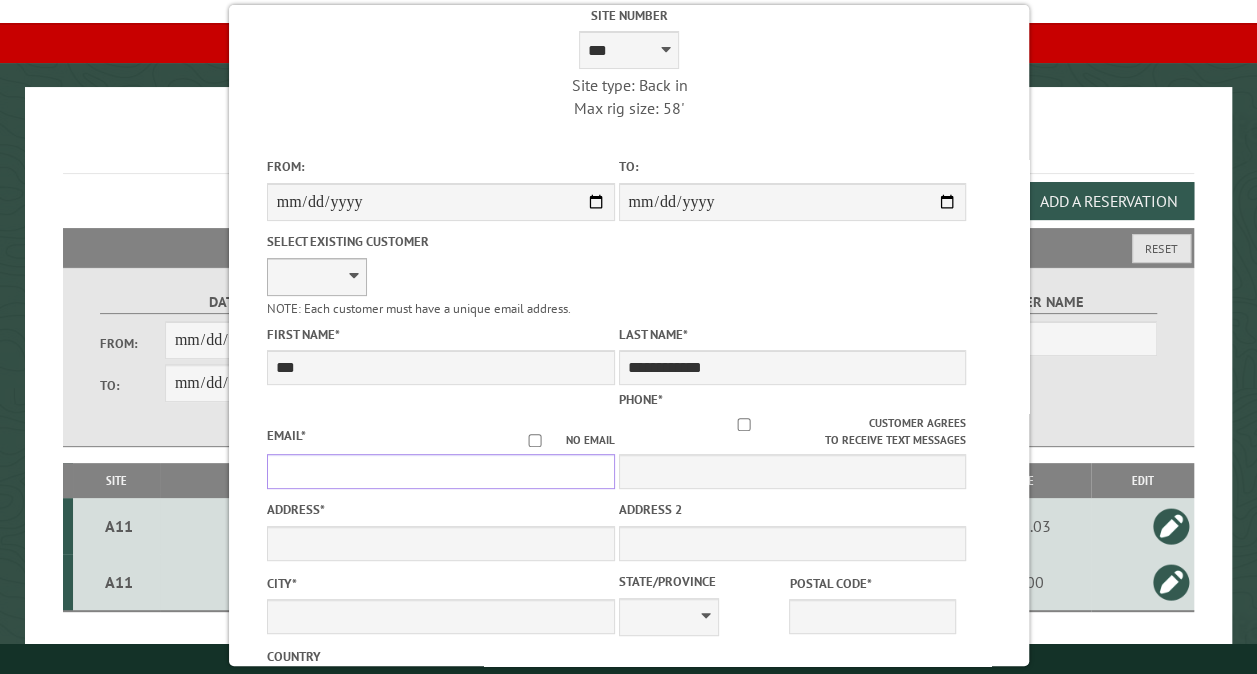 type on "**********" 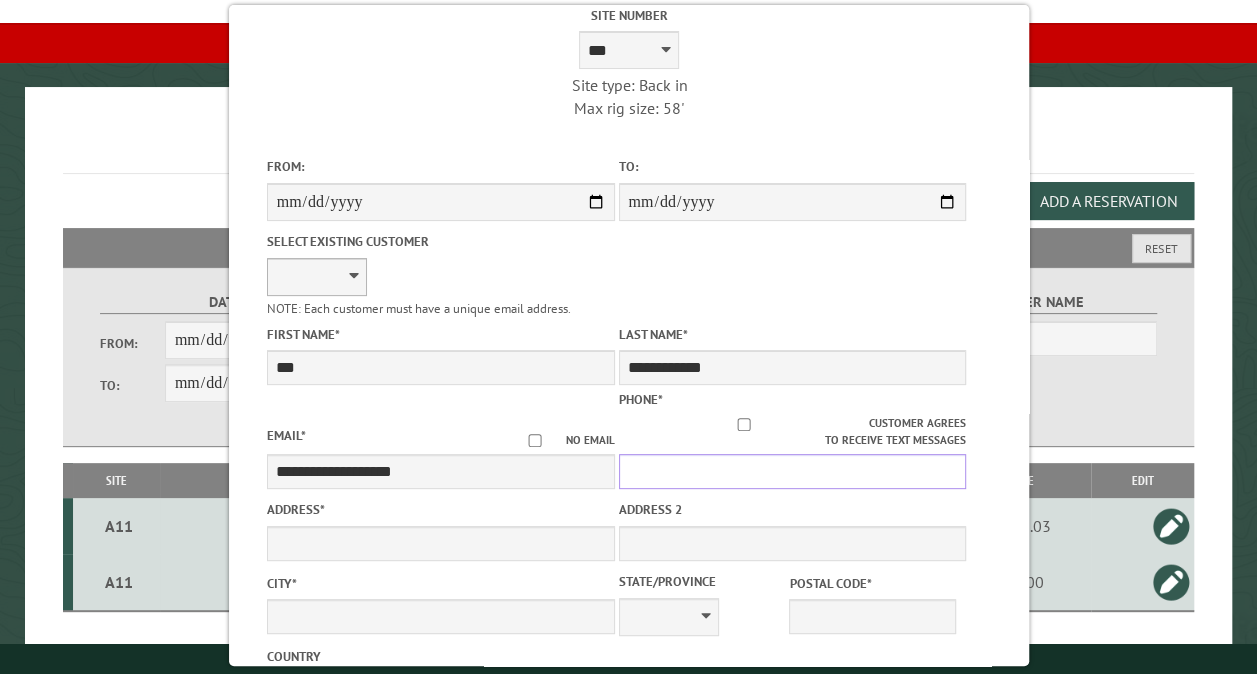 type on "**********" 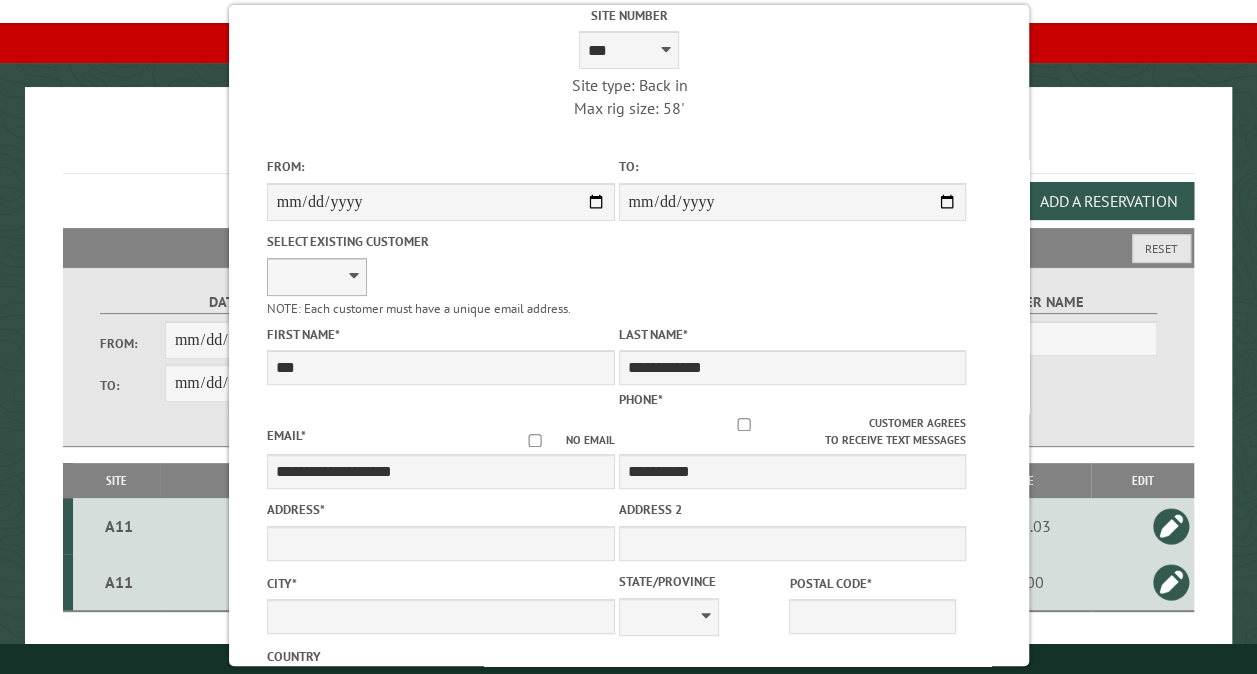 type on "**********" 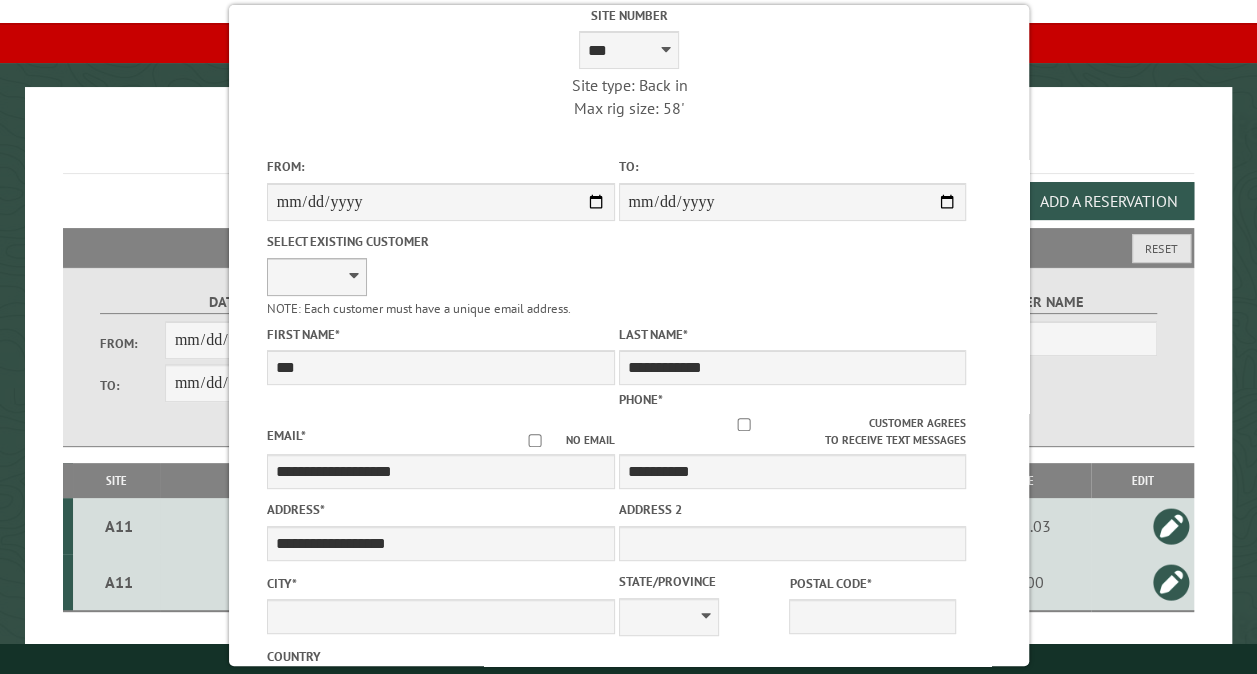 type on "**********" 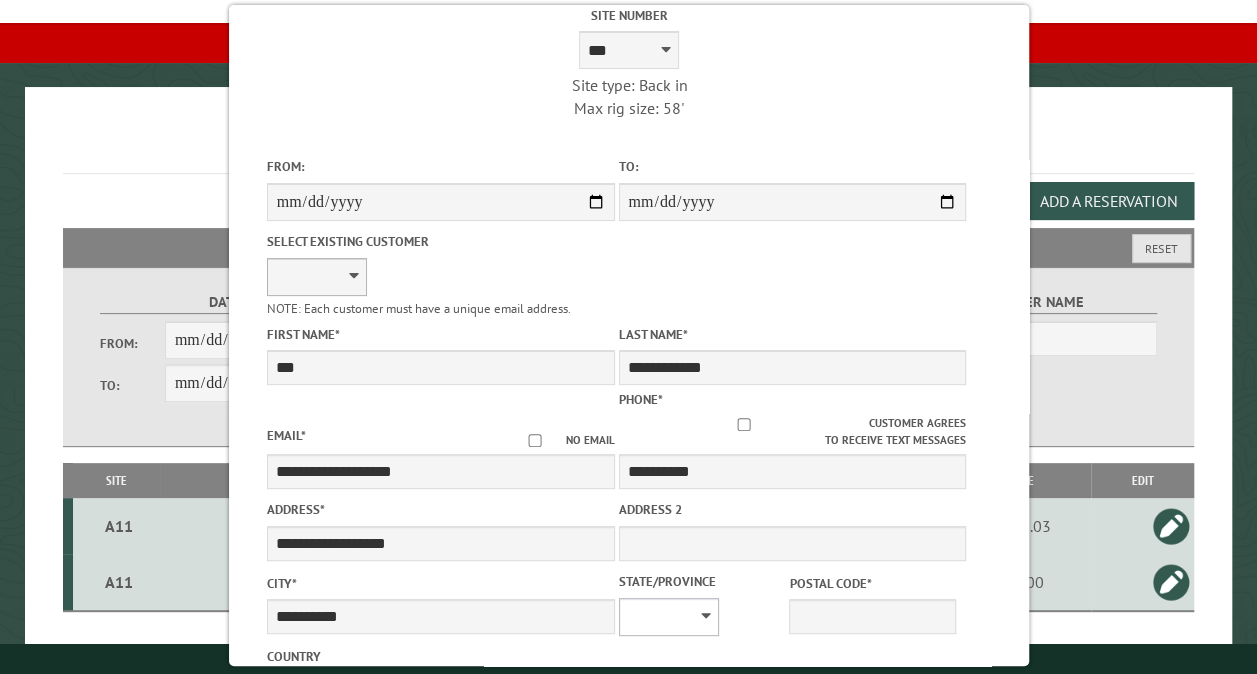 select on "**" 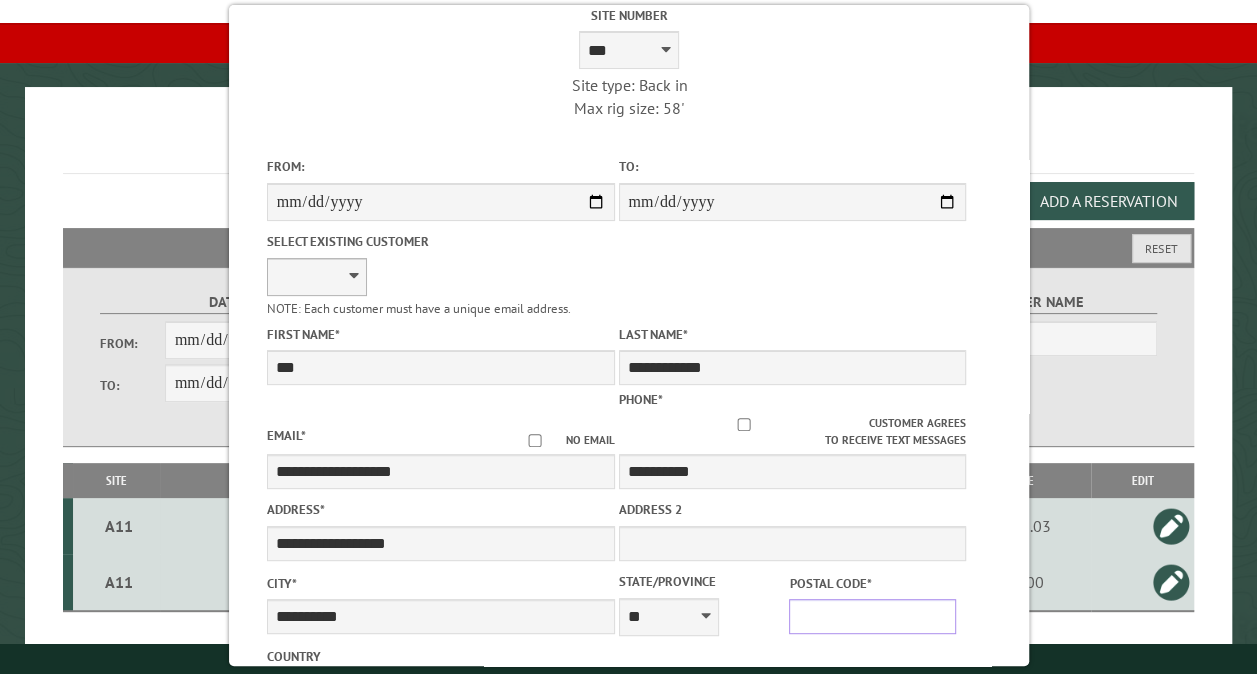 type on "*****" 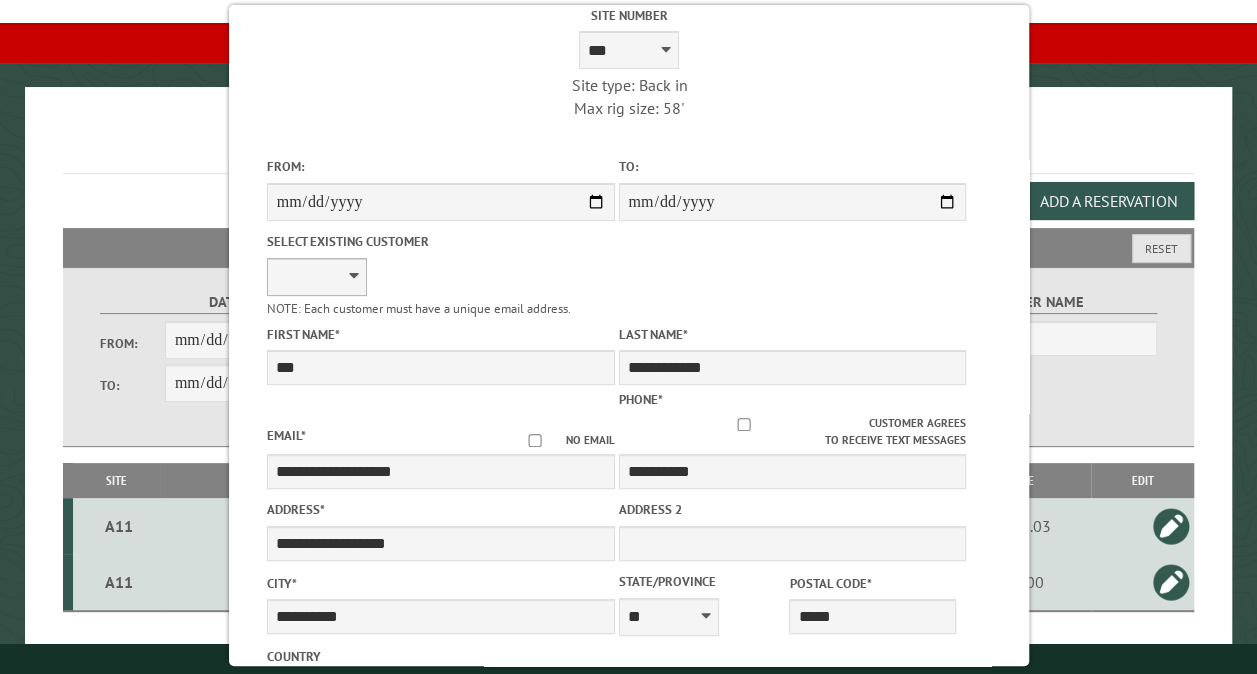 select on "**" 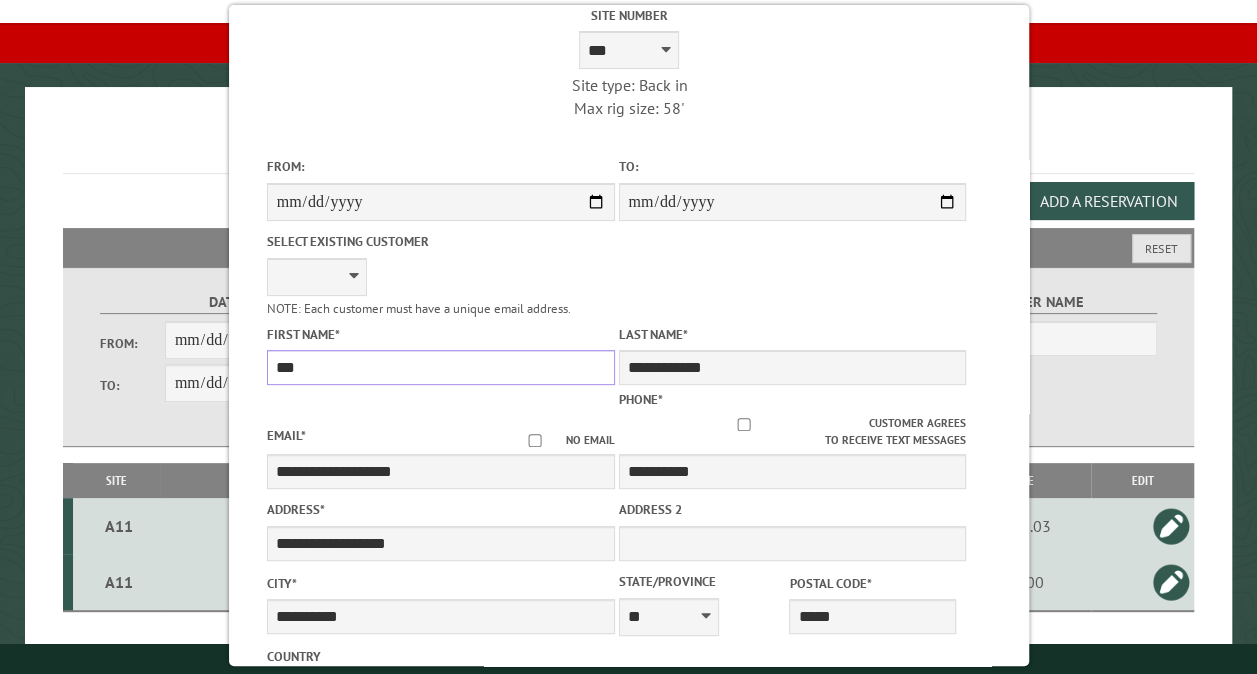 click on "**********" at bounding box center [628, 272] 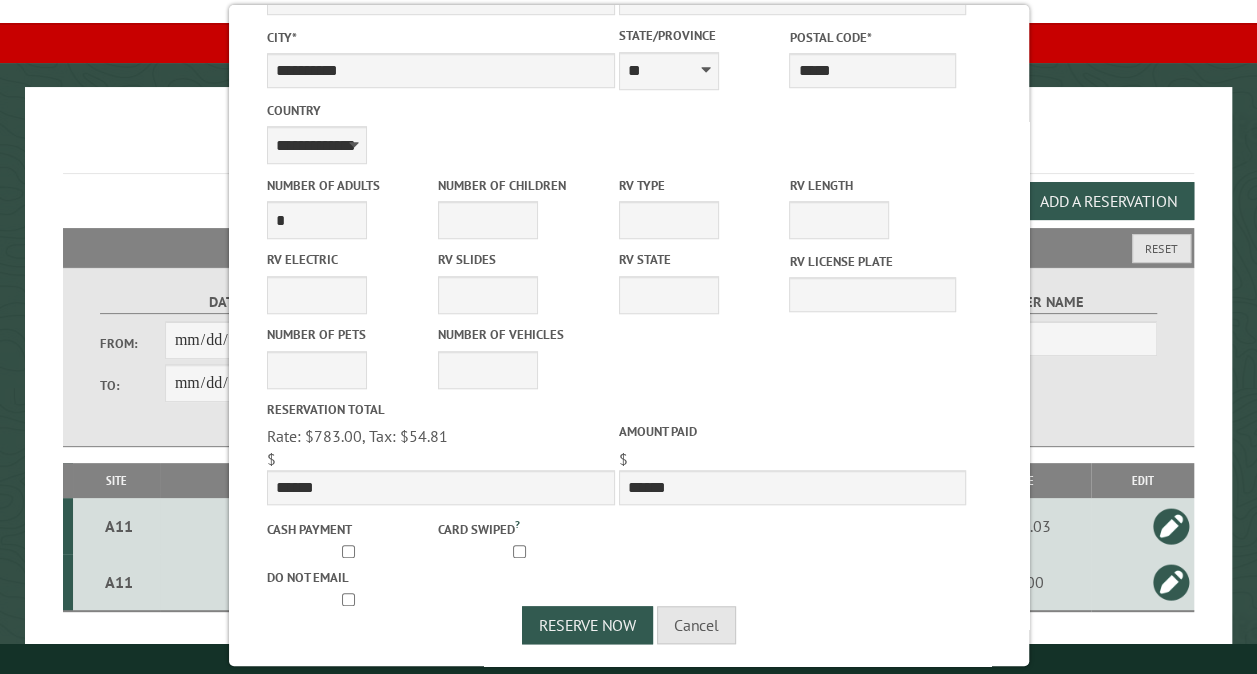 scroll, scrollTop: 648, scrollLeft: 0, axis: vertical 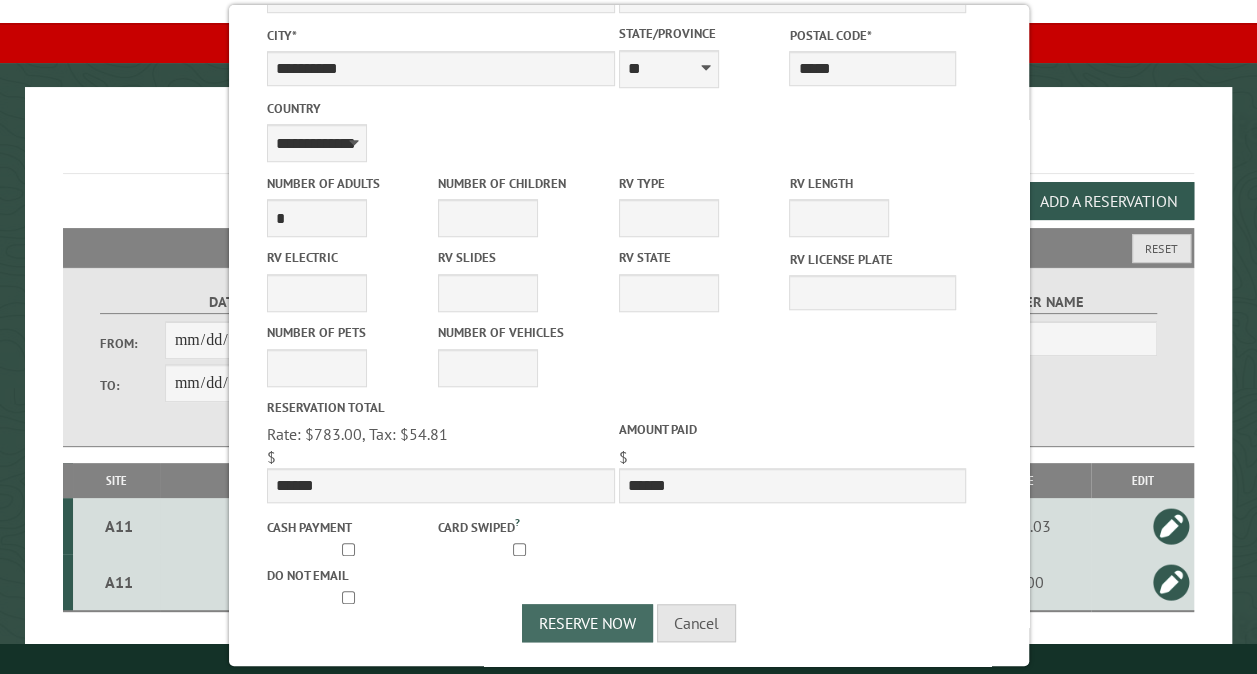 click on "Reserve Now" at bounding box center [587, 623] 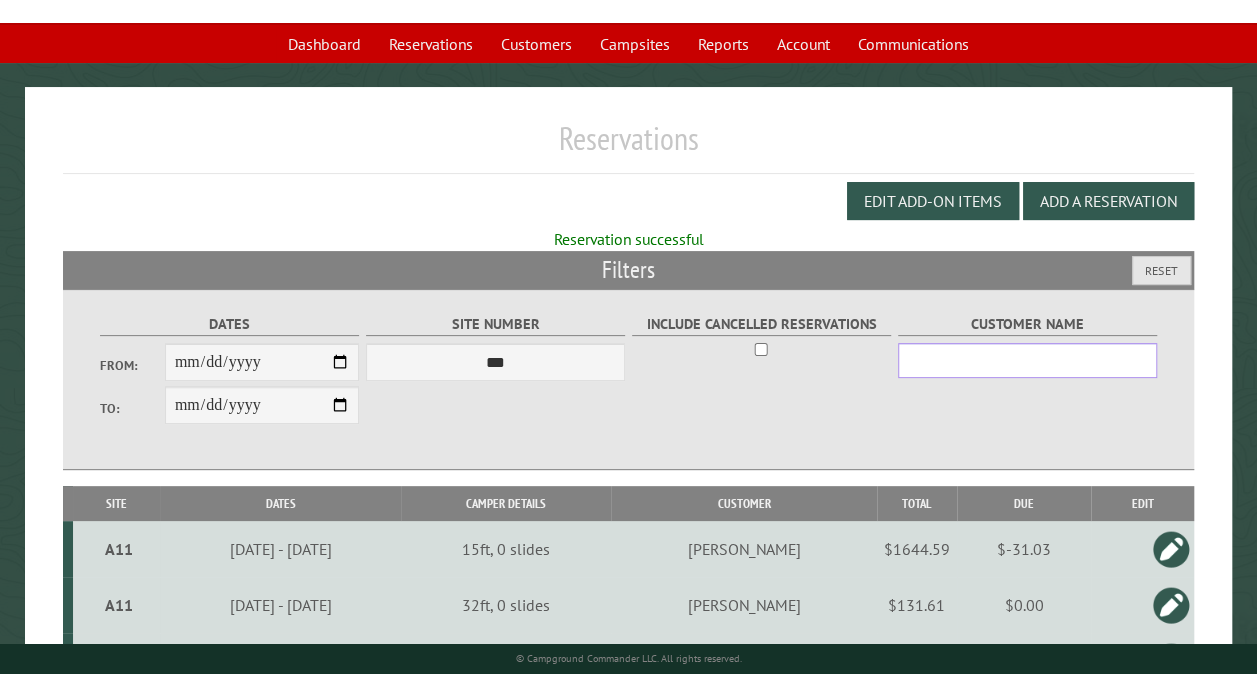 click on "Customer Name" at bounding box center [1027, 360] 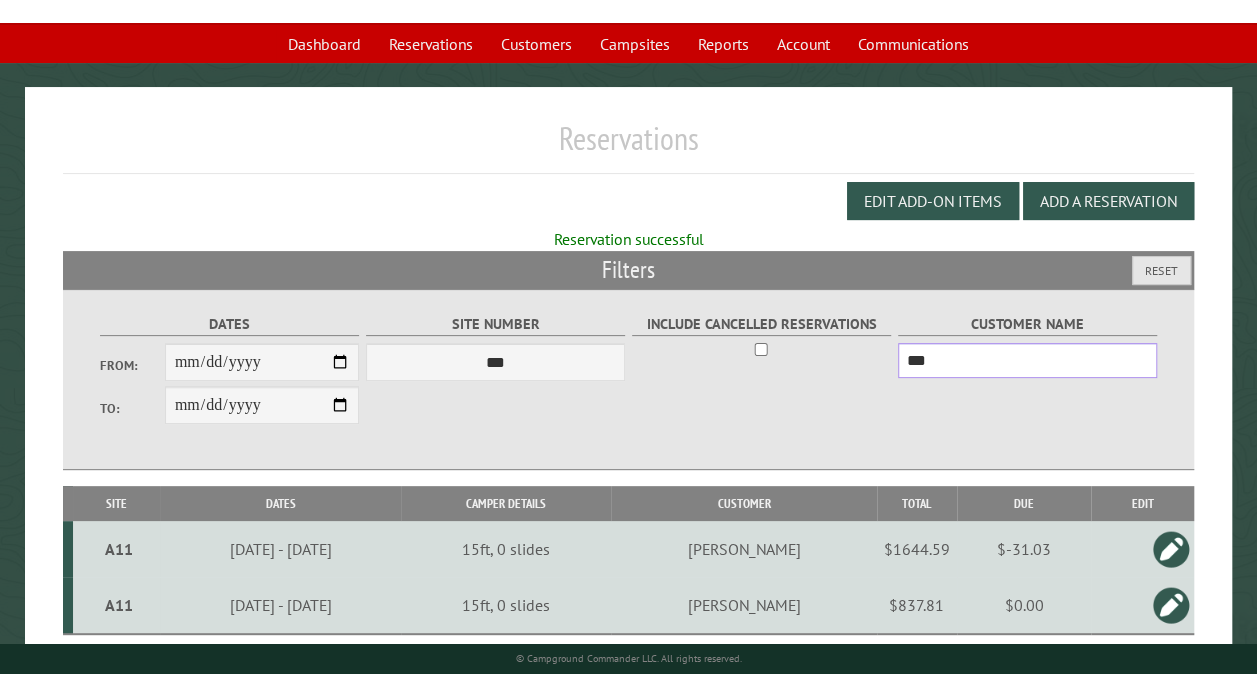type on "***" 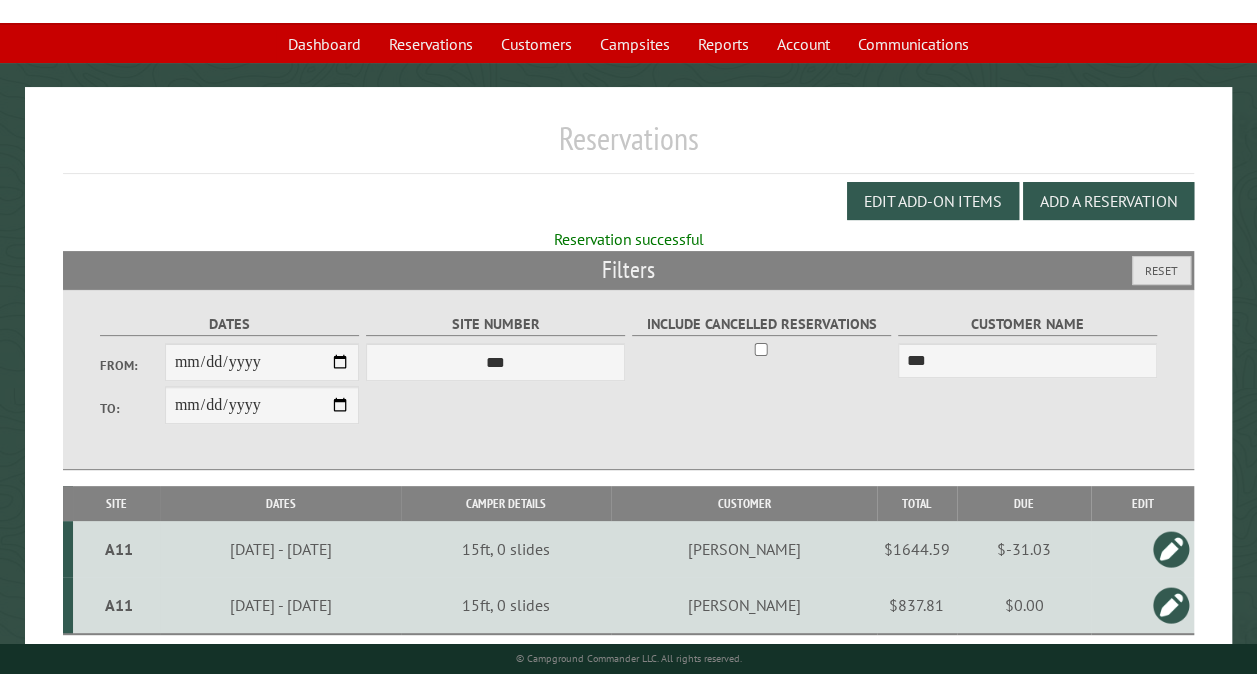 click on "A11" at bounding box center [119, 549] 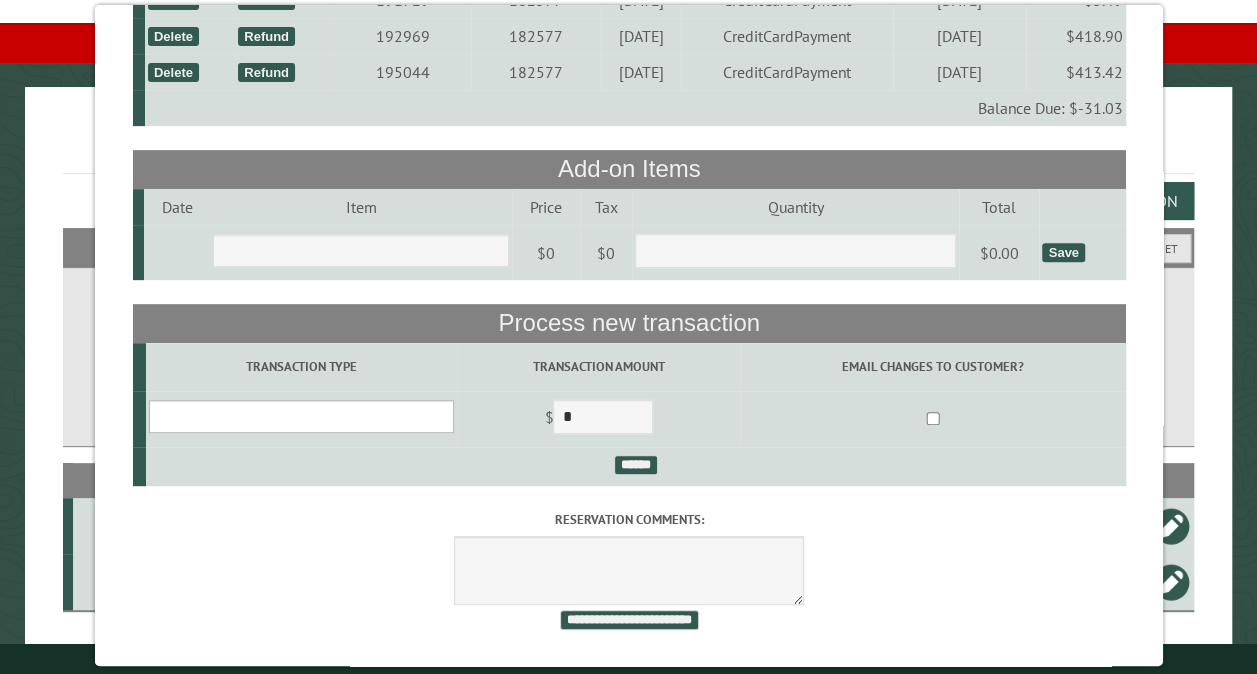 click on "**********" at bounding box center (300, 416) 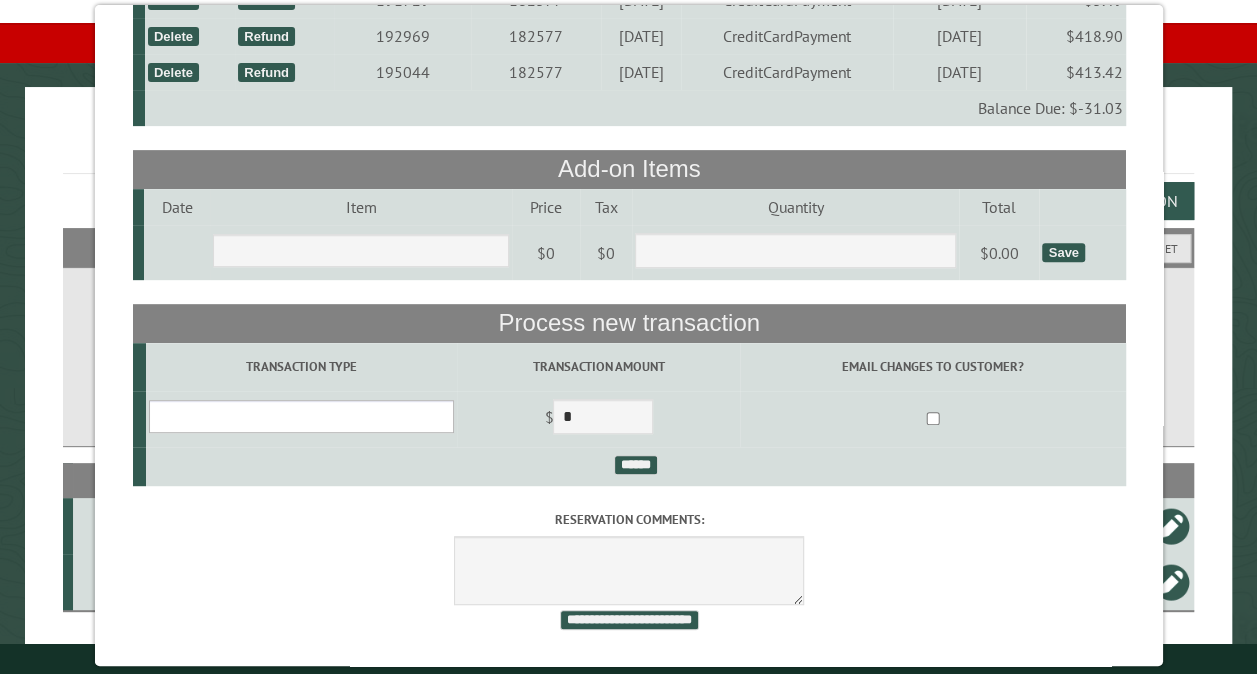 click on "**********" at bounding box center (300, 416) 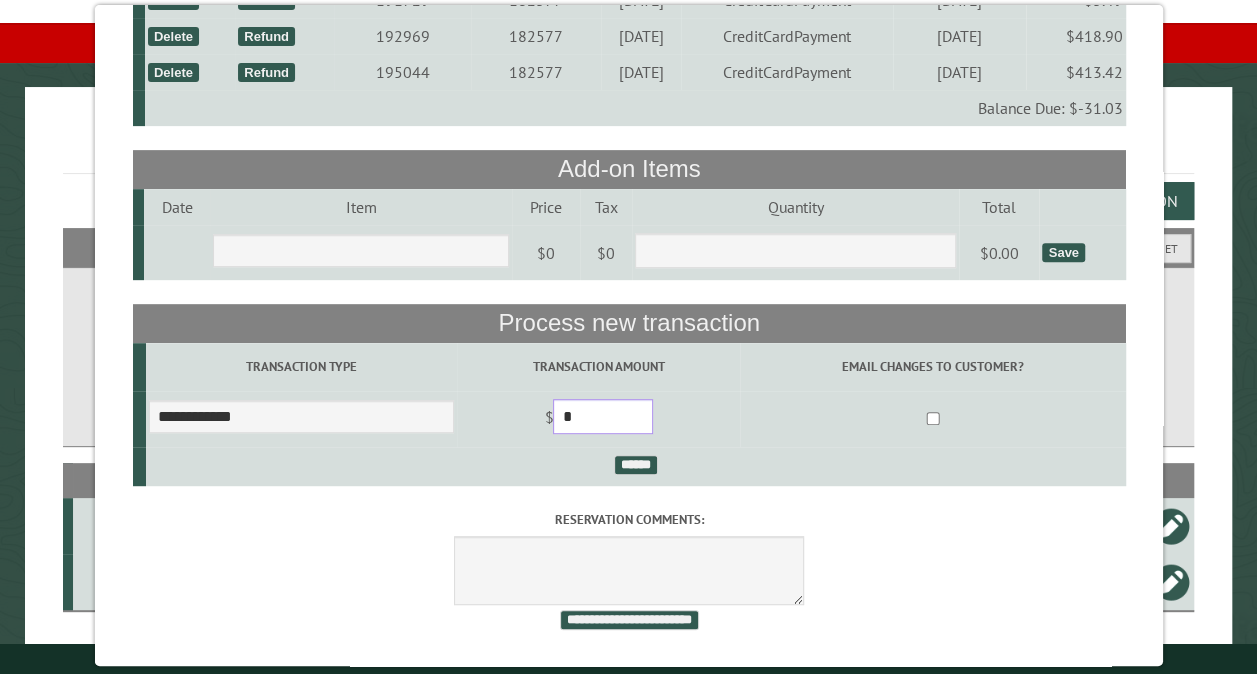 drag, startPoint x: 617, startPoint y: 406, endPoint x: 576, endPoint y: 391, distance: 43.65776 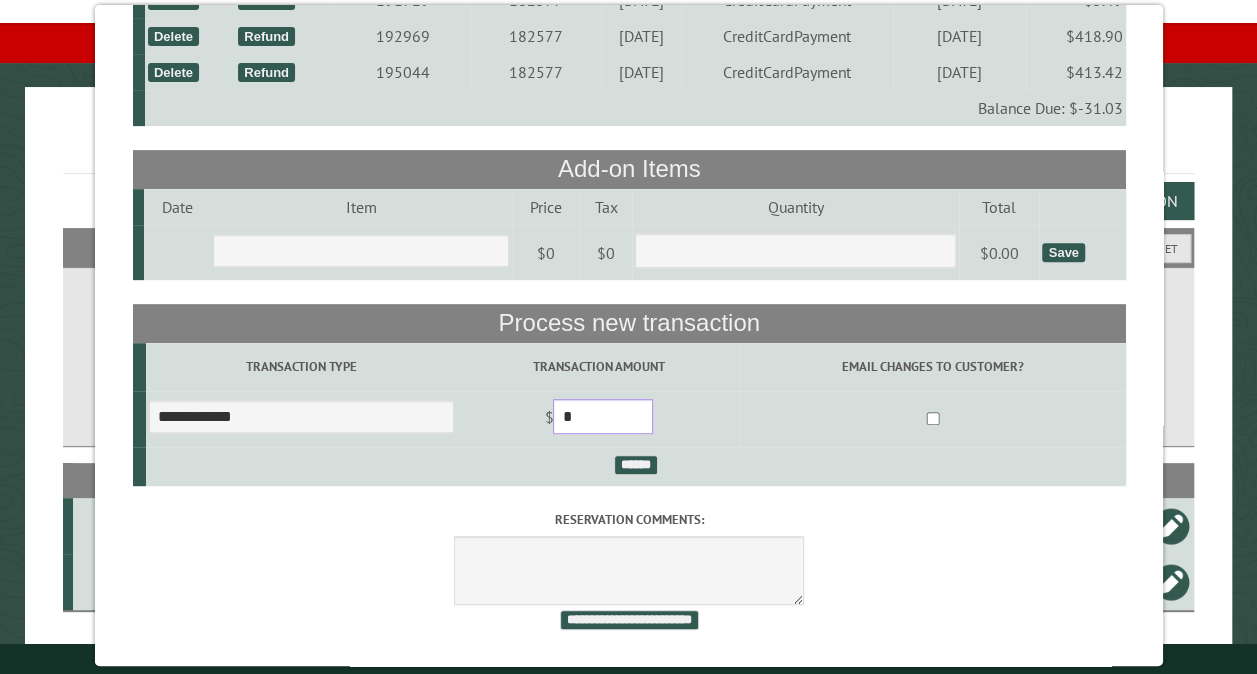 click on "$ *" at bounding box center (598, 419) 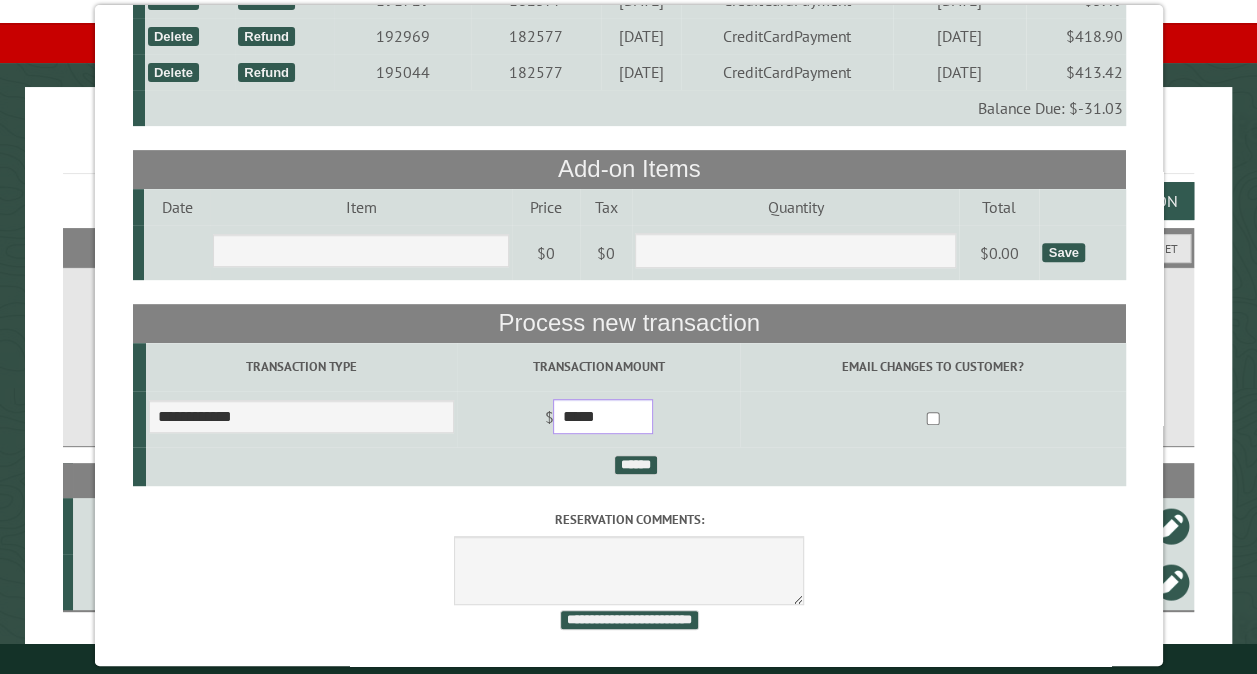 type on "*****" 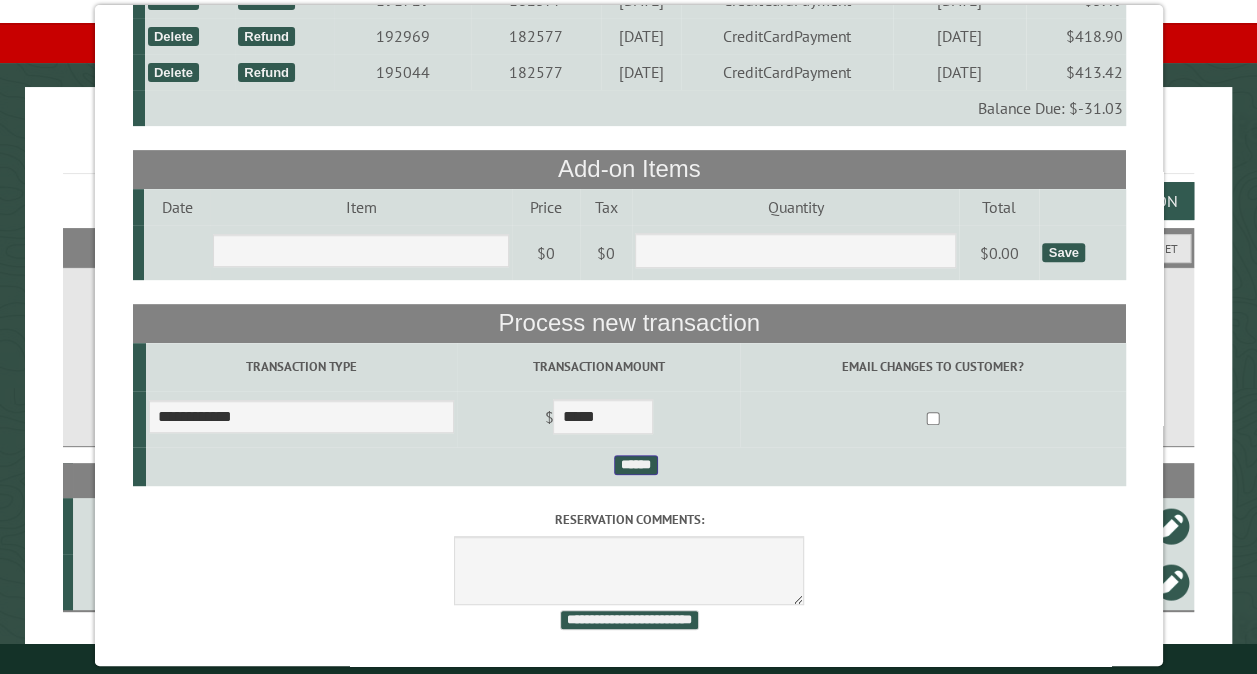 click on "******" at bounding box center (635, 465) 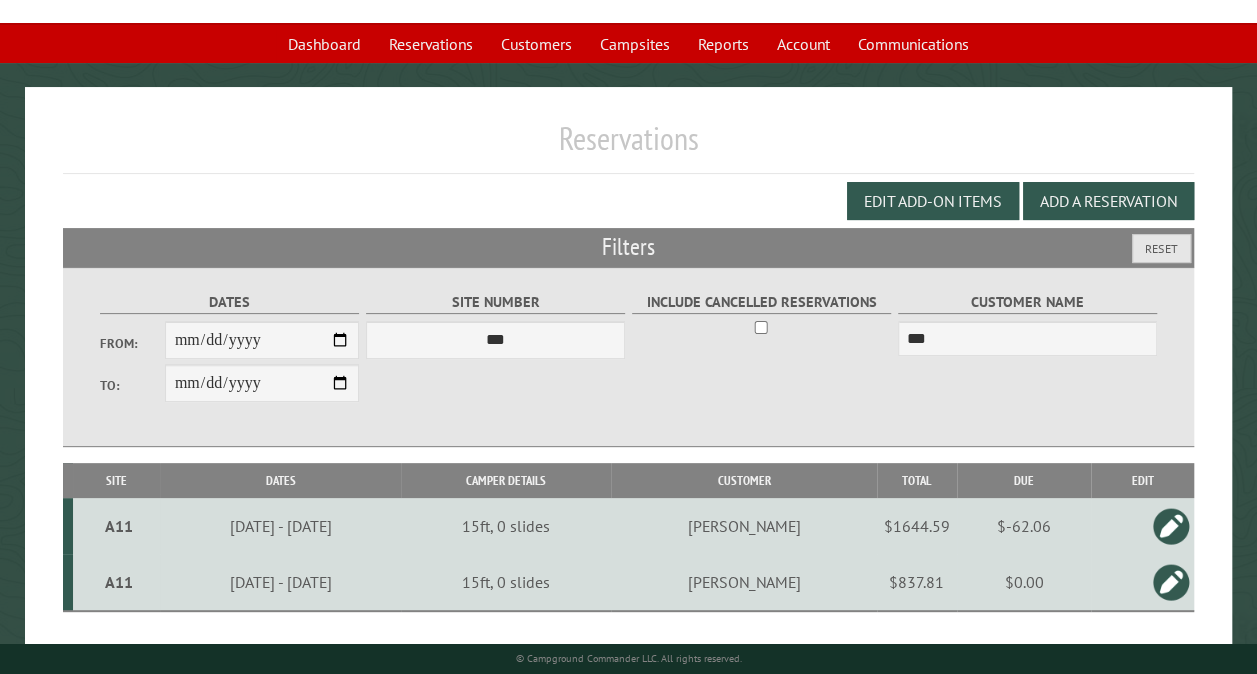 click on "A11" at bounding box center [119, 526] 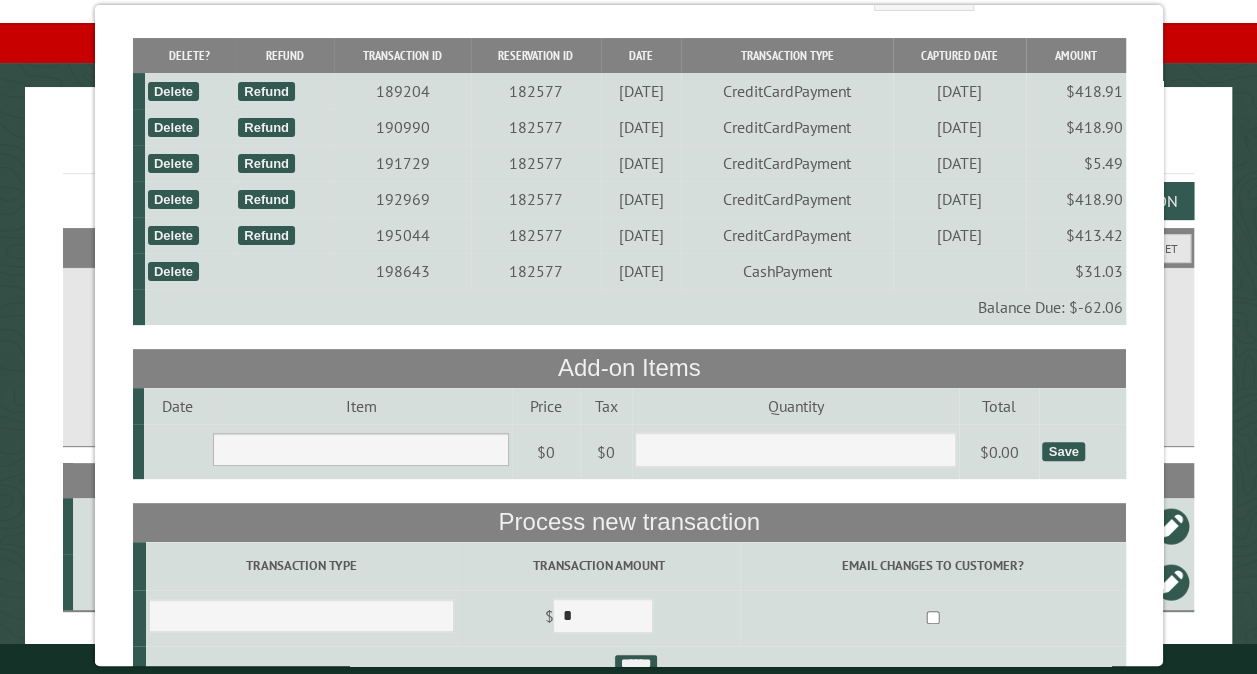 scroll, scrollTop: 167, scrollLeft: 0, axis: vertical 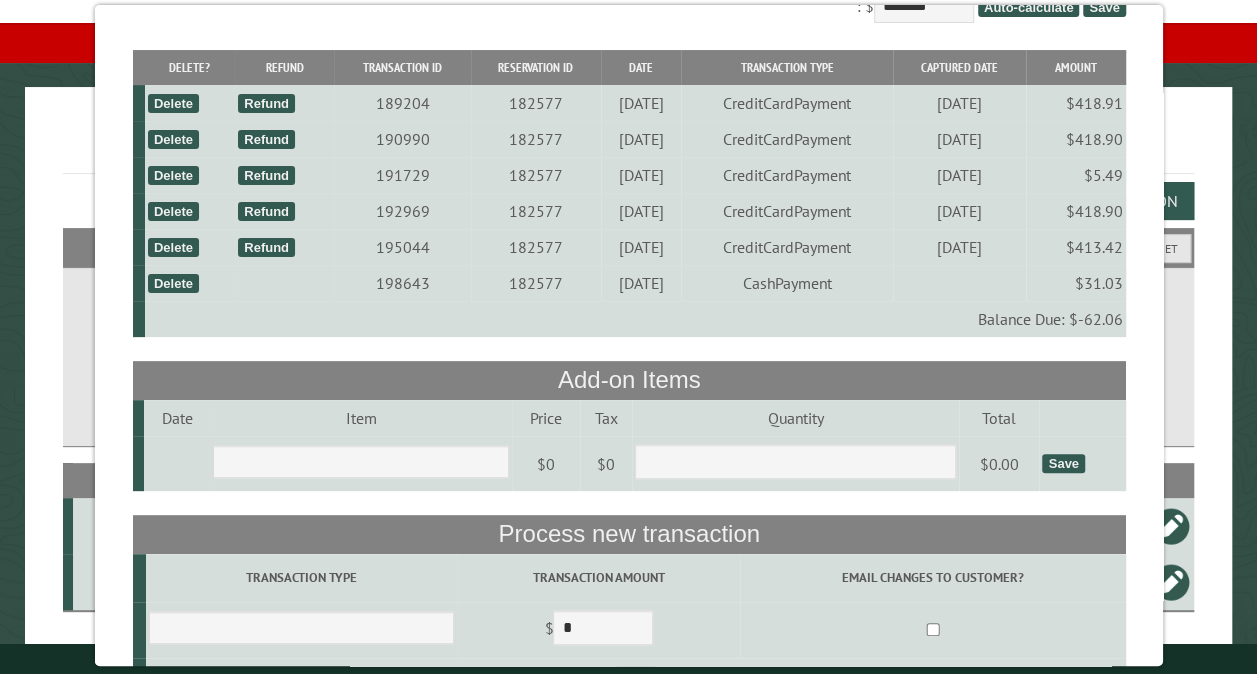 click on "Delete" at bounding box center (172, 283) 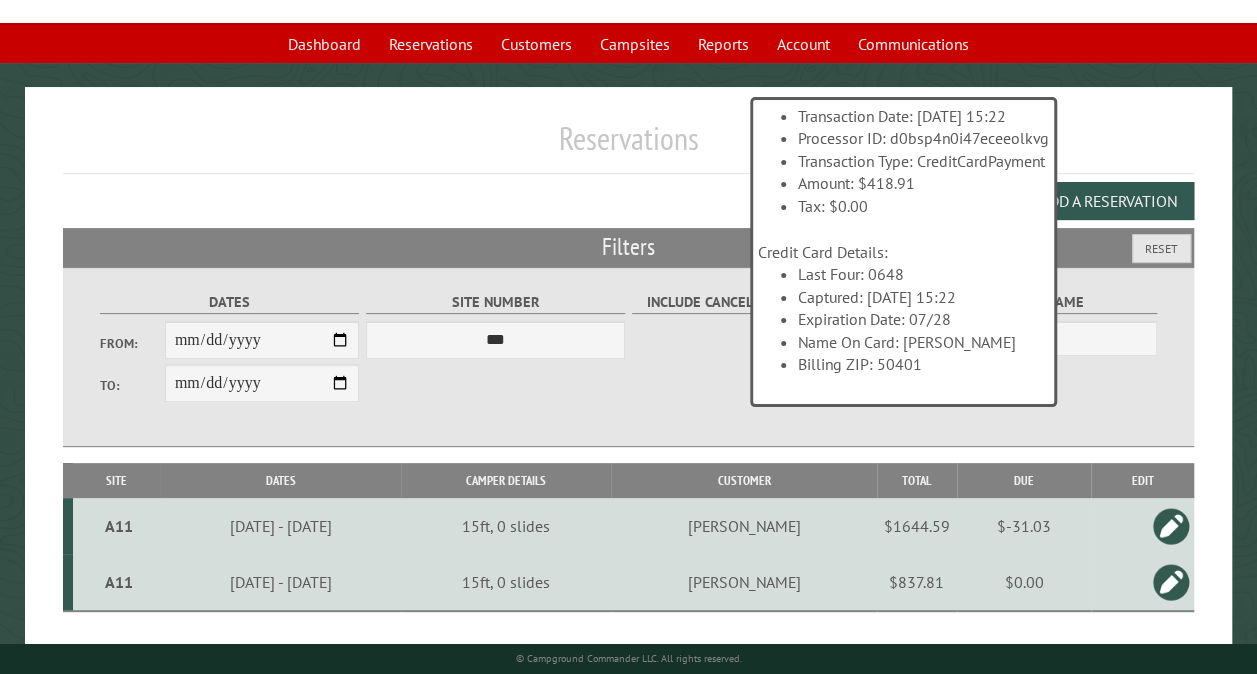 click on "A11" at bounding box center [119, 526] 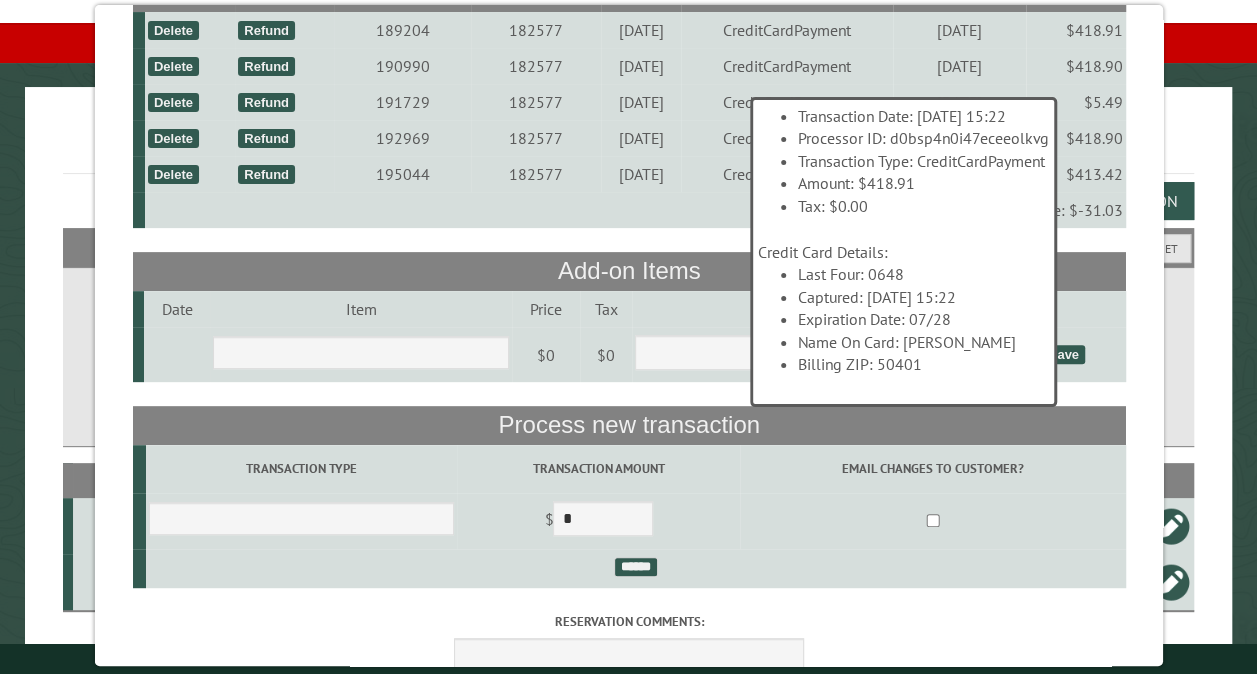 scroll, scrollTop: 267, scrollLeft: 0, axis: vertical 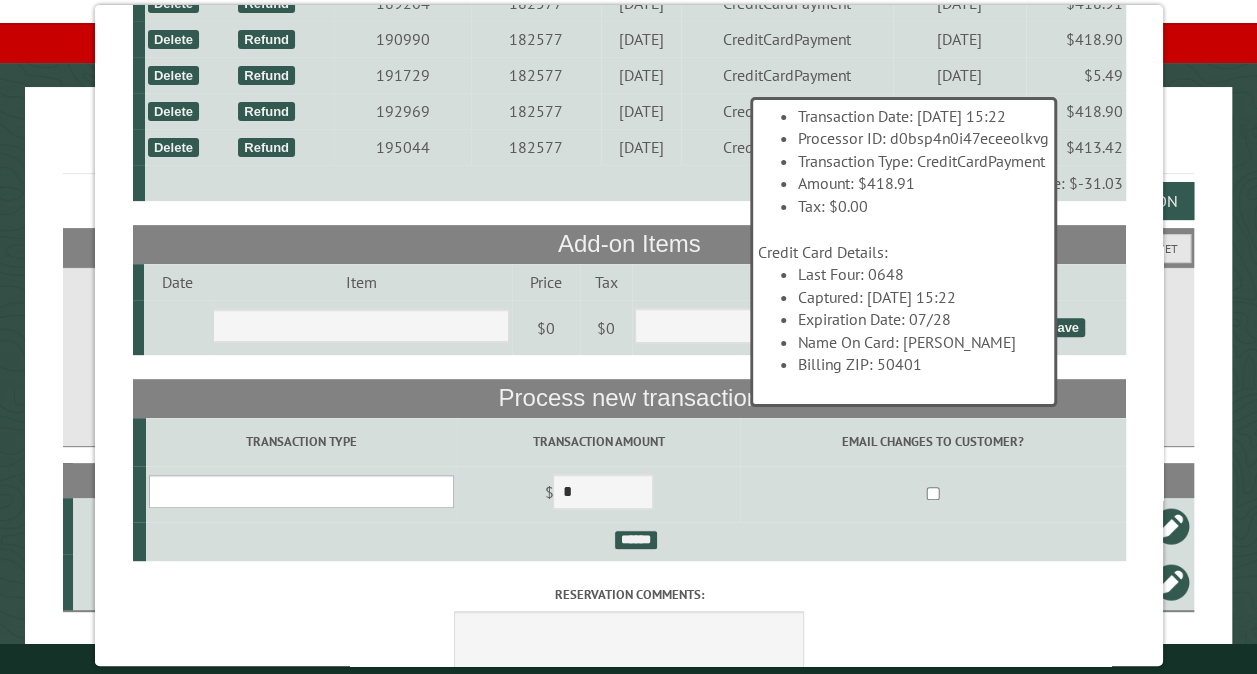 click on "**********" at bounding box center (300, 491) 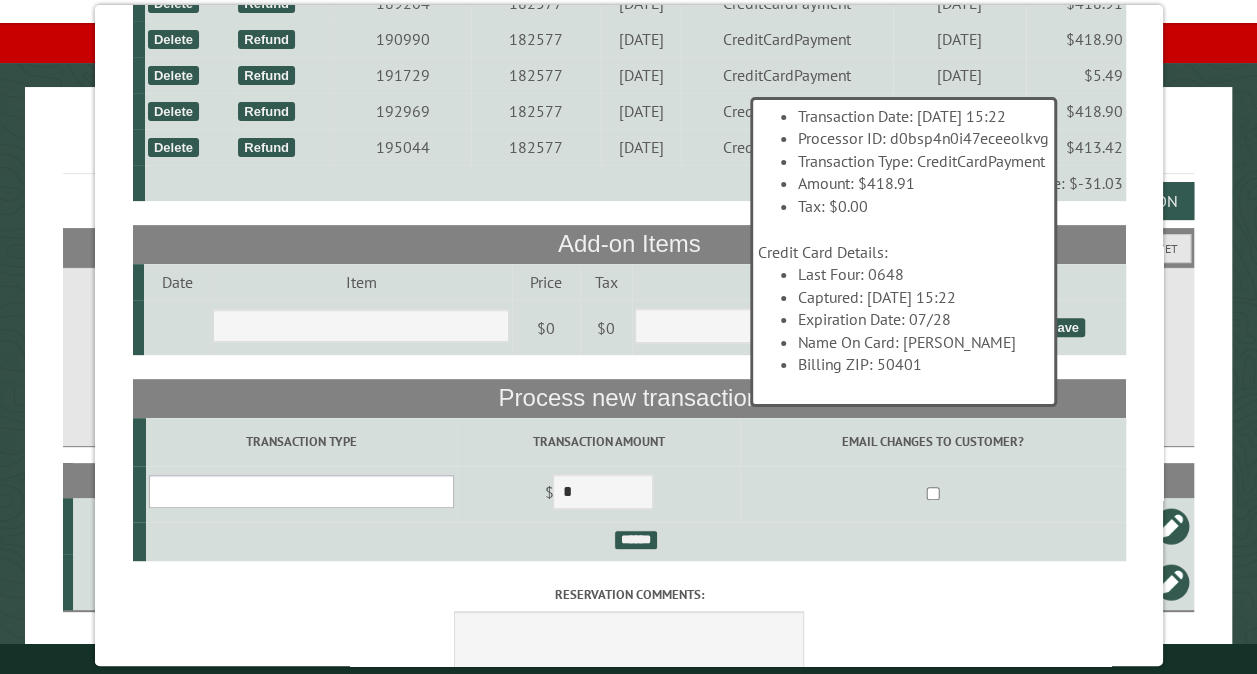 select on "*" 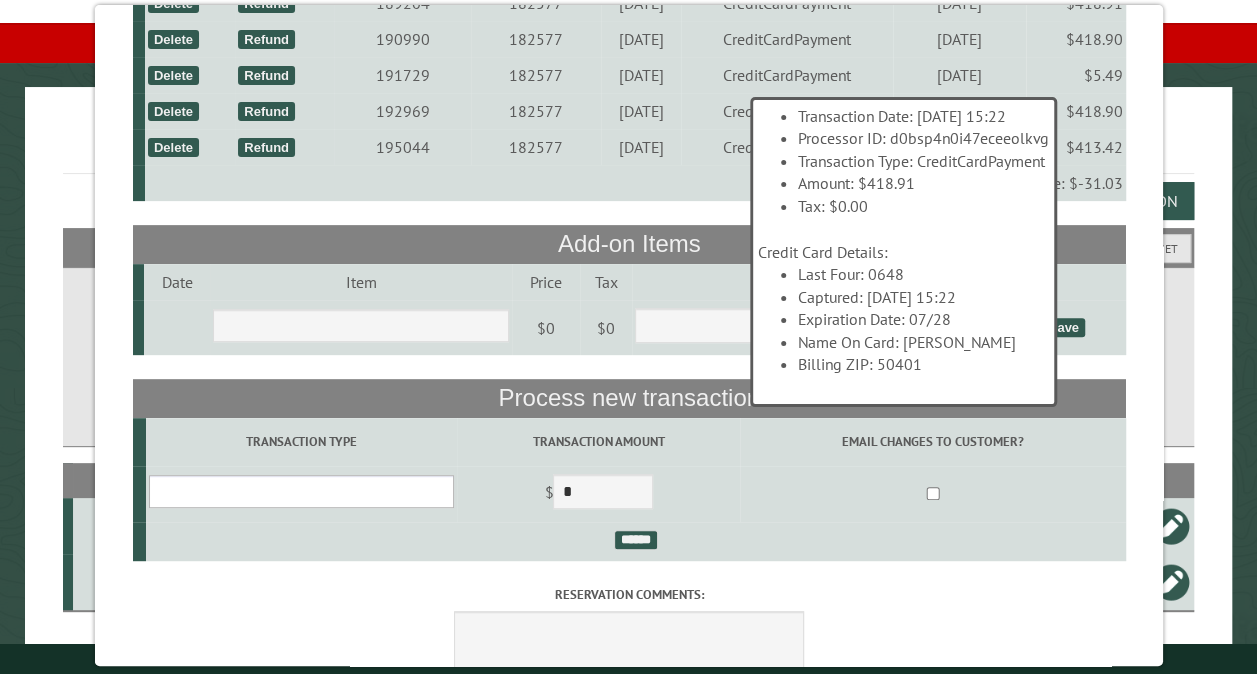 click on "**********" at bounding box center [300, 491] 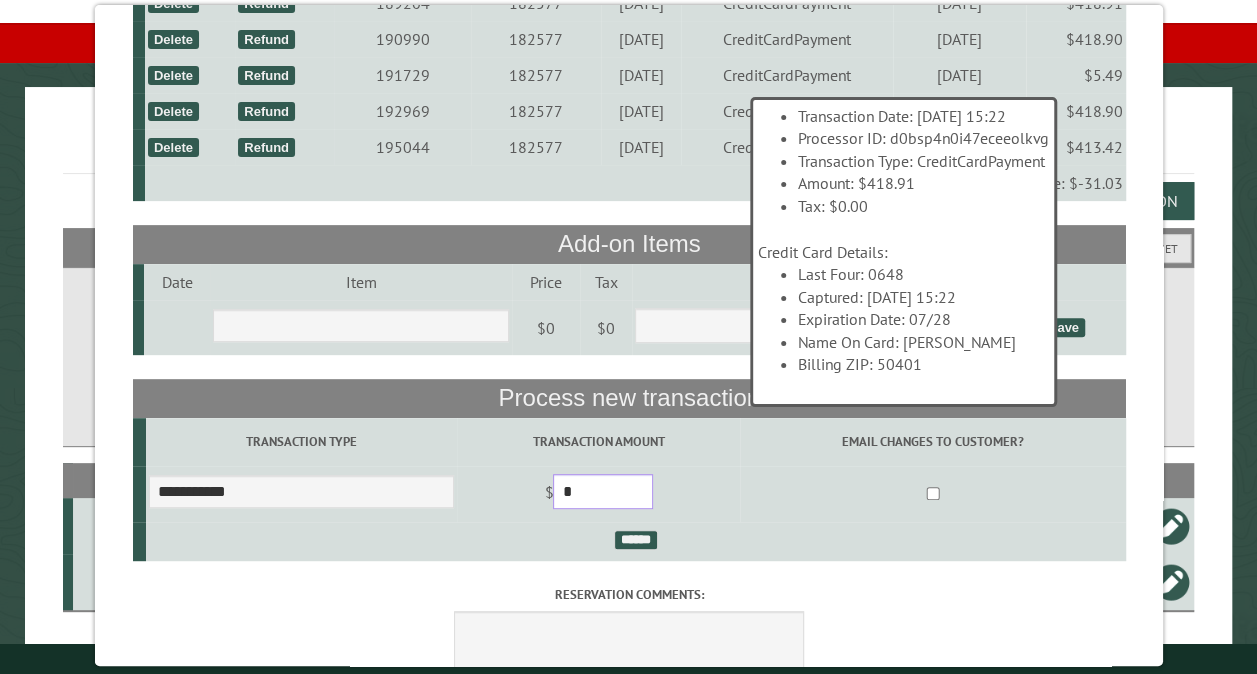 drag, startPoint x: 604, startPoint y: 502, endPoint x: 541, endPoint y: 493, distance: 63.63961 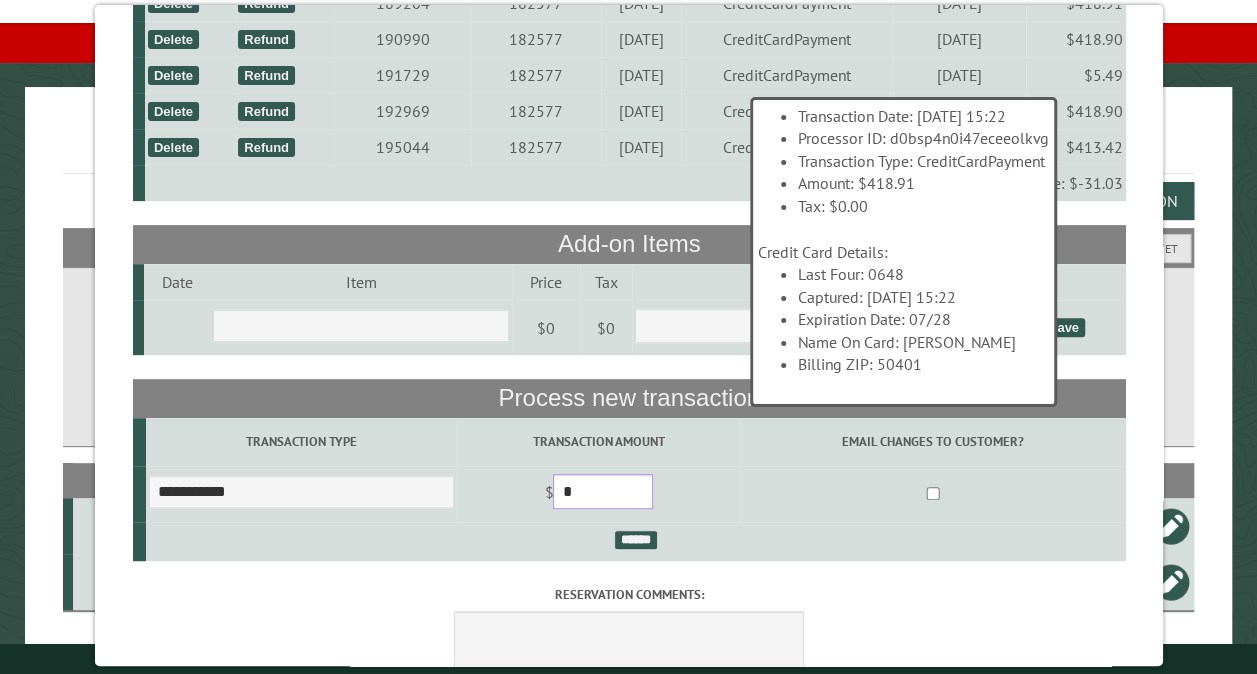 click on "$ *" at bounding box center [598, 494] 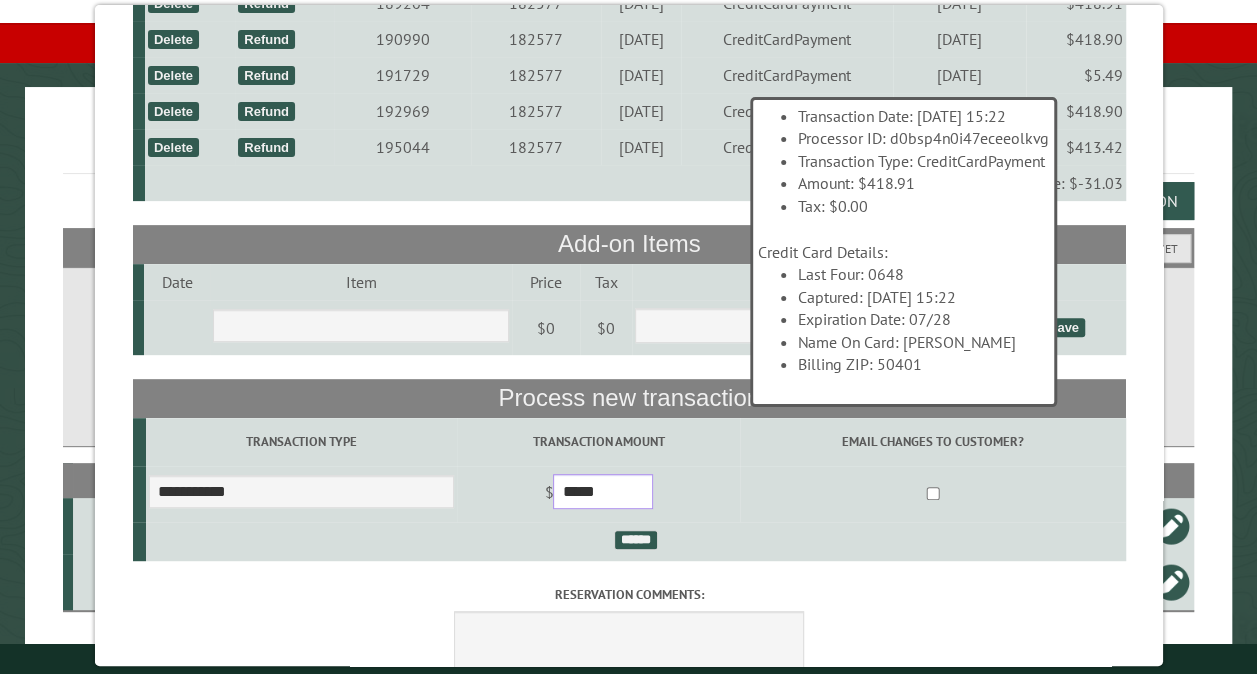 type on "*****" 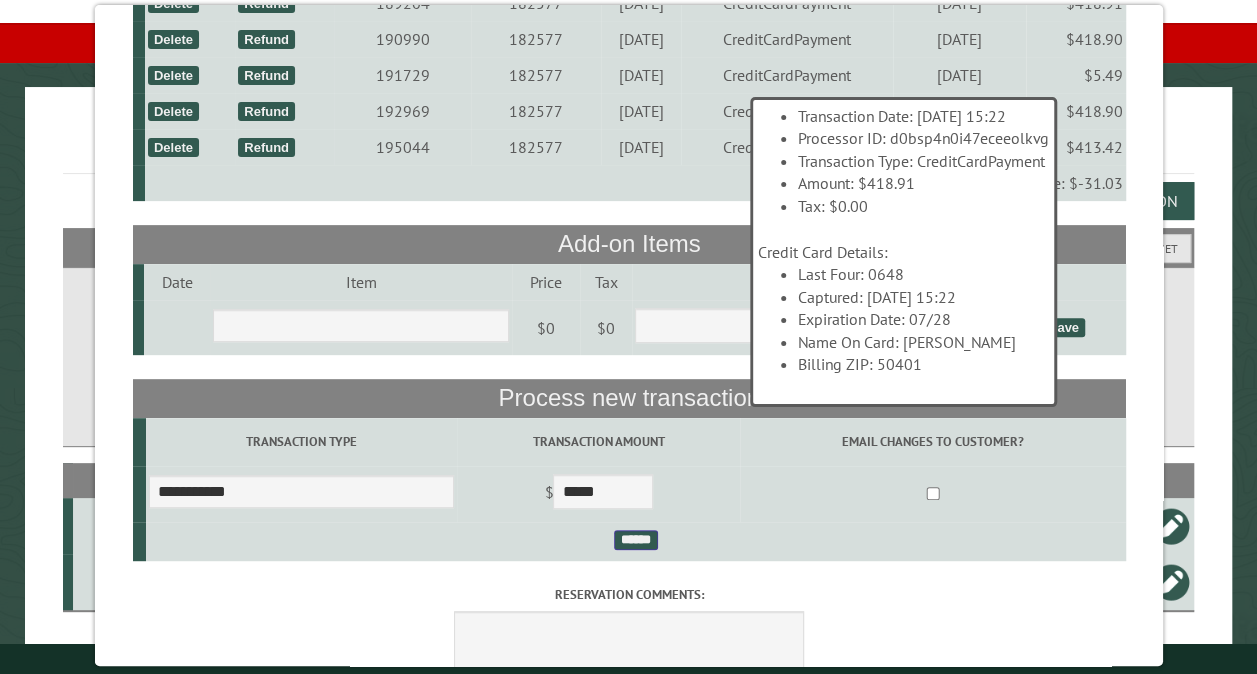 click on "******" at bounding box center (635, 540) 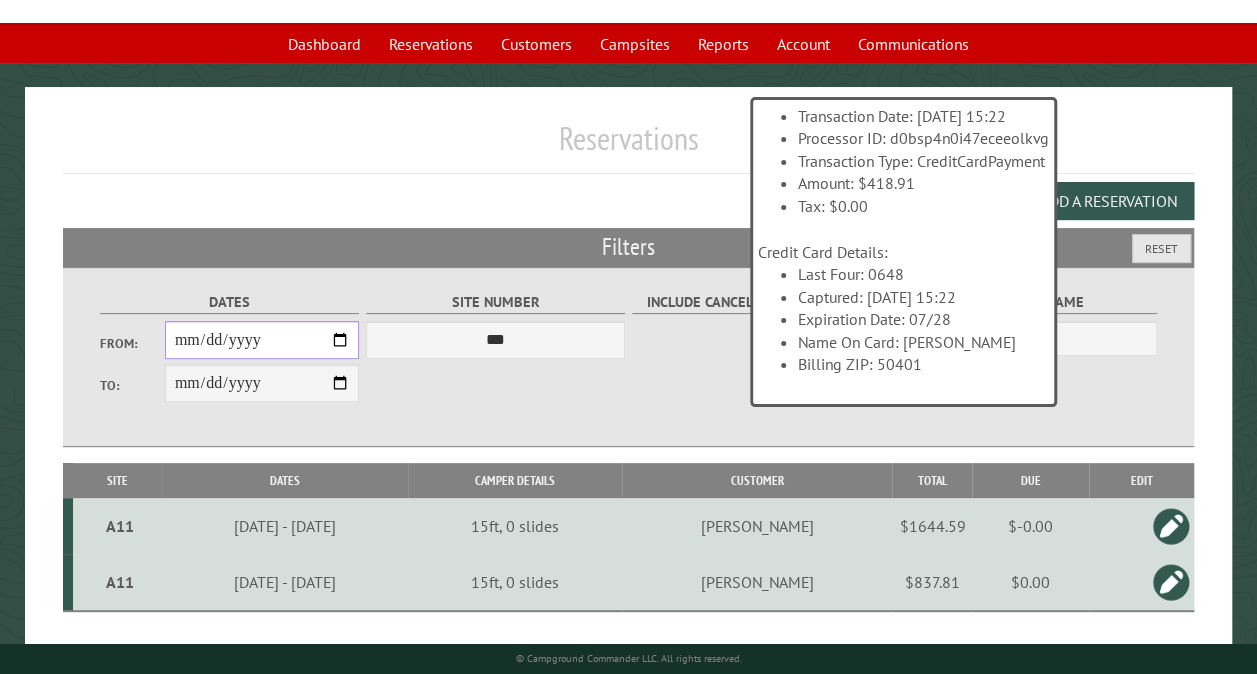 click on "**********" at bounding box center (262, 340) 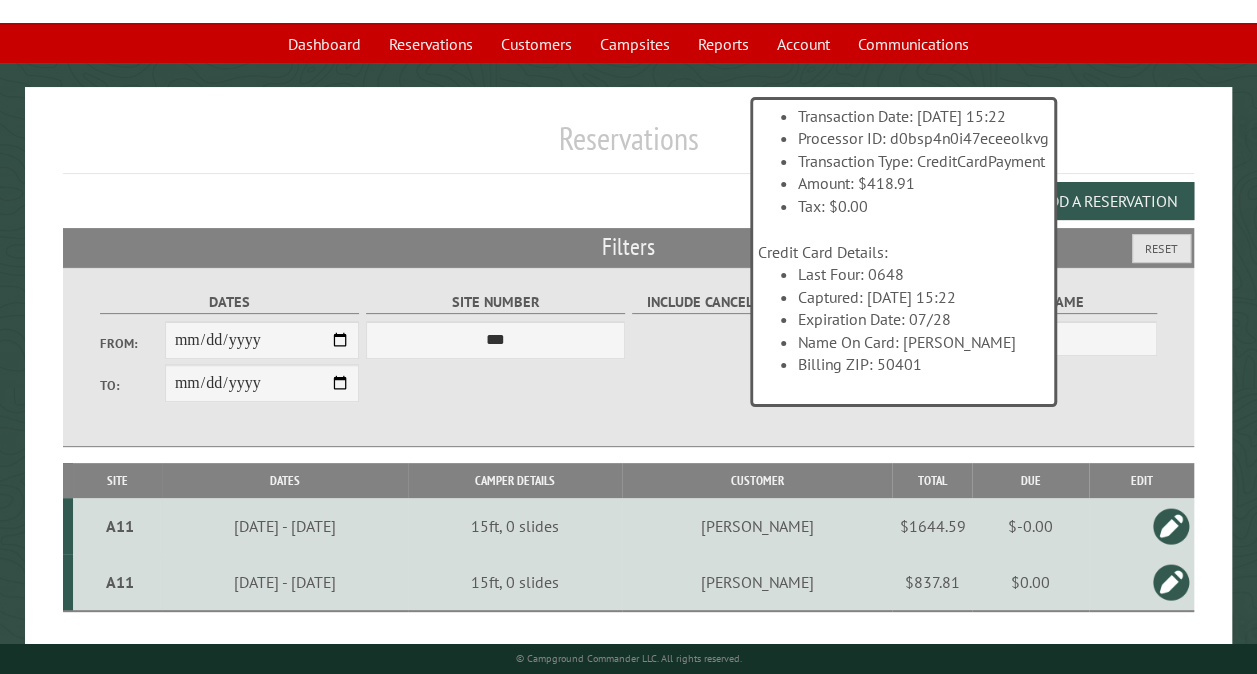 click on "**********" at bounding box center [628, 301] 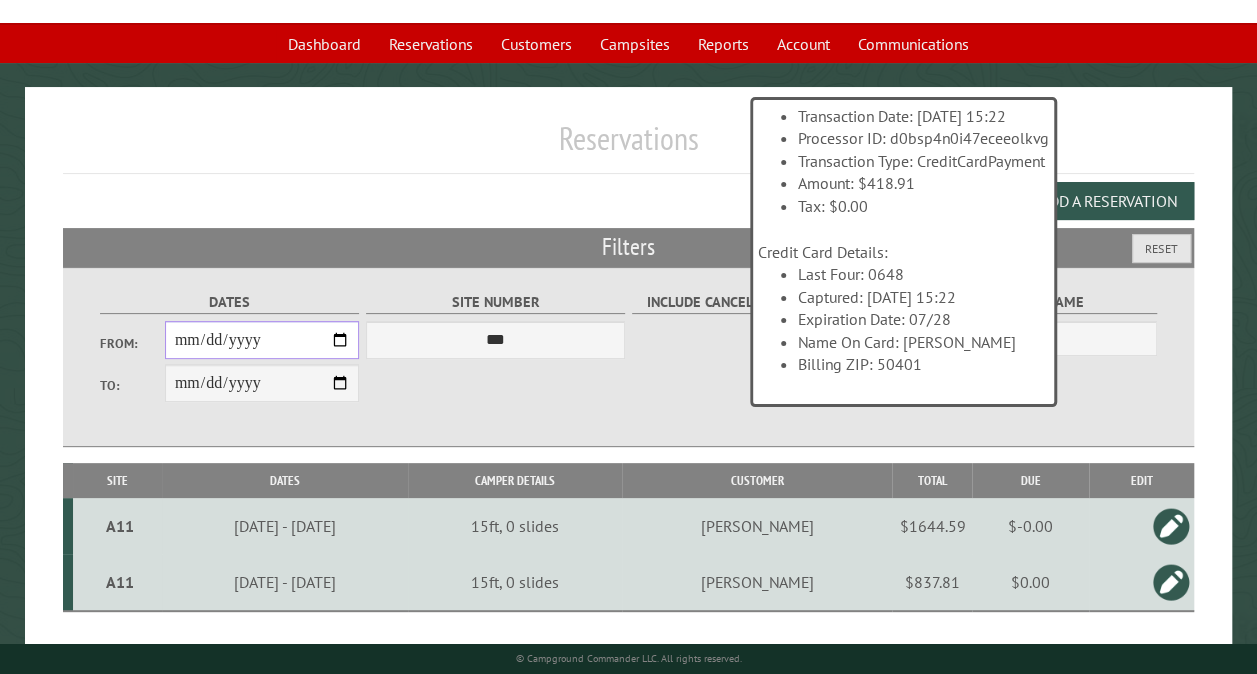 click on "**********" at bounding box center (262, 340) 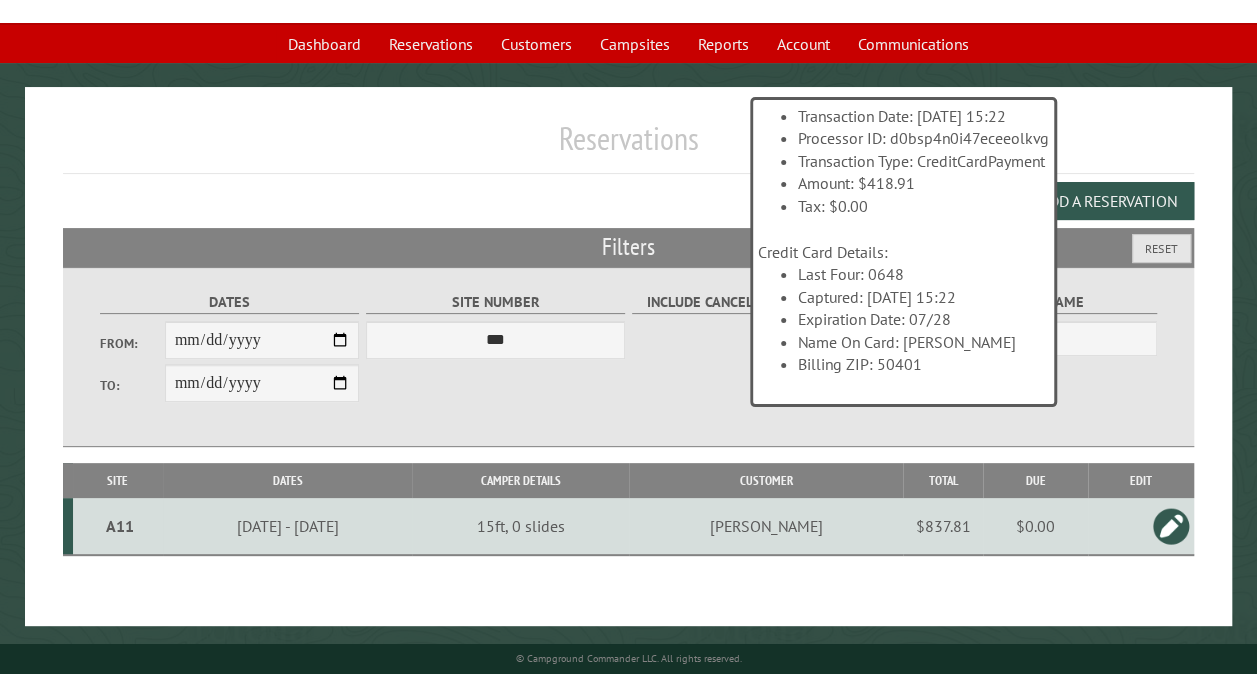 click on "A11" at bounding box center (120, 526) 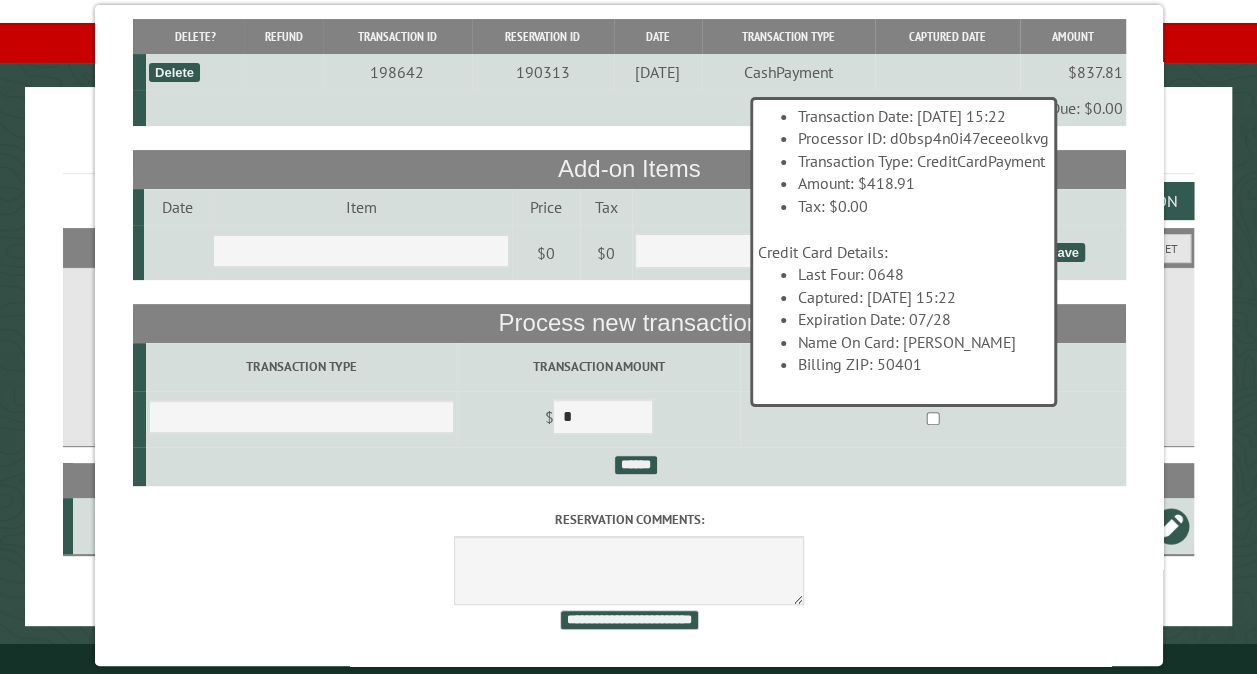 scroll, scrollTop: 220, scrollLeft: 0, axis: vertical 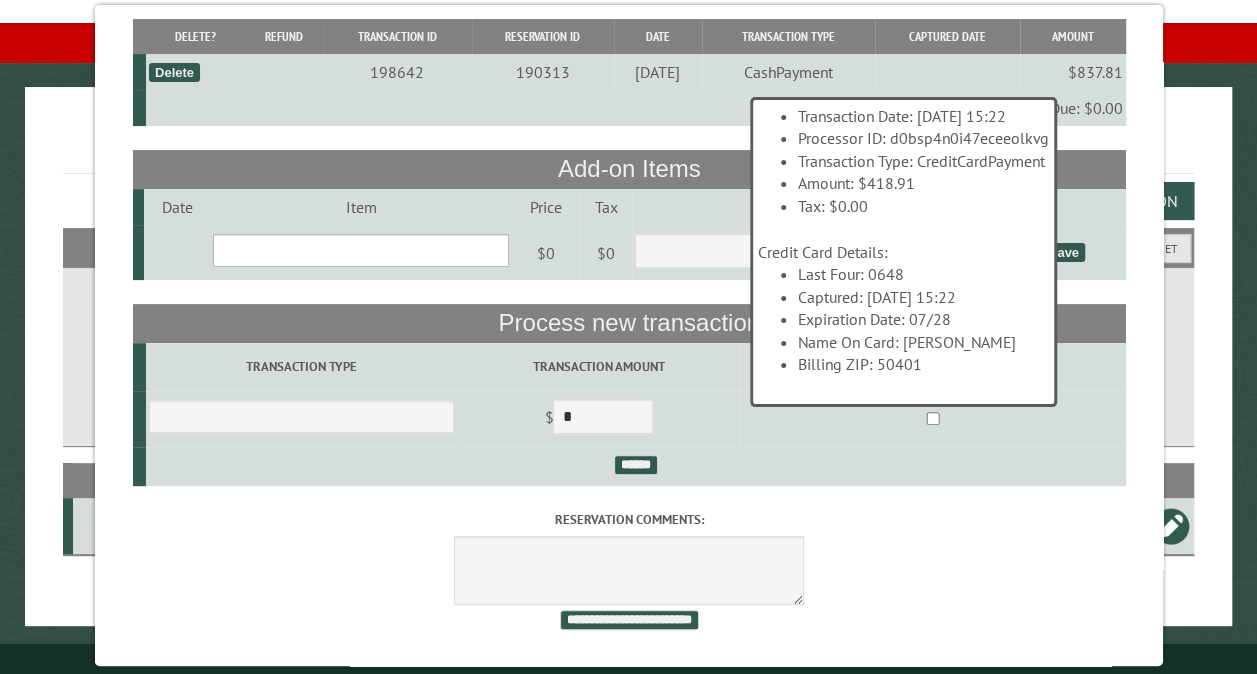 click on "**********" at bounding box center (361, 250) 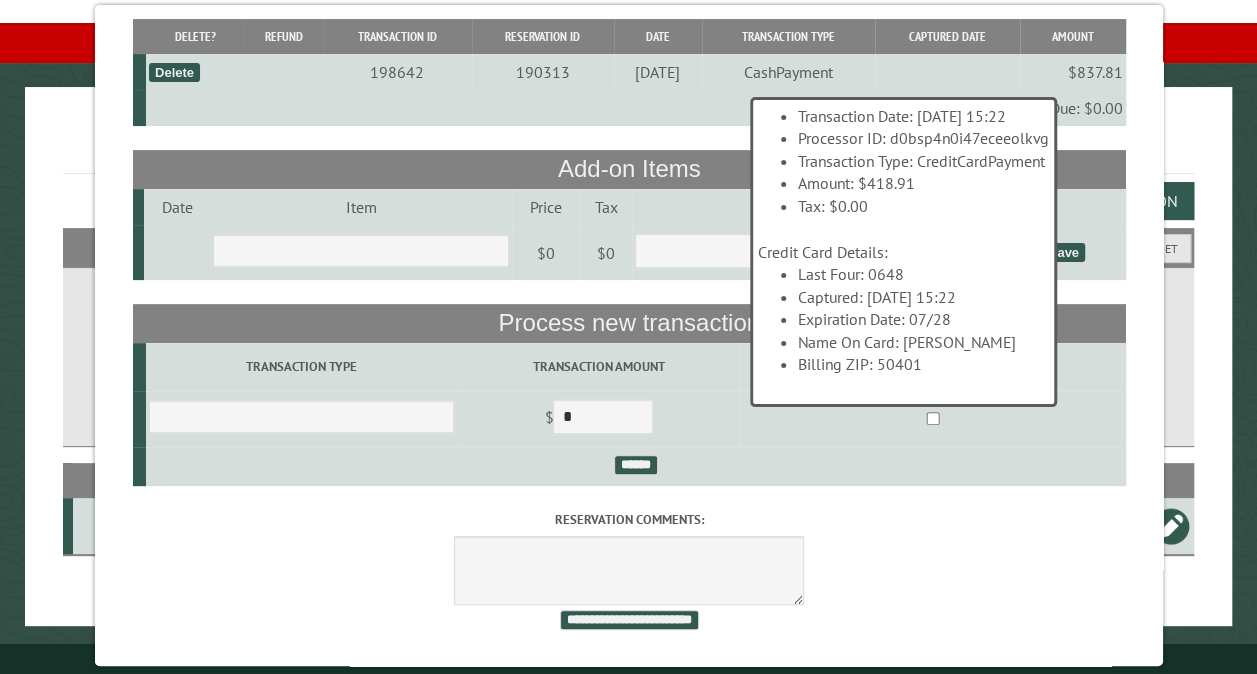 click at bounding box center [176, 253] 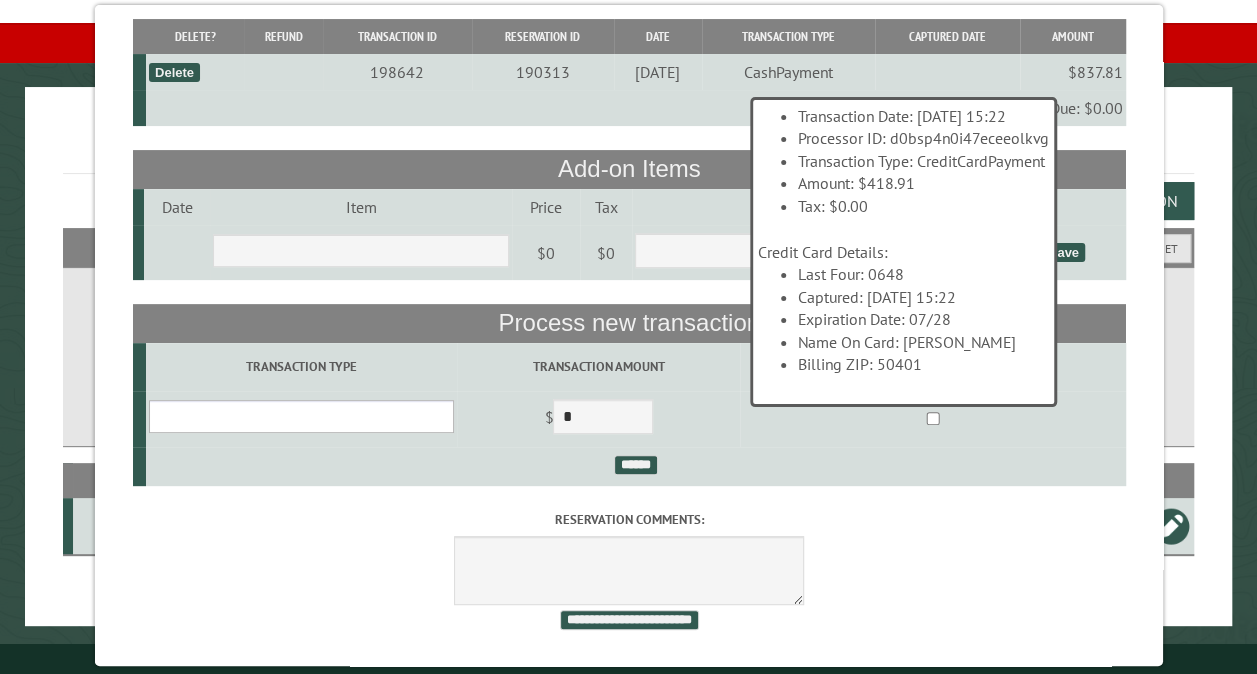 click on "**********" at bounding box center [300, 416] 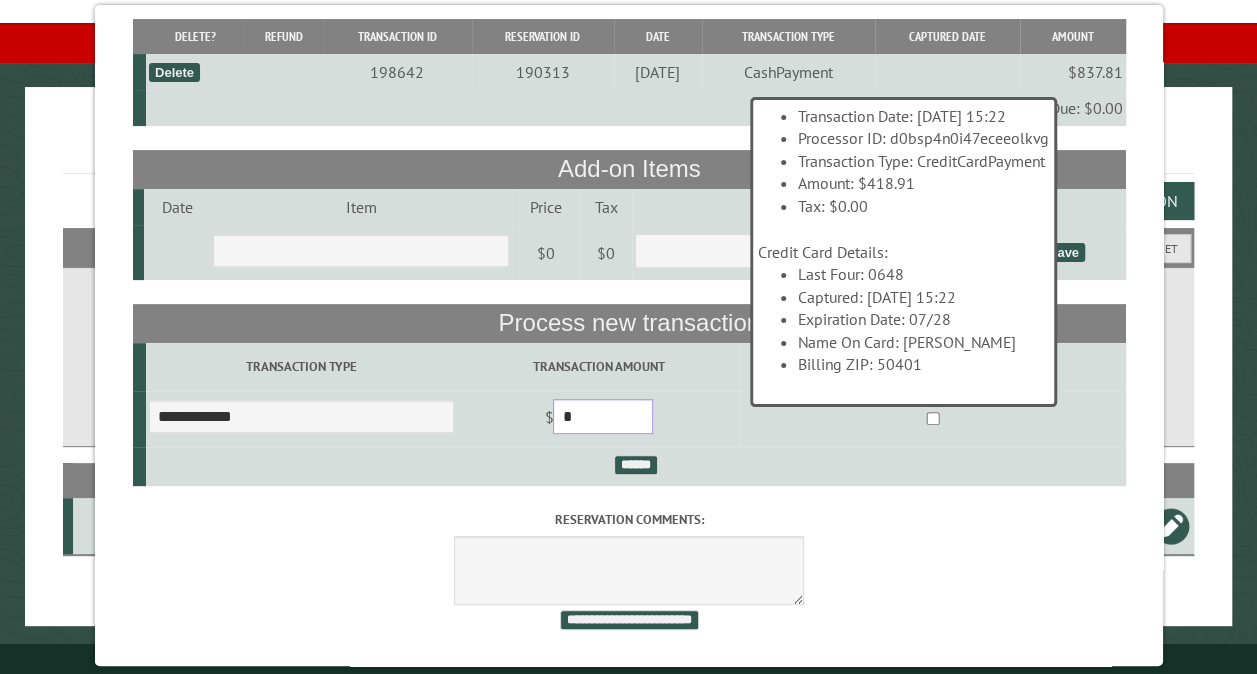 drag, startPoint x: 610, startPoint y: 408, endPoint x: 558, endPoint y: 400, distance: 52.611786 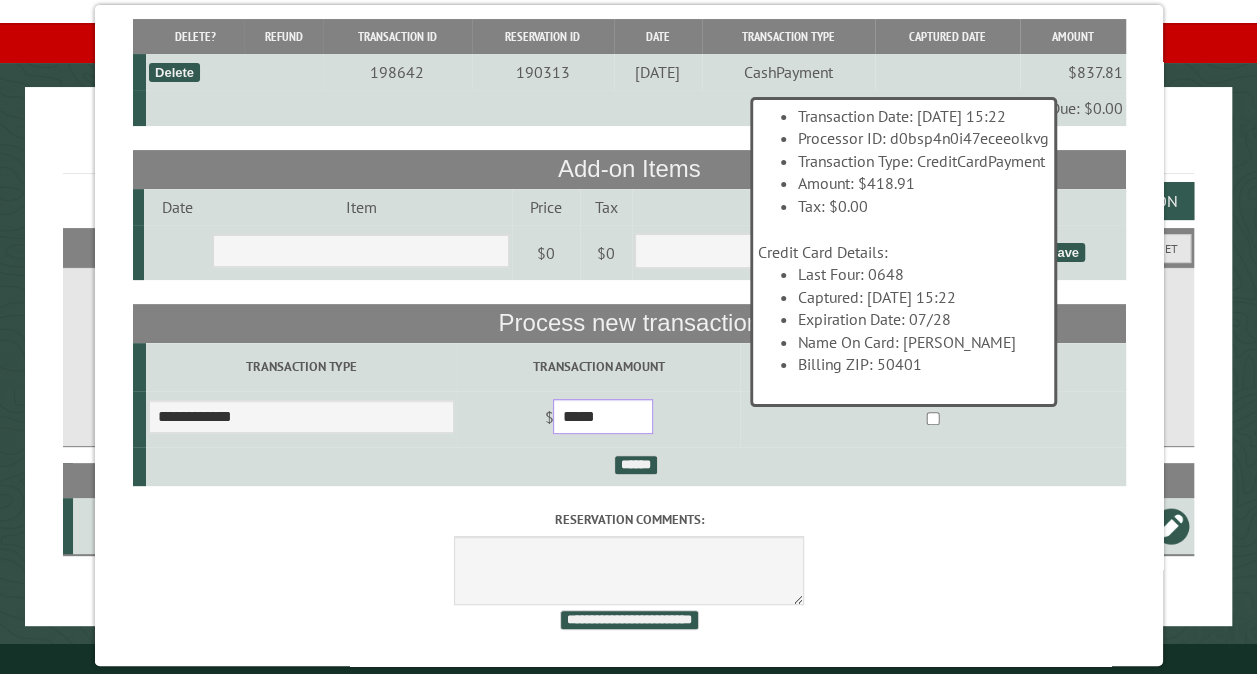 type on "*****" 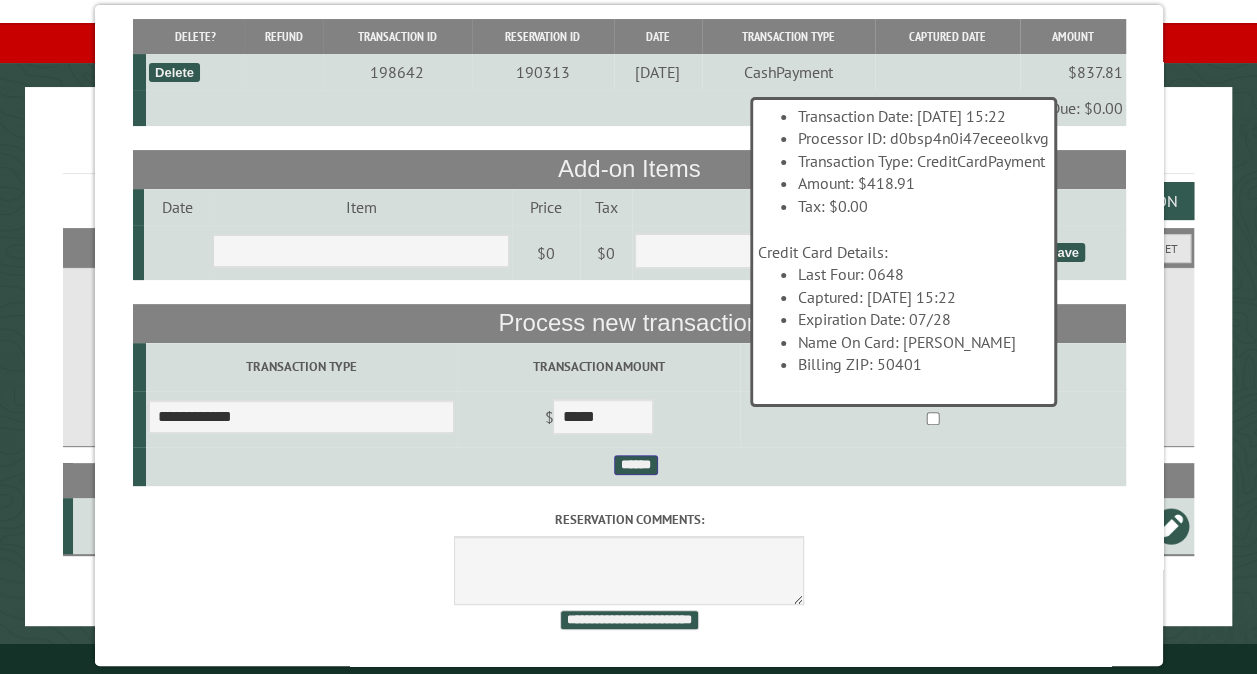 click on "******" at bounding box center (635, 465) 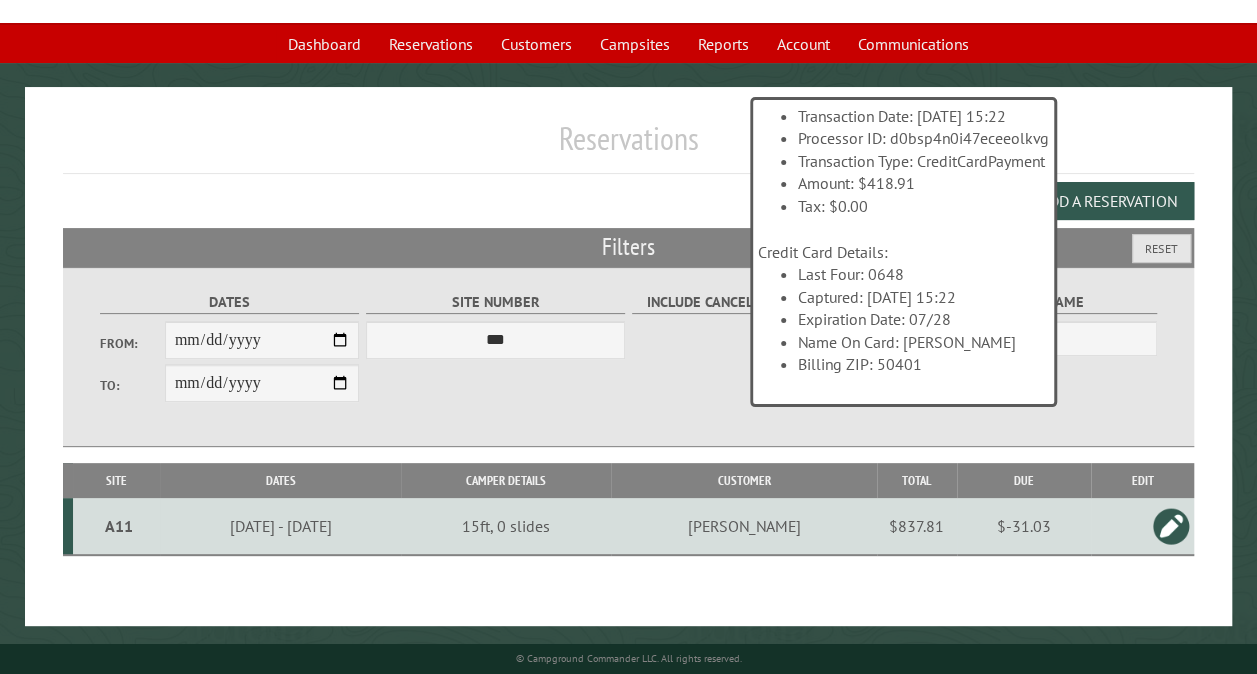 click on "A11" at bounding box center (119, 526) 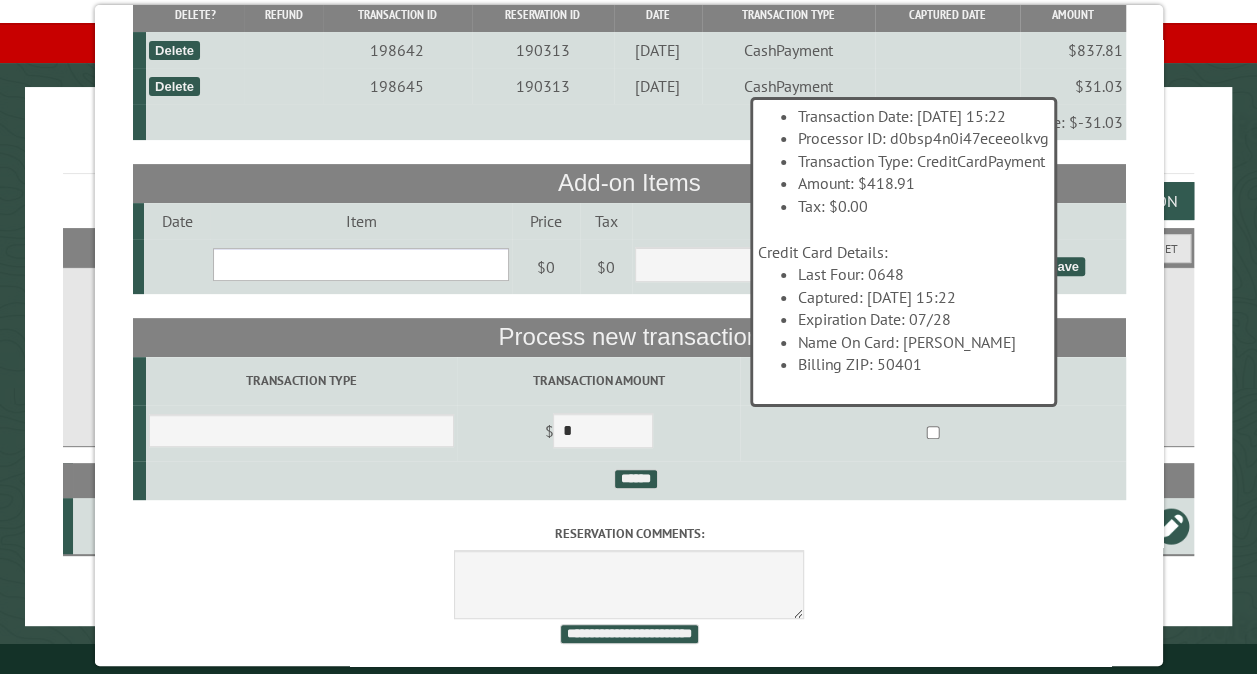 click on "**********" at bounding box center (361, 264) 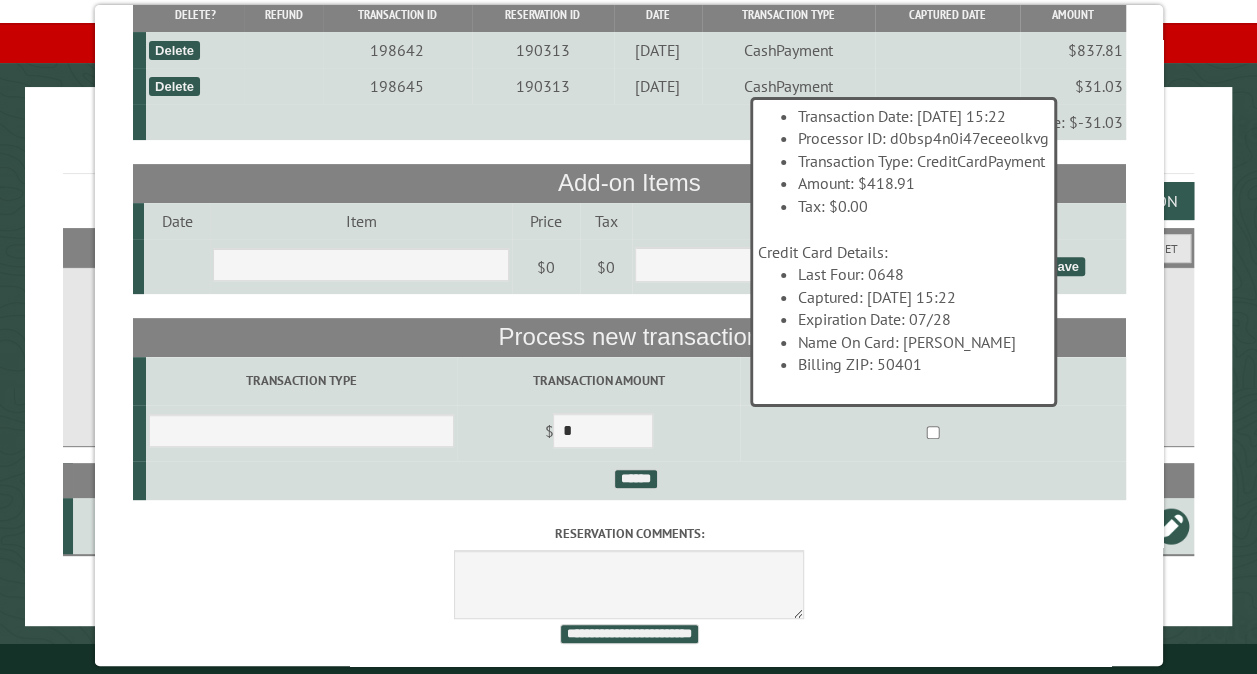 click on "Item" at bounding box center (361, 221) 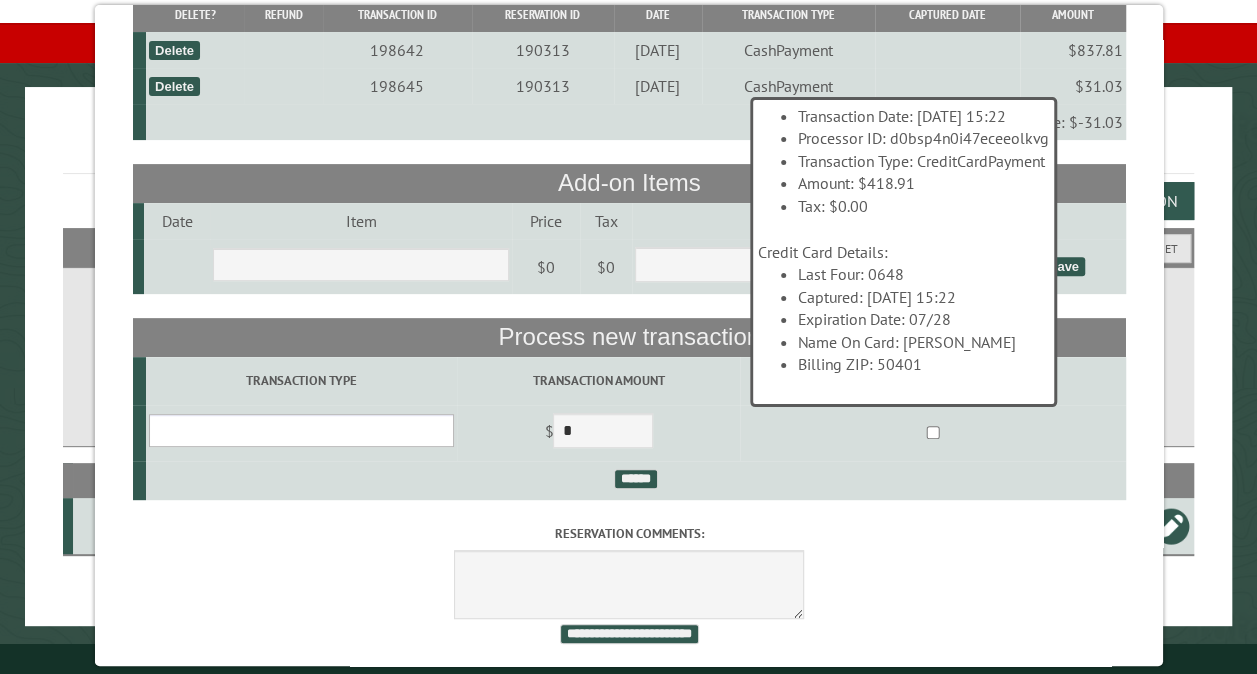 click on "**********" at bounding box center (300, 430) 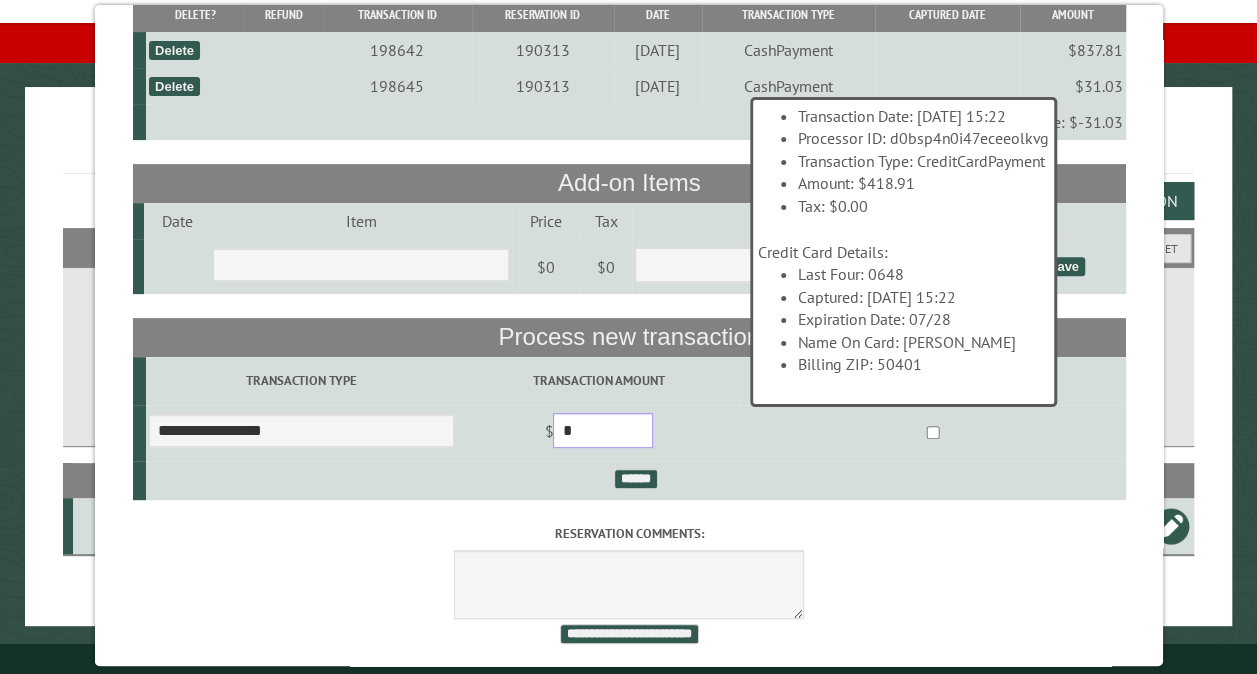 drag, startPoint x: 607, startPoint y: 446, endPoint x: 561, endPoint y: 438, distance: 46.69047 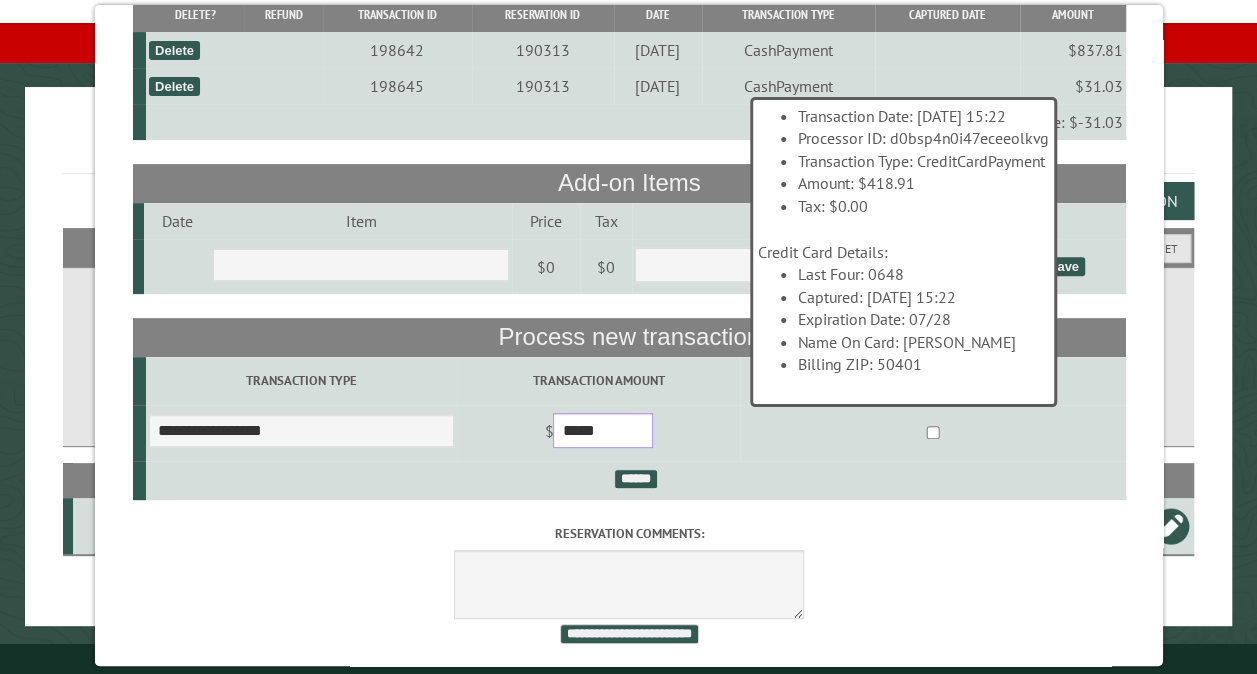type on "*****" 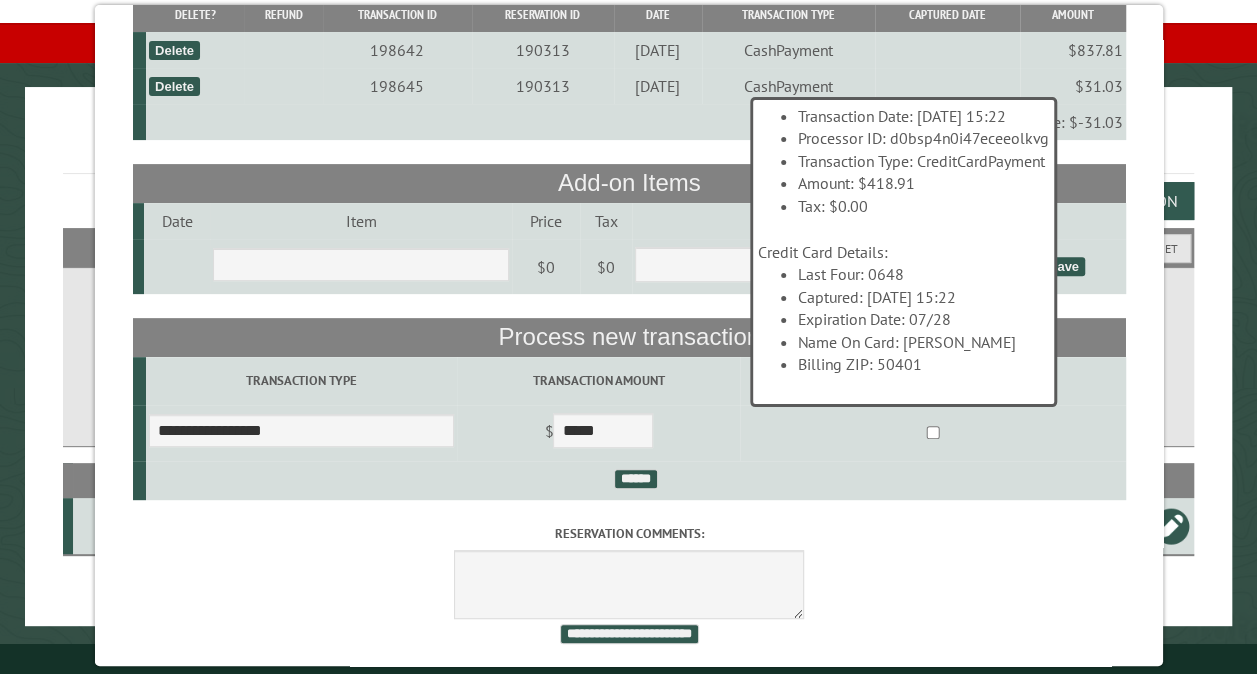 click at bounding box center (932, 433) 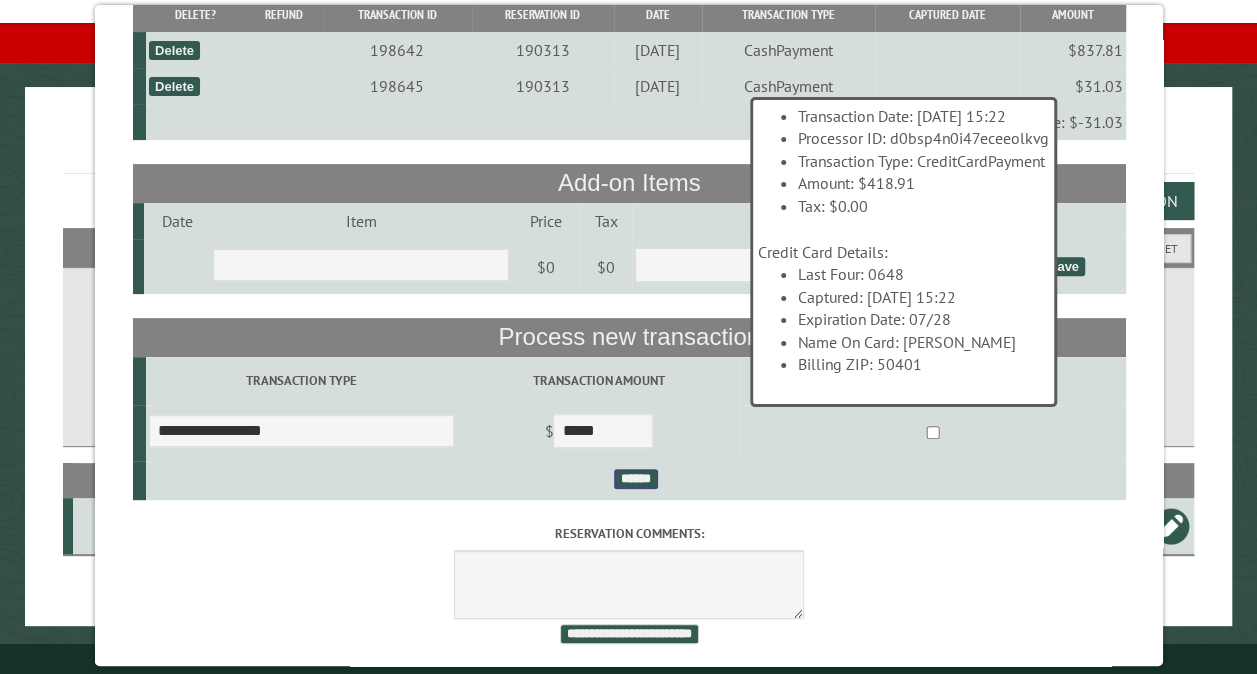 click on "******" at bounding box center (635, 479) 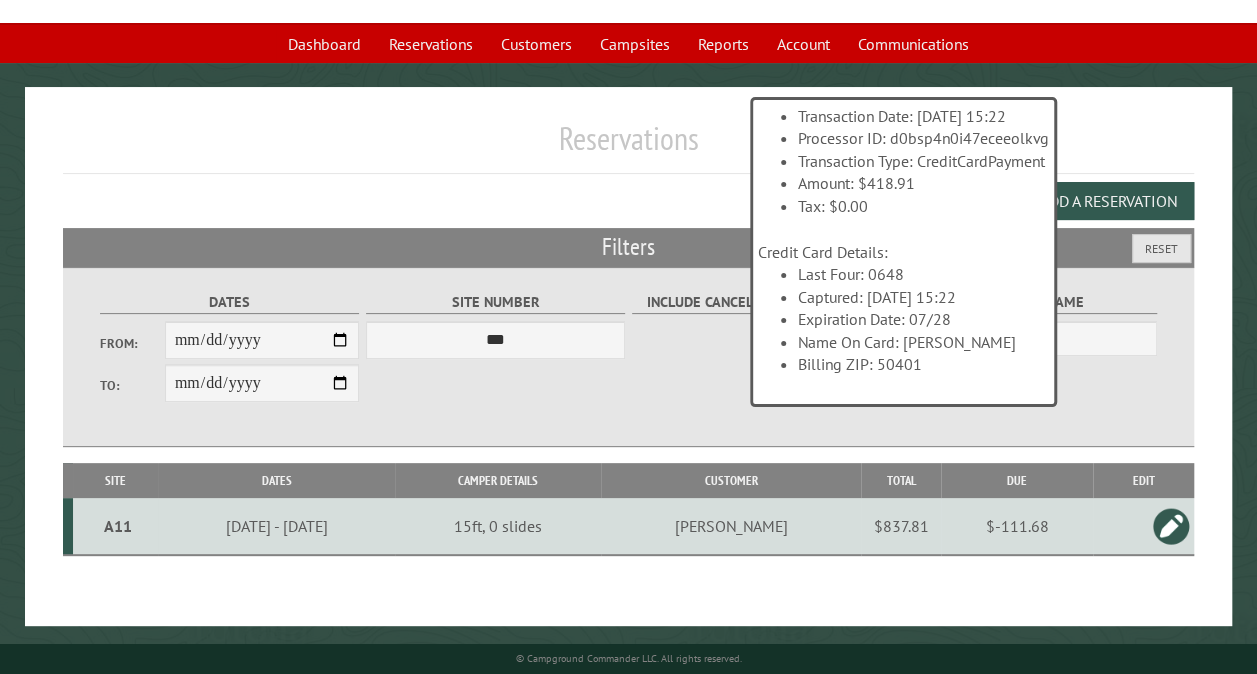 click on "A11" at bounding box center [118, 526] 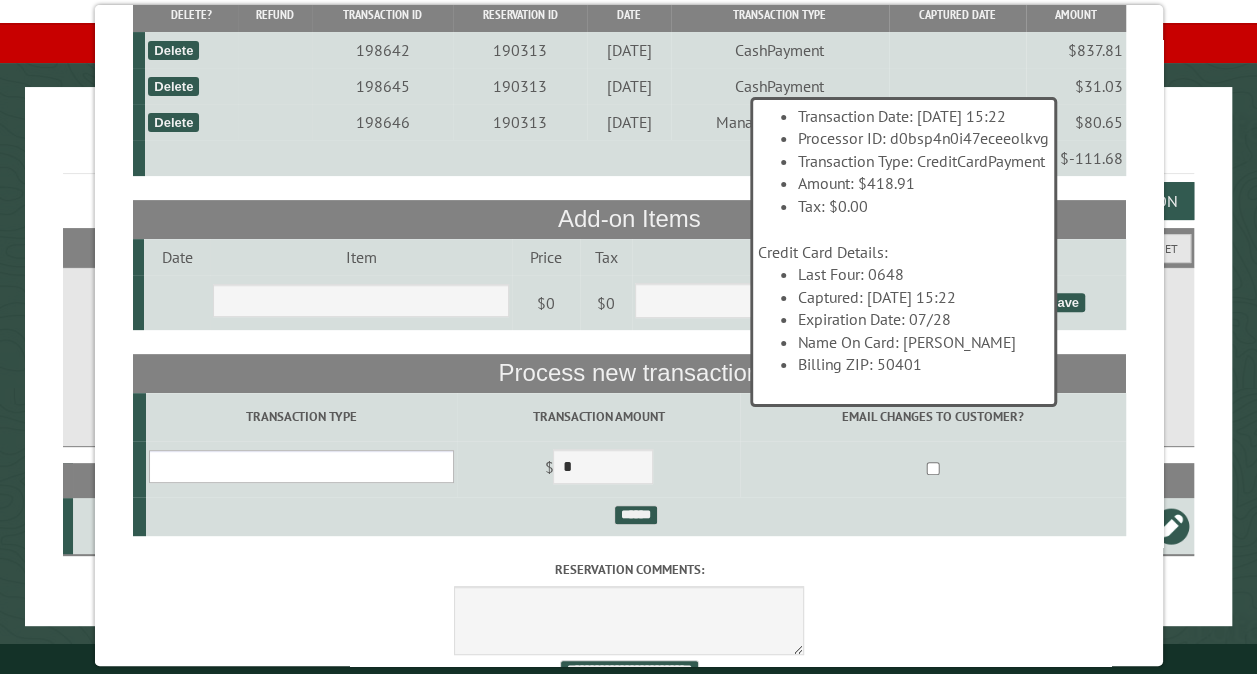 click on "**********" at bounding box center [300, 466] 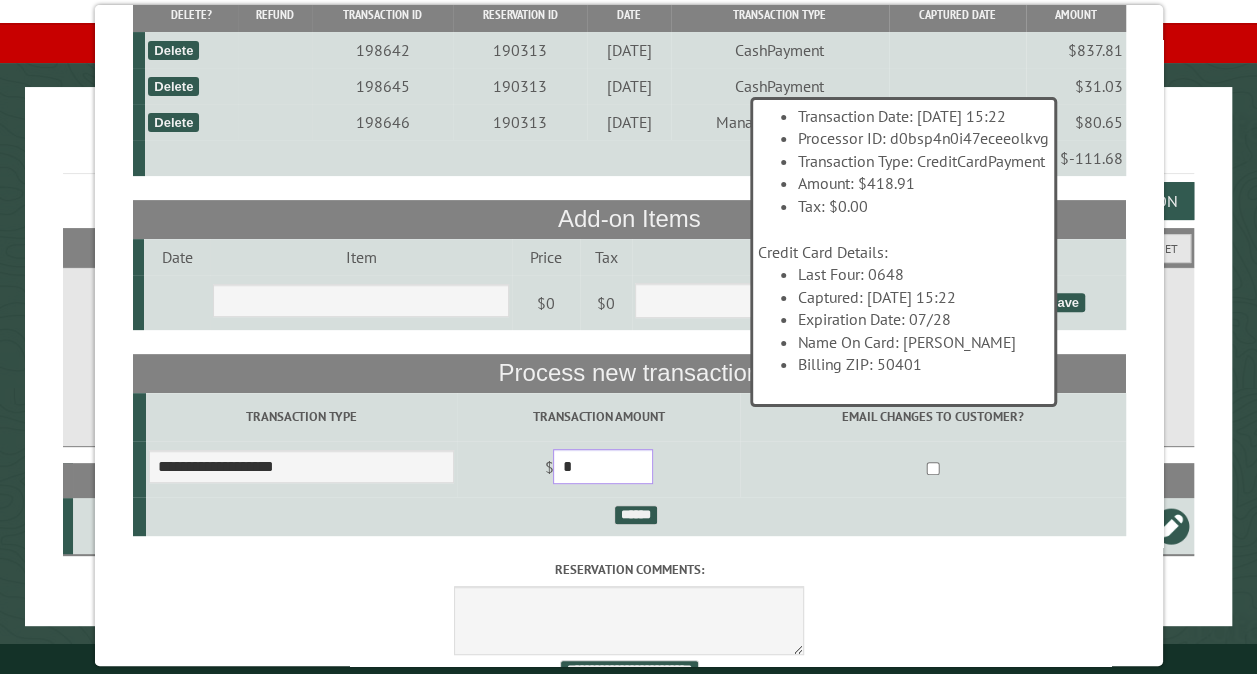 drag, startPoint x: 603, startPoint y: 482, endPoint x: 524, endPoint y: 478, distance: 79.101204 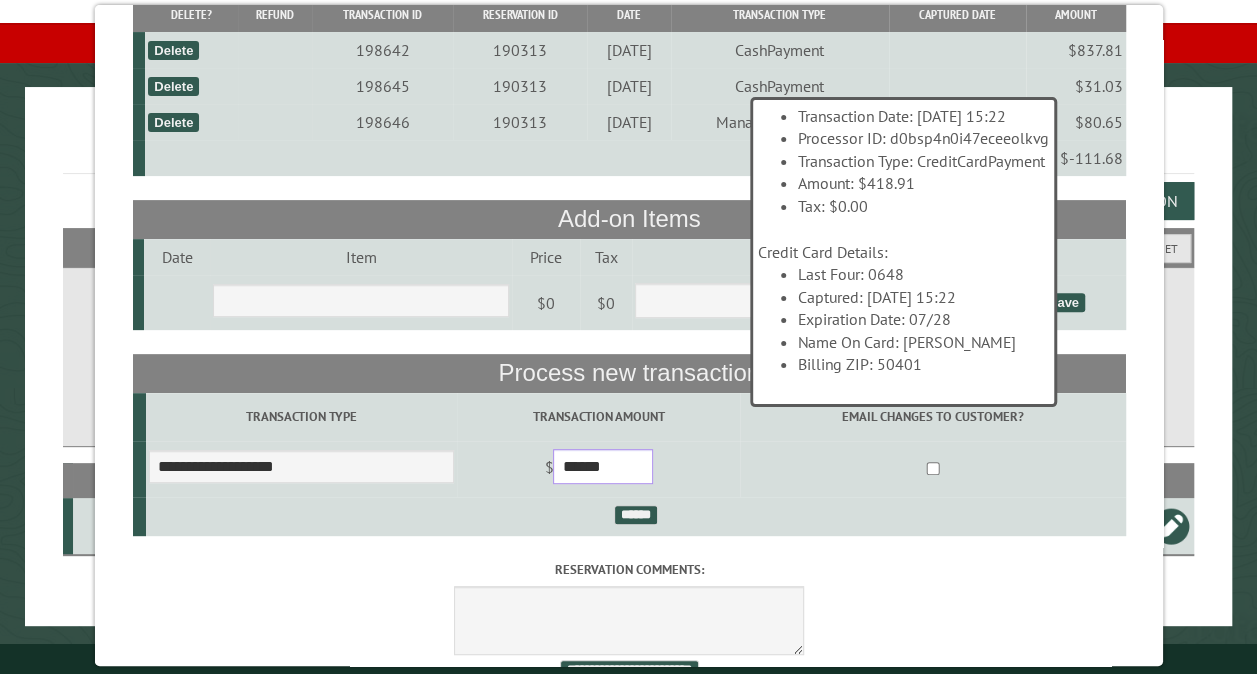 type on "******" 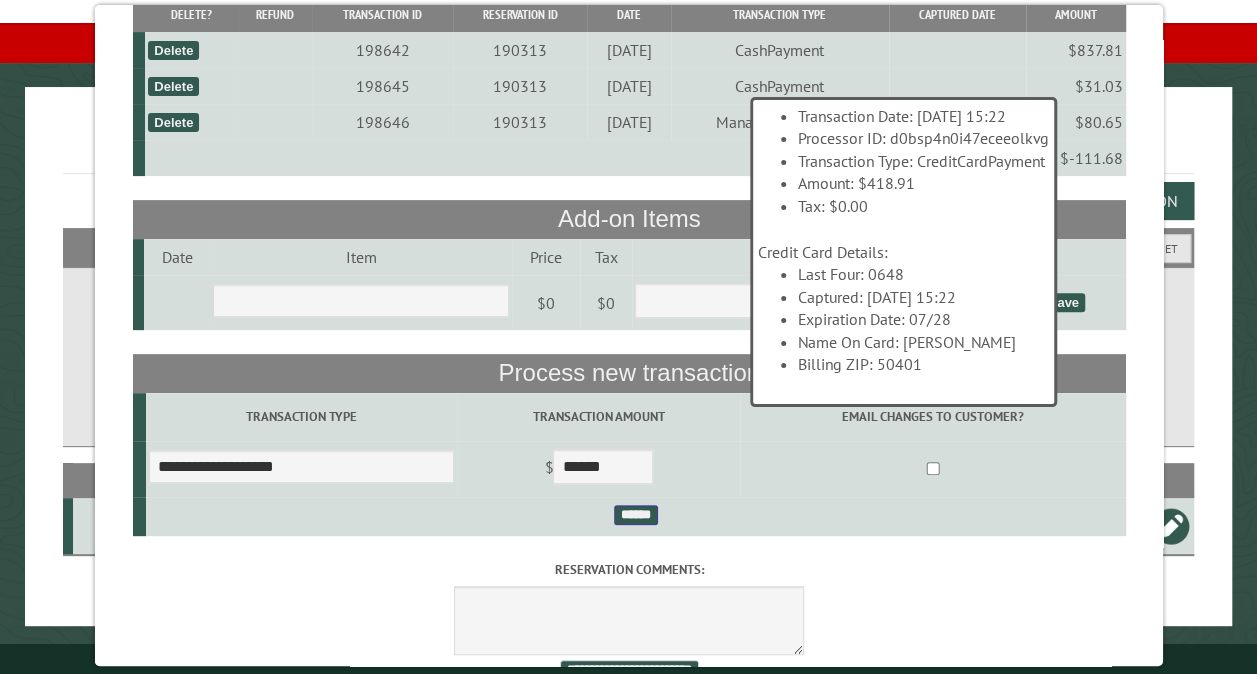 click on "******" at bounding box center (635, 515) 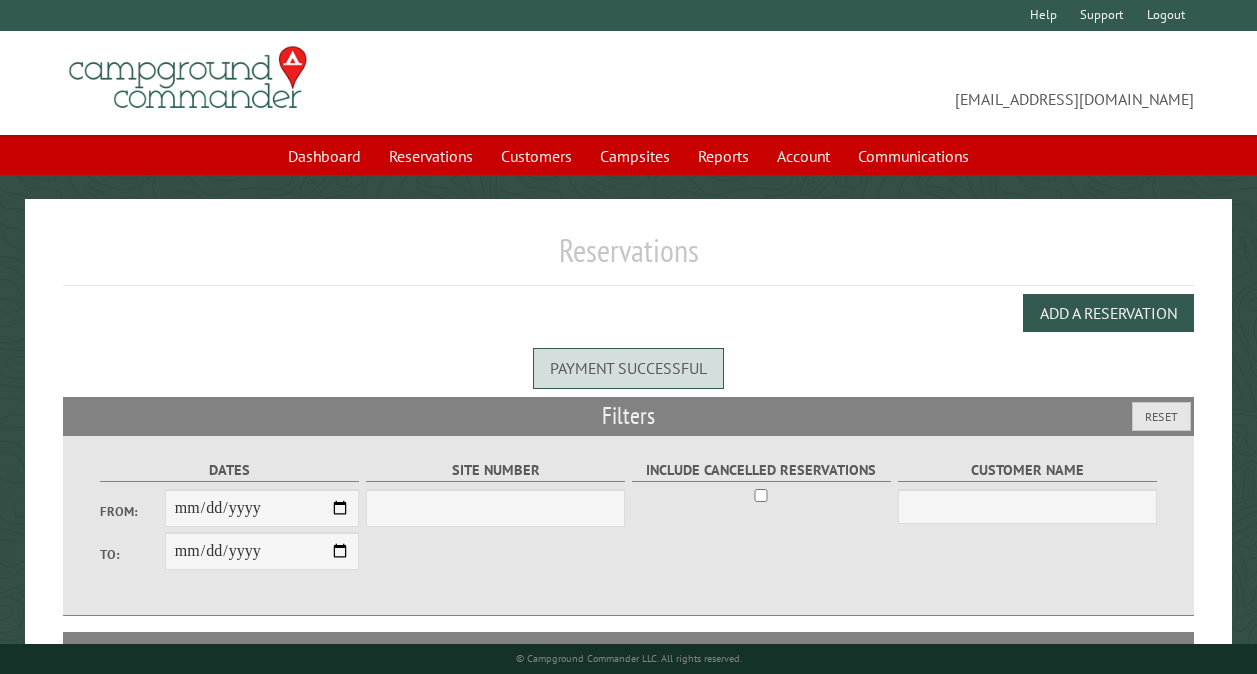 scroll, scrollTop: 0, scrollLeft: 0, axis: both 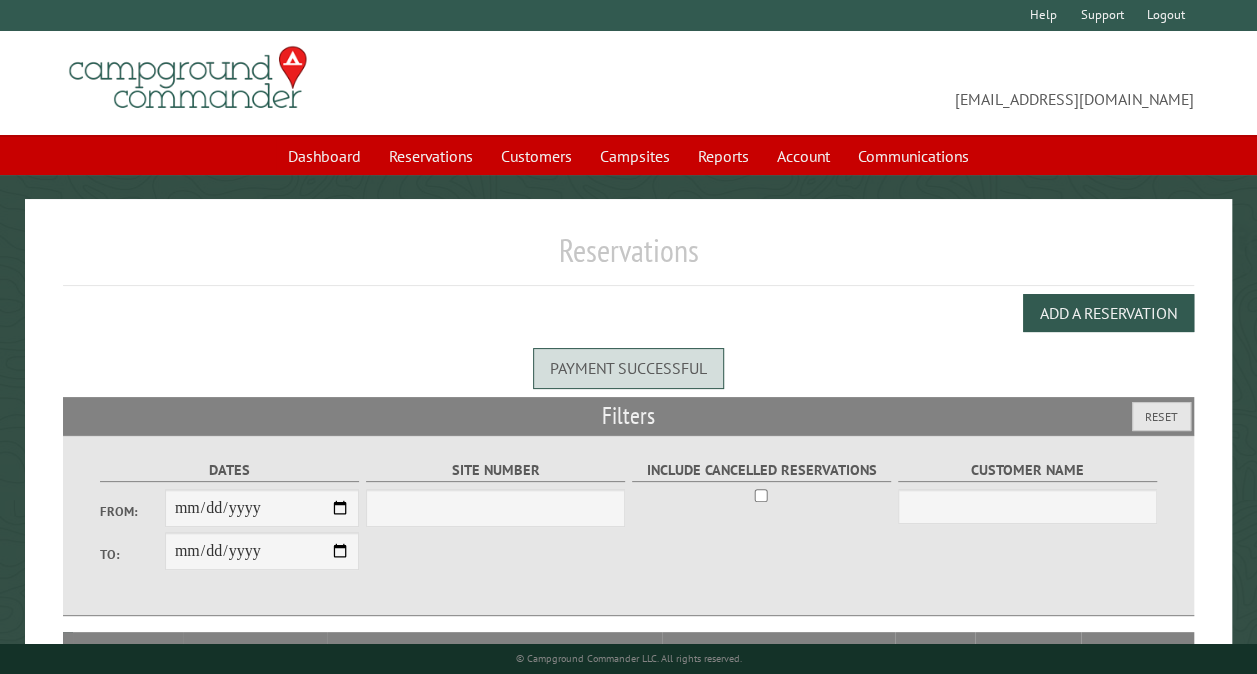 select on "***" 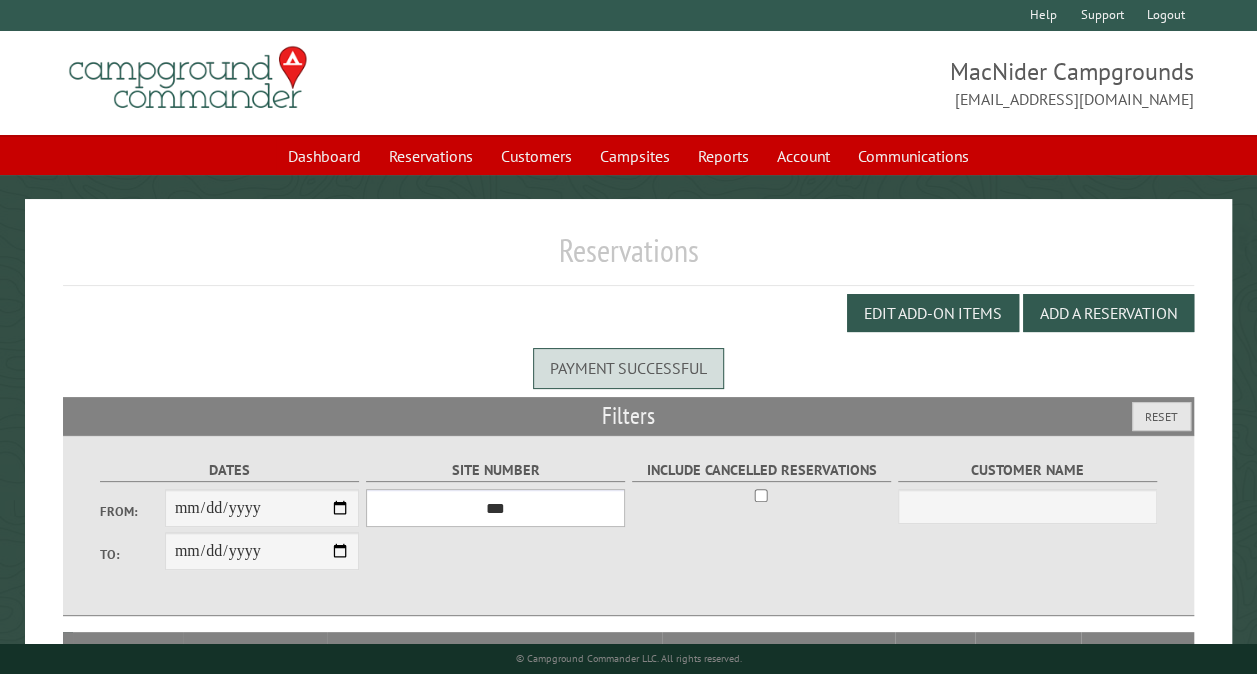 click on "*** ** ** ** ** ** ** ** ** ** *** *** *** *** ** ** ** ** ** ** ** ** ** *** *** ** ** ** ** ** ** ********* ** ** ** ** ** ** ** ** ** *** *** *** *** *** *** ** ** ** ** ** ** ** ** ** *** *** *** *** *** *** ** ** ** ** ** ** ** ** ** ** ** ** ** ** ** ** ** ** ** ** ** ** ** ** *** *** *** *** *** ***" at bounding box center [495, 508] 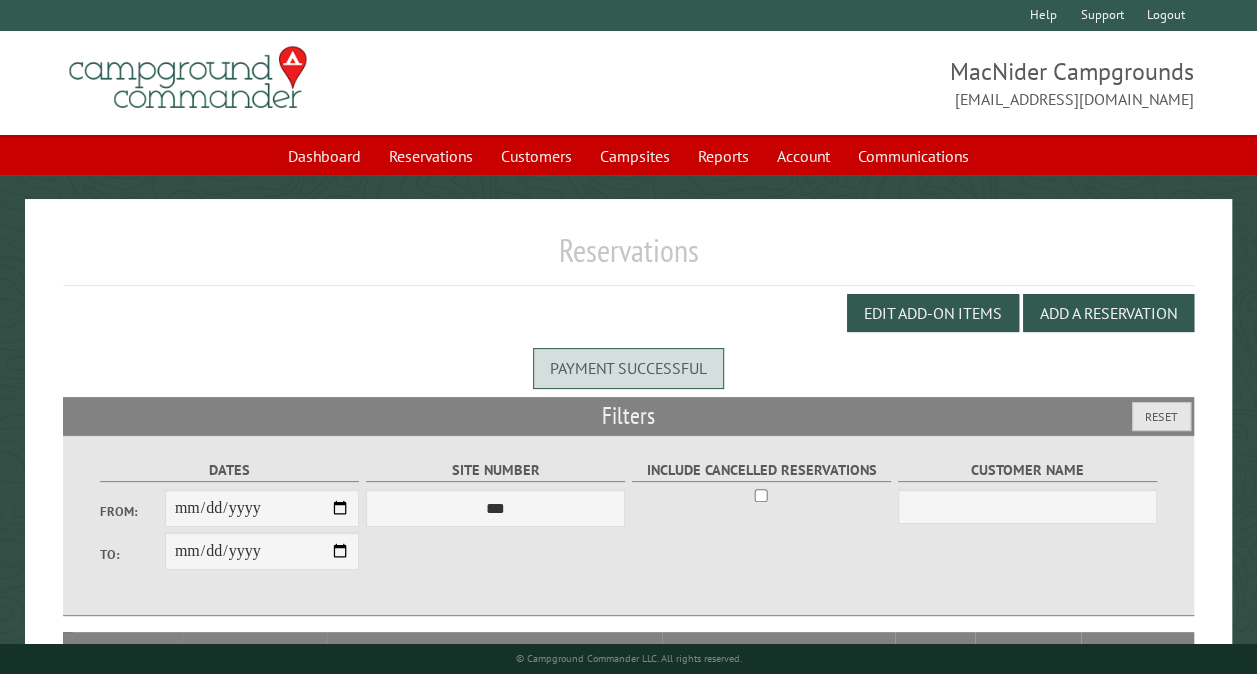 click on "*** ** ** ** ** ** ** ** ** ** *** *** *** *** ** ** ** ** ** ** ** ** ** *** *** ** ** ** ** ** ** ********* ** ** ** ** ** ** ** ** ** *** *** *** *** *** *** ** ** ** ** ** ** ** ** ** *** *** *** *** *** *** ** ** ** ** ** ** ** ** ** ** ** ** ** ** ** ** ** ** ** ** ** ** ** ** *** *** *** *** *** ***" at bounding box center [495, 508] 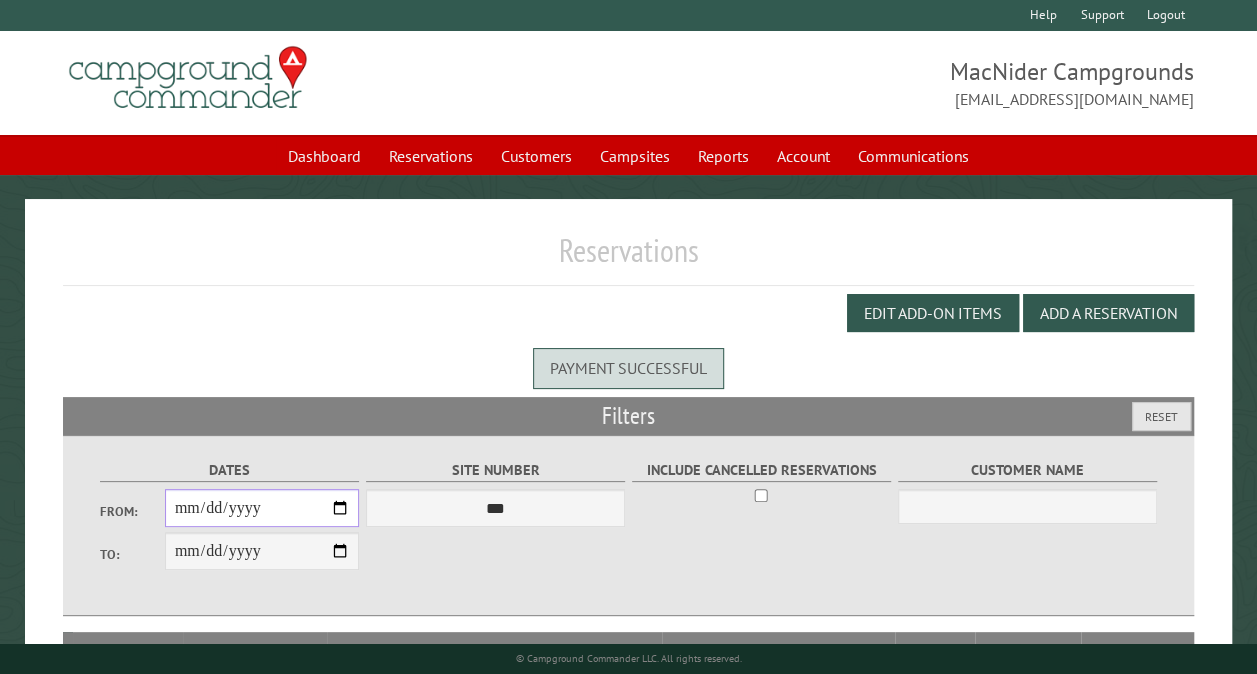 click on "From:" at bounding box center (262, 508) 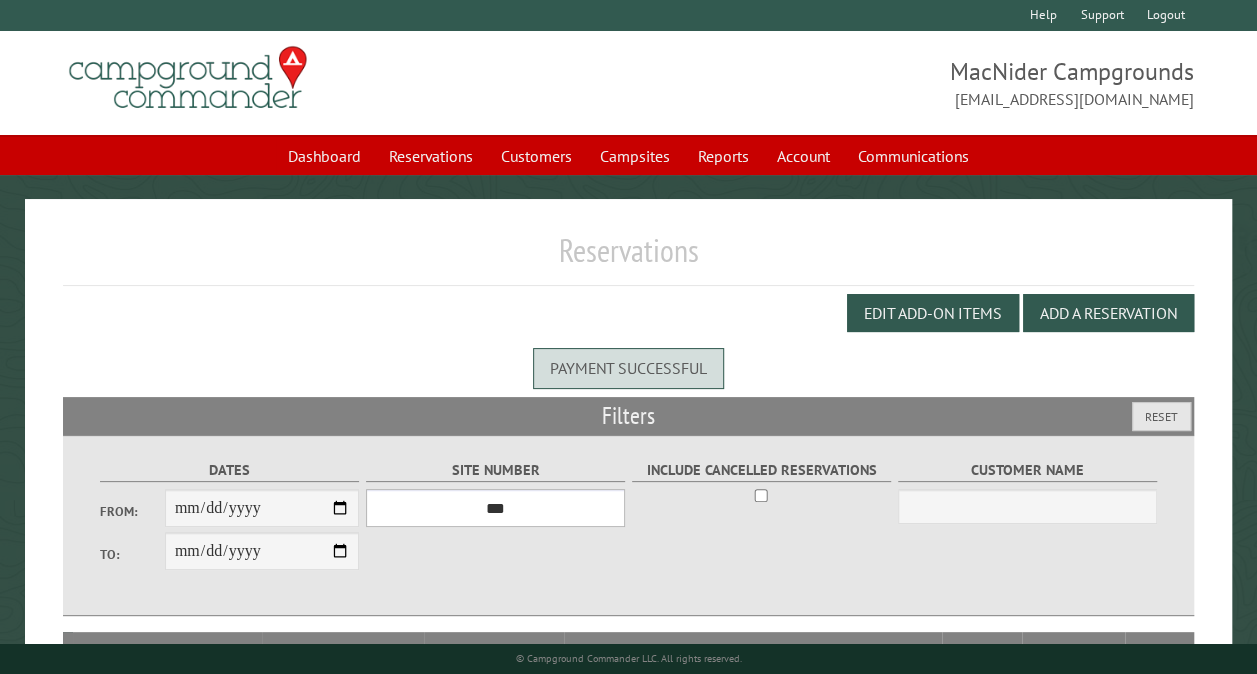 click on "*** ** ** ** ** ** ** ** ** ** *** *** *** *** ** ** ** ** ** ** ** ** ** *** *** ** ** ** ** ** ** ********* ** ** ** ** ** ** ** ** ** *** *** *** *** *** *** ** ** ** ** ** ** ** ** ** *** *** *** *** *** *** ** ** ** ** ** ** ** ** ** ** ** ** ** ** ** ** ** ** ** ** ** ** ** ** *** *** *** *** *** ***" at bounding box center [495, 508] 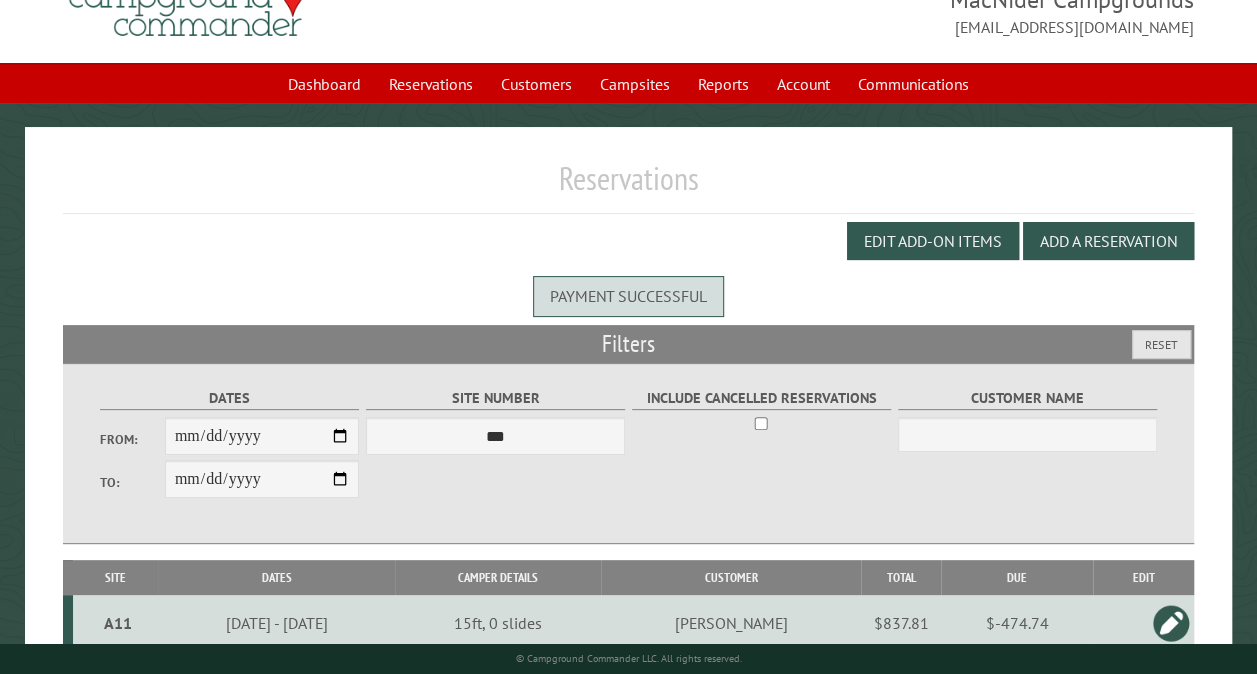scroll, scrollTop: 120, scrollLeft: 0, axis: vertical 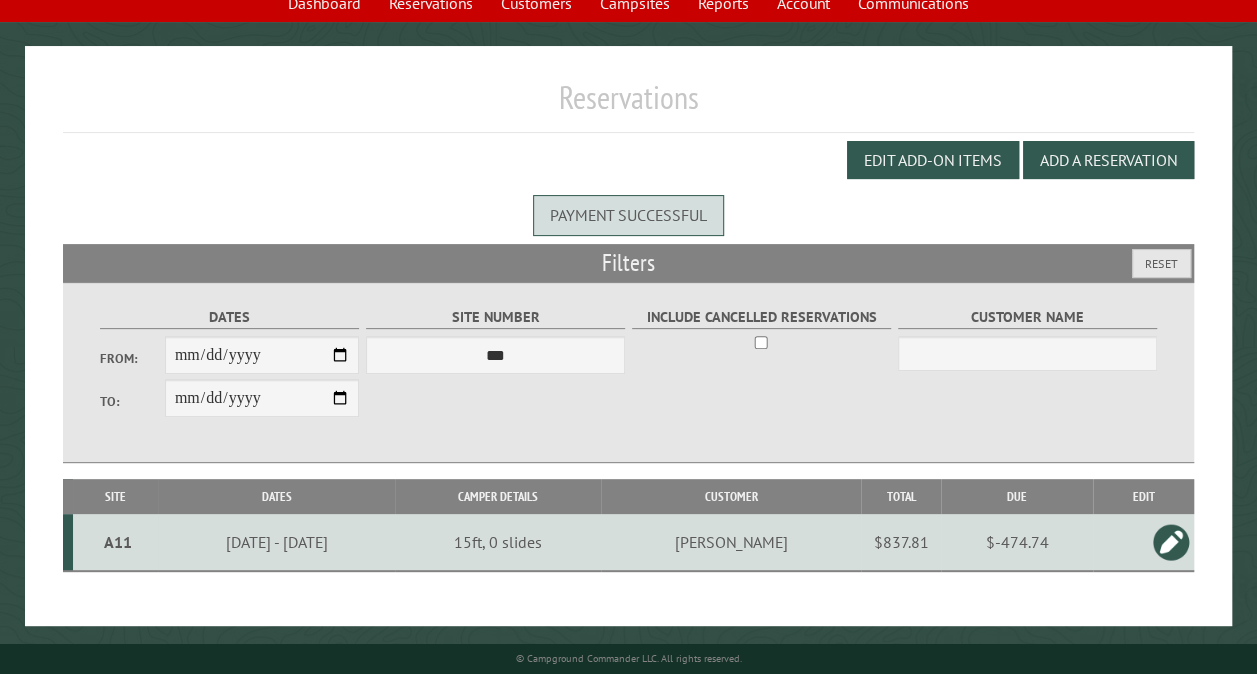 click on "A11" at bounding box center [118, 542] 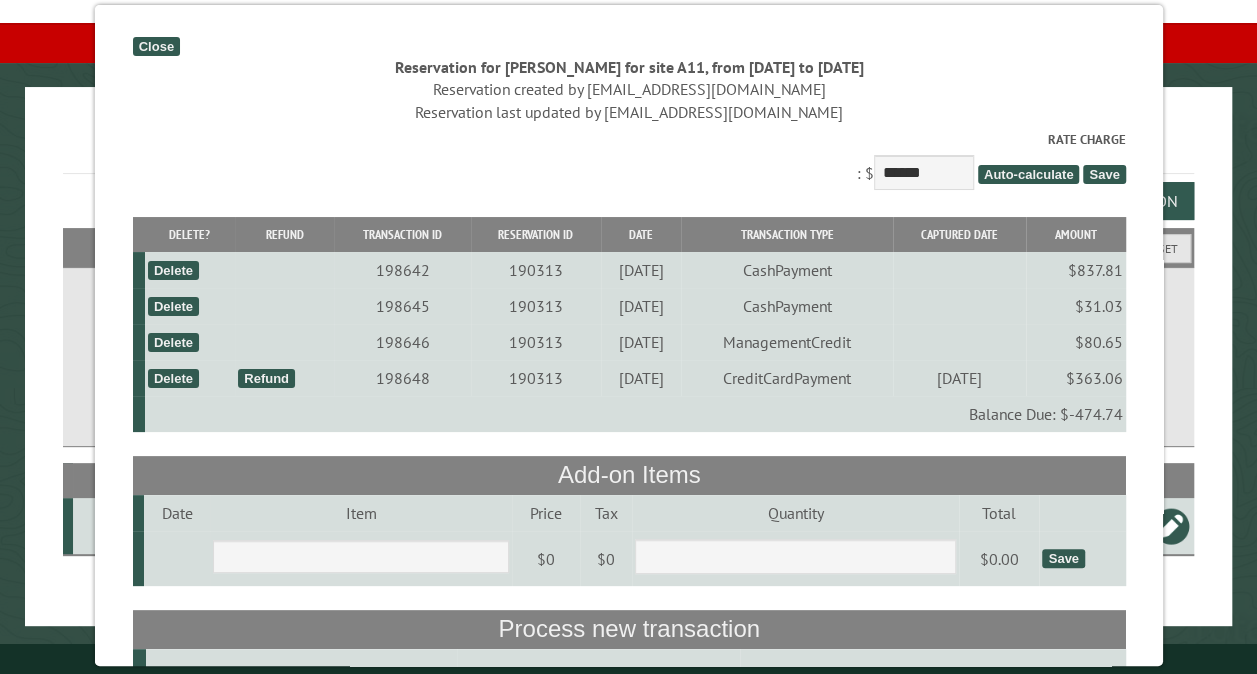 click on "Delete" at bounding box center (172, 270) 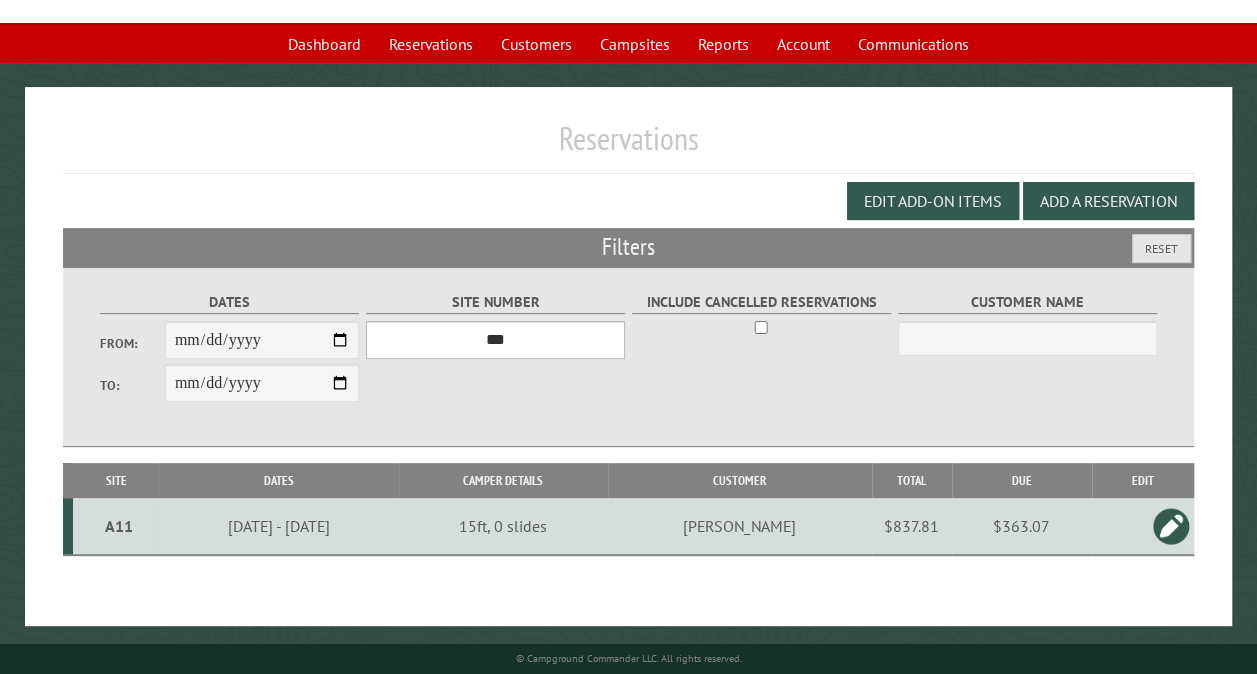 click on "*** ** ** ** ** ** ** ** ** ** *** *** *** *** ** ** ** ** ** ** ** ** ** *** *** ** ** ** ** ** ** ********* ** ** ** ** ** ** ** ** ** *** *** *** *** *** *** ** ** ** ** ** ** ** ** ** *** *** *** *** *** *** ** ** ** ** ** ** ** ** ** ** ** ** ** ** ** ** ** ** ** ** ** ** ** ** *** *** *** *** *** ***" at bounding box center [495, 340] 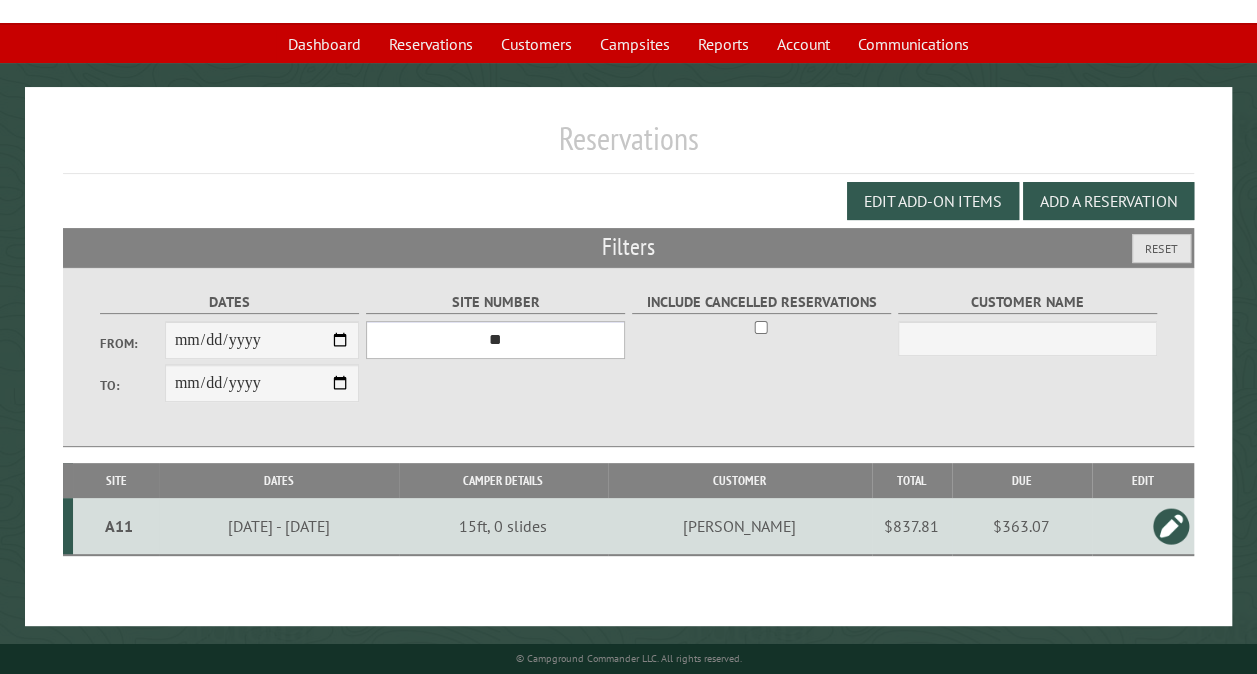 click on "*** ** ** ** ** ** ** ** ** ** *** *** *** *** ** ** ** ** ** ** ** ** ** *** *** ** ** ** ** ** ** ********* ** ** ** ** ** ** ** ** ** *** *** *** *** *** *** ** ** ** ** ** ** ** ** ** *** *** *** *** *** *** ** ** ** ** ** ** ** ** ** ** ** ** ** ** ** ** ** ** ** ** ** ** ** ** *** *** *** *** *** ***" at bounding box center [495, 340] 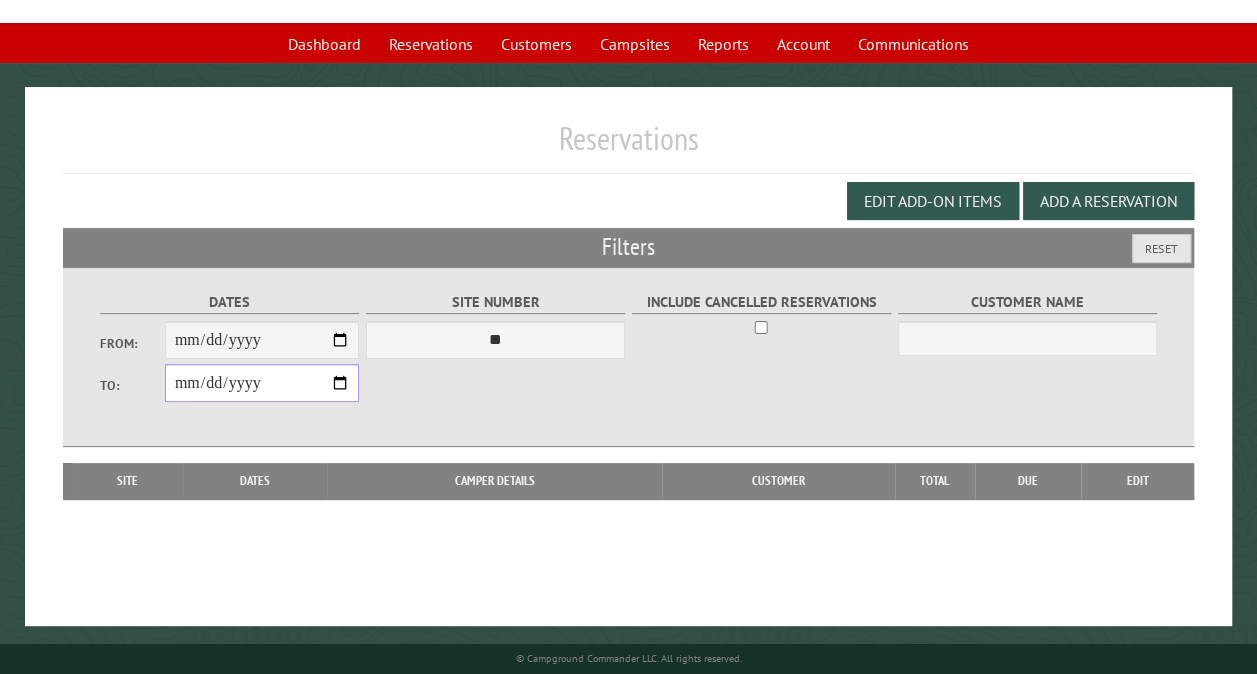 click on "**********" at bounding box center (262, 383) 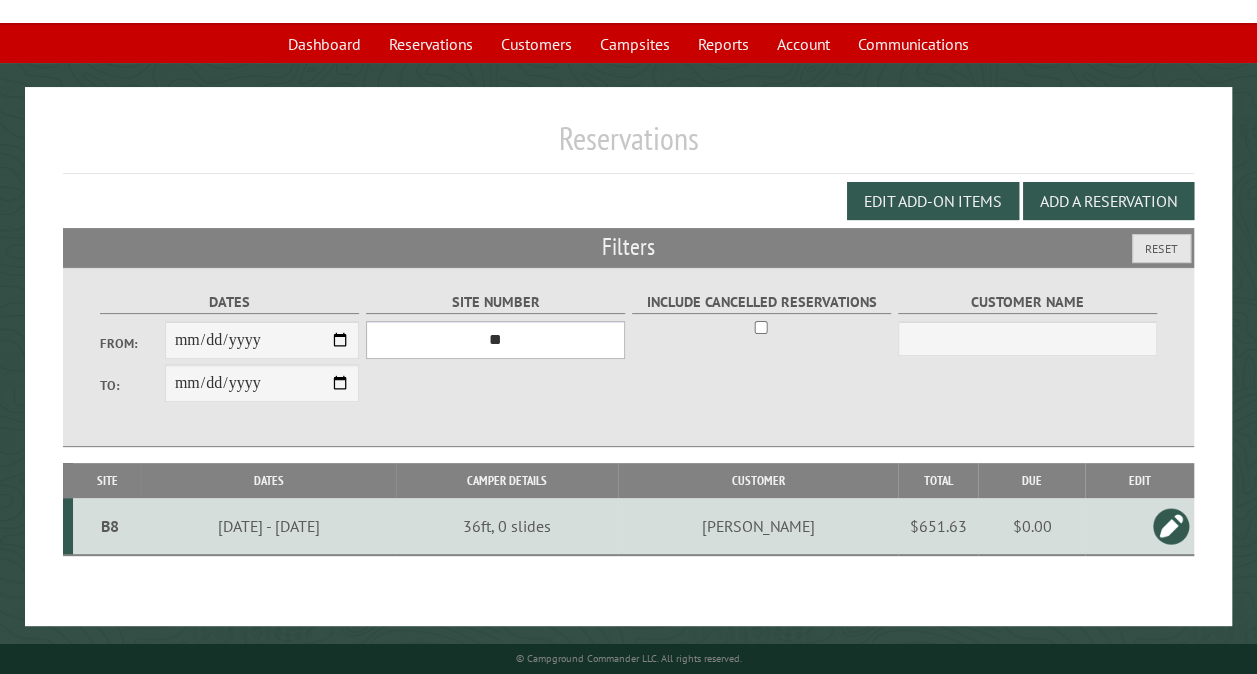 click on "*** ** ** ** ** ** ** ** ** ** *** *** *** *** ** ** ** ** ** ** ** ** ** *** *** ** ** ** ** ** ** ********* ** ** ** ** ** ** ** ** ** *** *** *** *** *** *** ** ** ** ** ** ** ** ** ** *** *** *** *** *** *** ** ** ** ** ** ** ** ** ** ** ** ** ** ** ** ** ** ** ** ** ** ** ** ** *** *** *** *** *** ***" at bounding box center (495, 340) 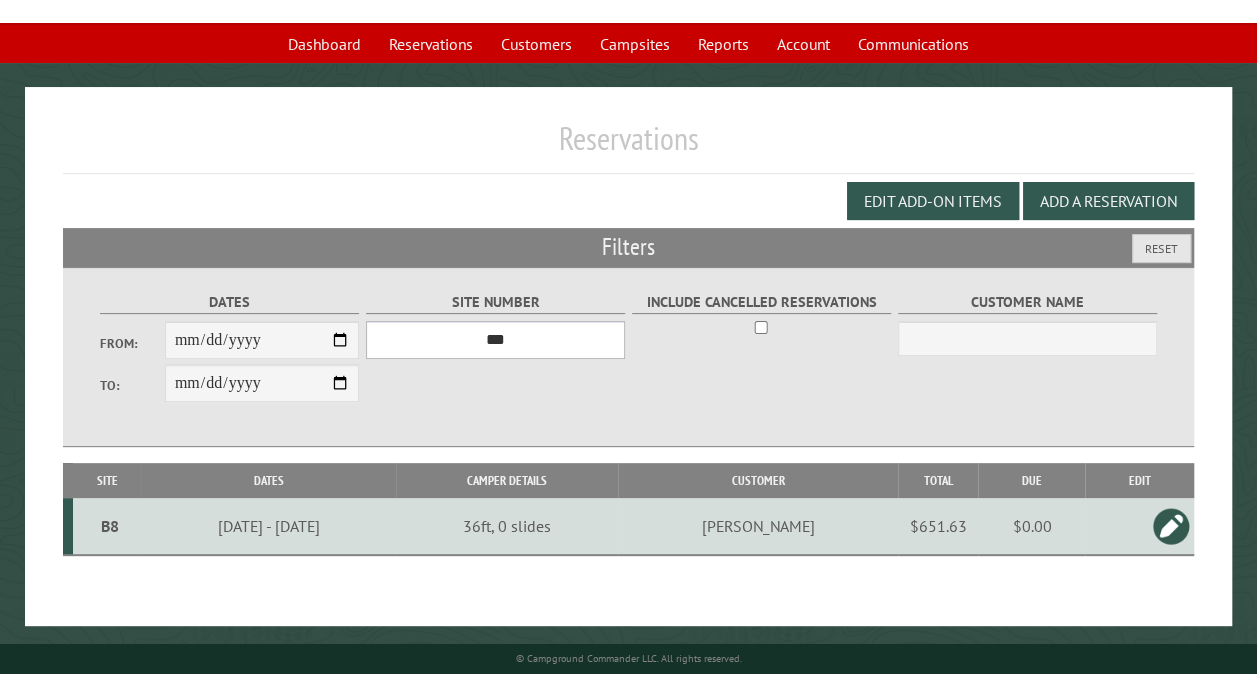 click on "*** ** ** ** ** ** ** ** ** ** *** *** *** *** ** ** ** ** ** ** ** ** ** *** *** ** ** ** ** ** ** ********* ** ** ** ** ** ** ** ** ** *** *** *** *** *** *** ** ** ** ** ** ** ** ** ** *** *** *** *** *** *** ** ** ** ** ** ** ** ** ** ** ** ** ** ** ** ** ** ** ** ** ** ** ** ** *** *** *** *** *** ***" at bounding box center (495, 340) 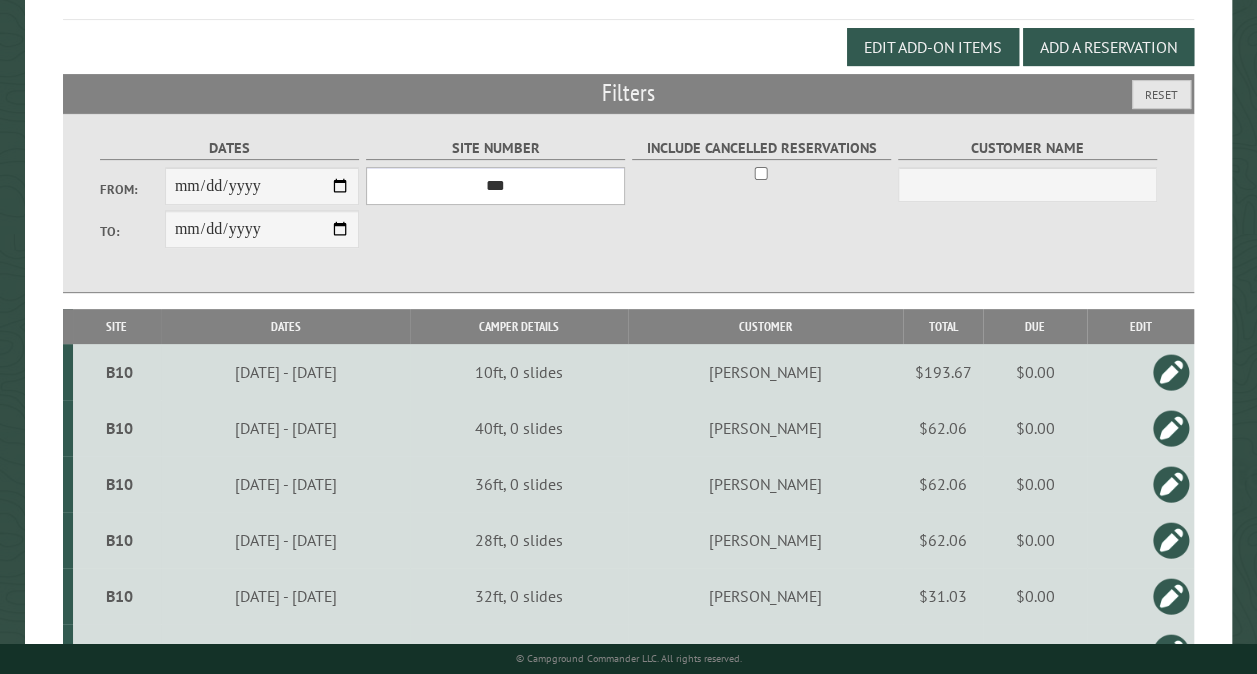 scroll, scrollTop: 312, scrollLeft: 0, axis: vertical 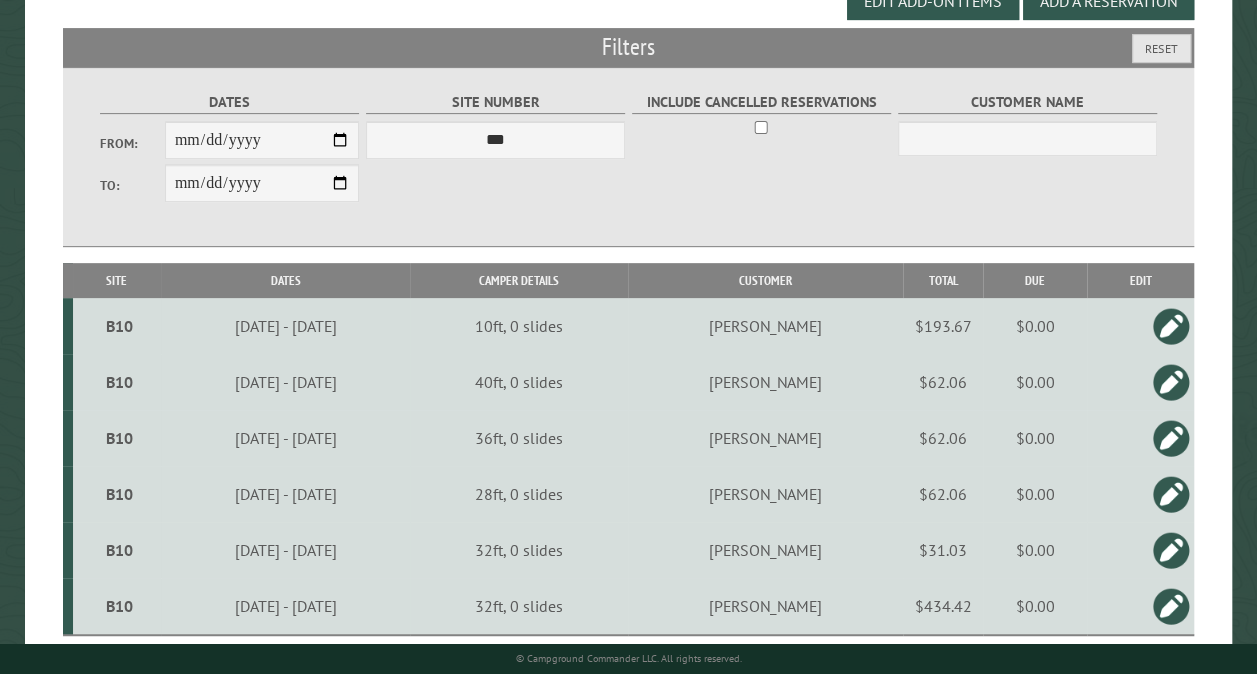 click on "Site Number
*** ** ** ** ** ** ** ** ** ** *** *** *** *** ** ** ** ** ** ** ** ** ** *** *** ** ** ** ** ** ** ********* ** ** ** ** ** ** ** ** ** *** *** *** *** *** *** ** ** ** ** ** ** ** ** ** *** *** *** *** *** *** ** ** ** ** ** ** ** ** ** ** ** ** ** ** ** ** ** ** ** ** ** ** ** ** *** *** *** *** *** ***" at bounding box center (495, 124) 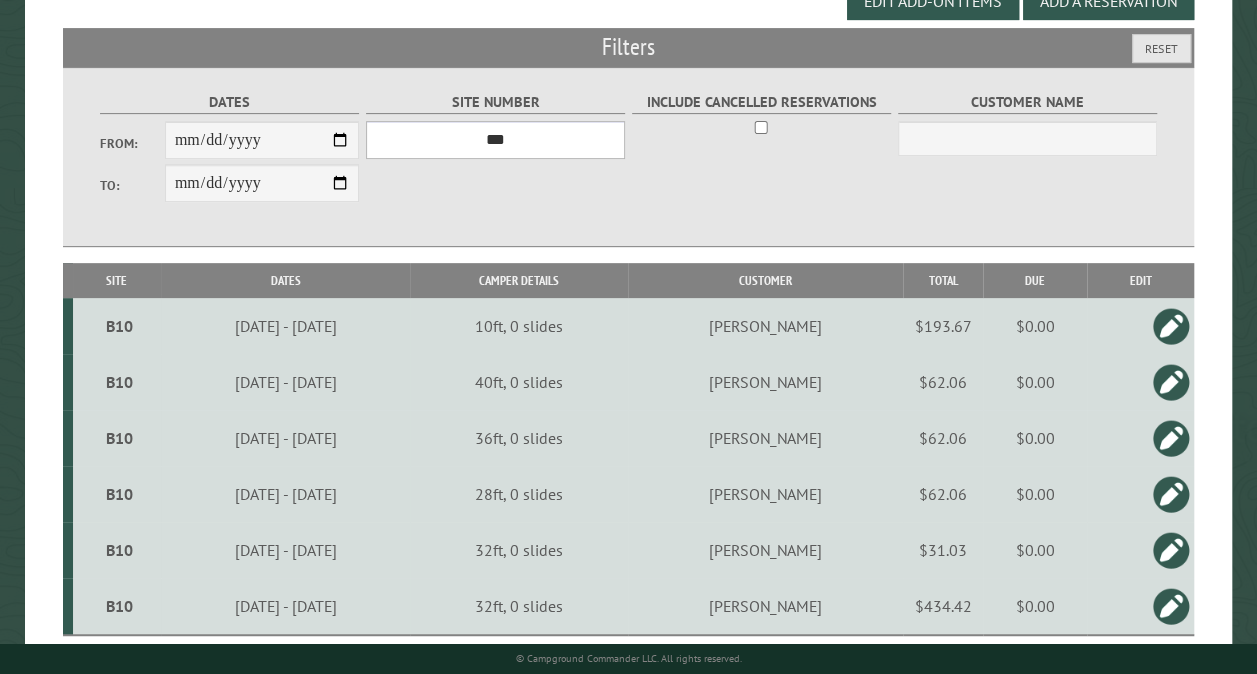 click on "*** ** ** ** ** ** ** ** ** ** *** *** *** *** ** ** ** ** ** ** ** ** ** *** *** ** ** ** ** ** ** ********* ** ** ** ** ** ** ** ** ** *** *** *** *** *** *** ** ** ** ** ** ** ** ** ** *** *** *** *** *** *** ** ** ** ** ** ** ** ** ** ** ** ** ** ** ** ** ** ** ** ** ** ** ** ** *** *** *** *** *** ***" at bounding box center [495, 140] 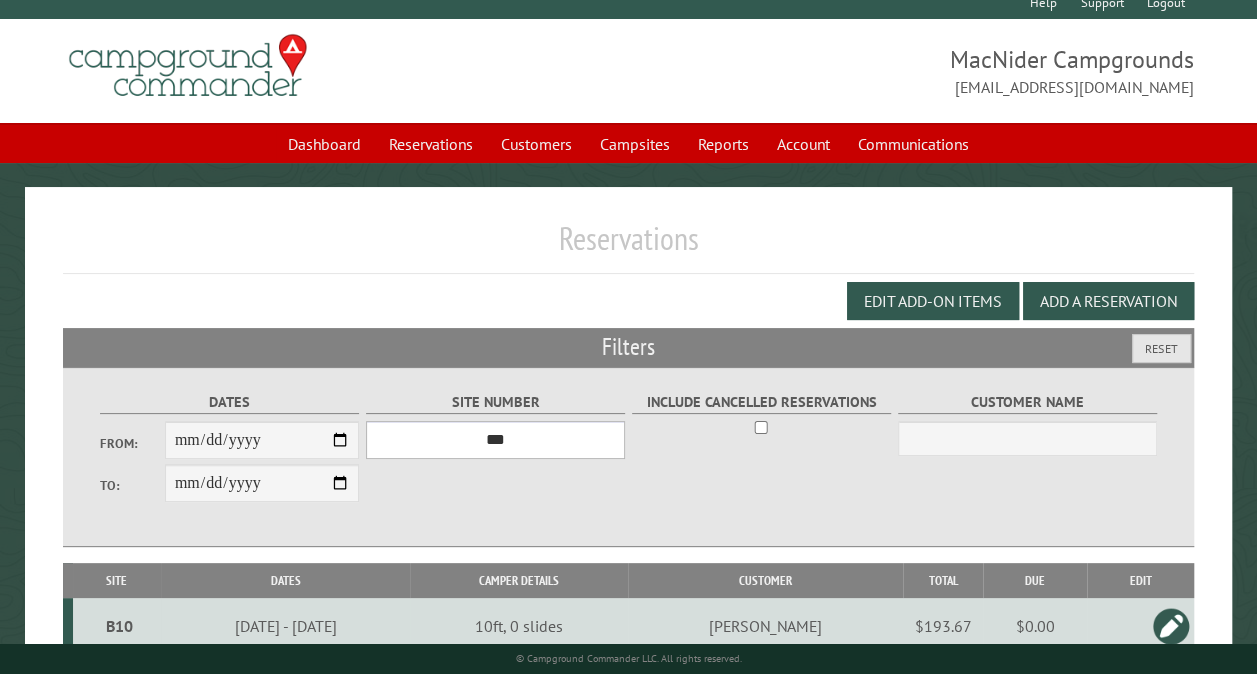 click on "*** ** ** ** ** ** ** ** ** ** *** *** *** *** ** ** ** ** ** ** ** ** ** *** *** ** ** ** ** ** ** ********* ** ** ** ** ** ** ** ** ** *** *** *** *** *** *** ** ** ** ** ** ** ** ** ** *** *** *** *** *** *** ** ** ** ** ** ** ** ** ** ** ** ** ** ** ** ** ** ** ** ** ** ** ** ** *** *** *** *** *** ***" at bounding box center [495, 440] 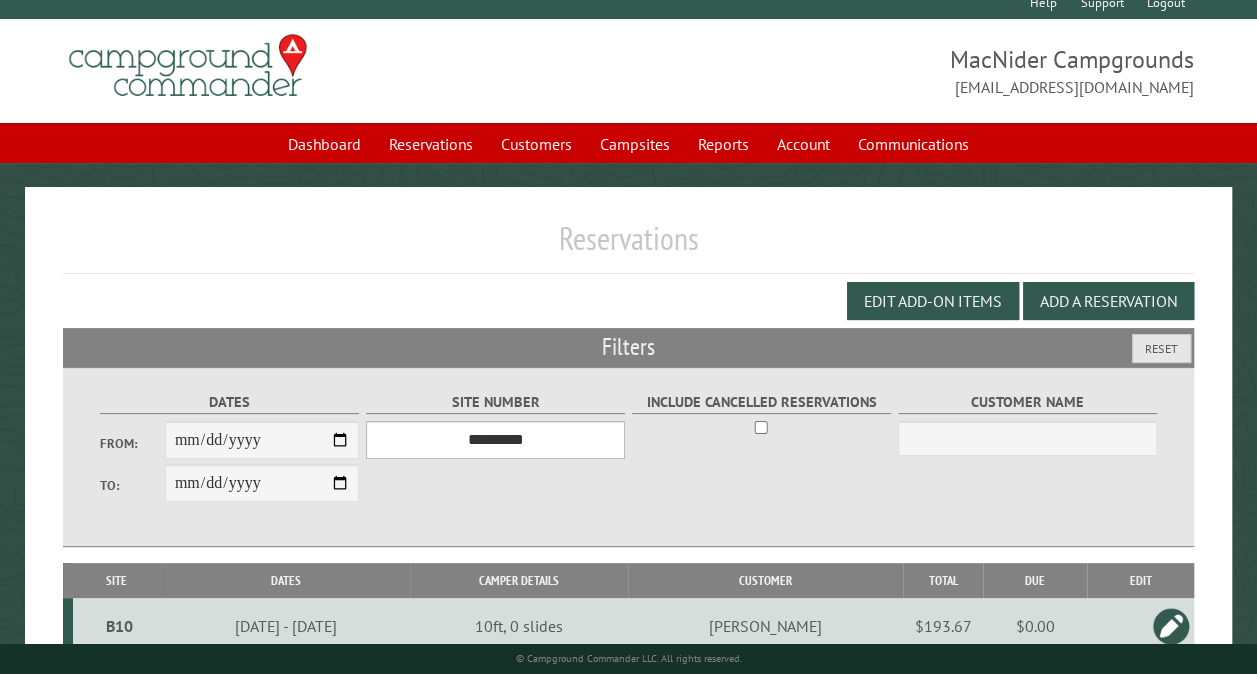 click on "*** ** ** ** ** ** ** ** ** ** *** *** *** *** ** ** ** ** ** ** ** ** ** *** *** ** ** ** ** ** ** ********* ** ** ** ** ** ** ** ** ** *** *** *** *** *** *** ** ** ** ** ** ** ** ** ** *** *** *** *** *** *** ** ** ** ** ** ** ** ** ** ** ** ** ** ** ** ** ** ** ** ** ** ** ** ** *** *** *** *** *** ***" at bounding box center (495, 440) 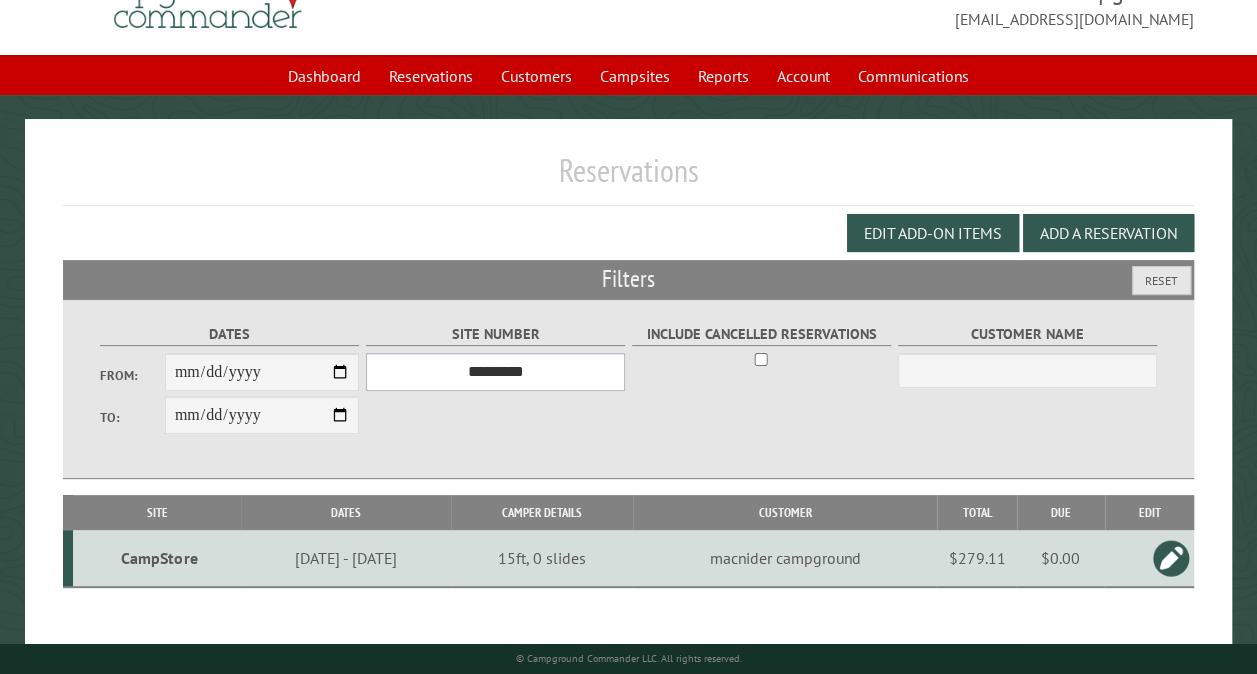 scroll, scrollTop: 112, scrollLeft: 0, axis: vertical 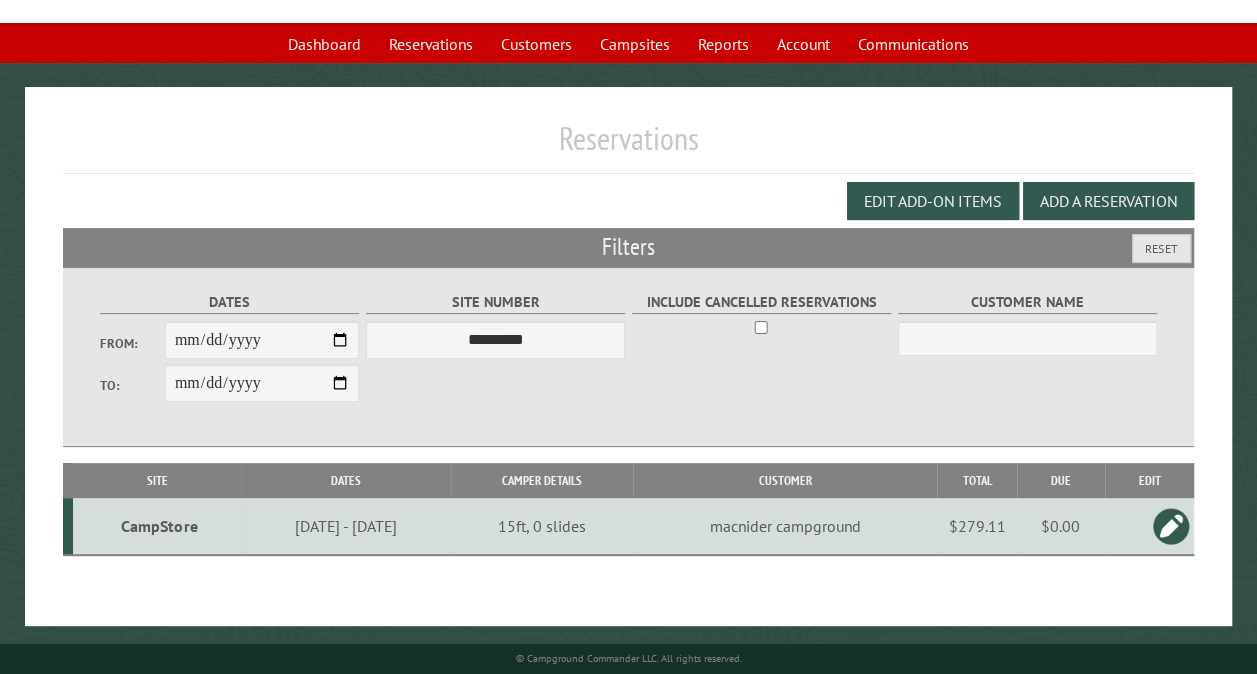 click on "CampStore" at bounding box center [159, 526] 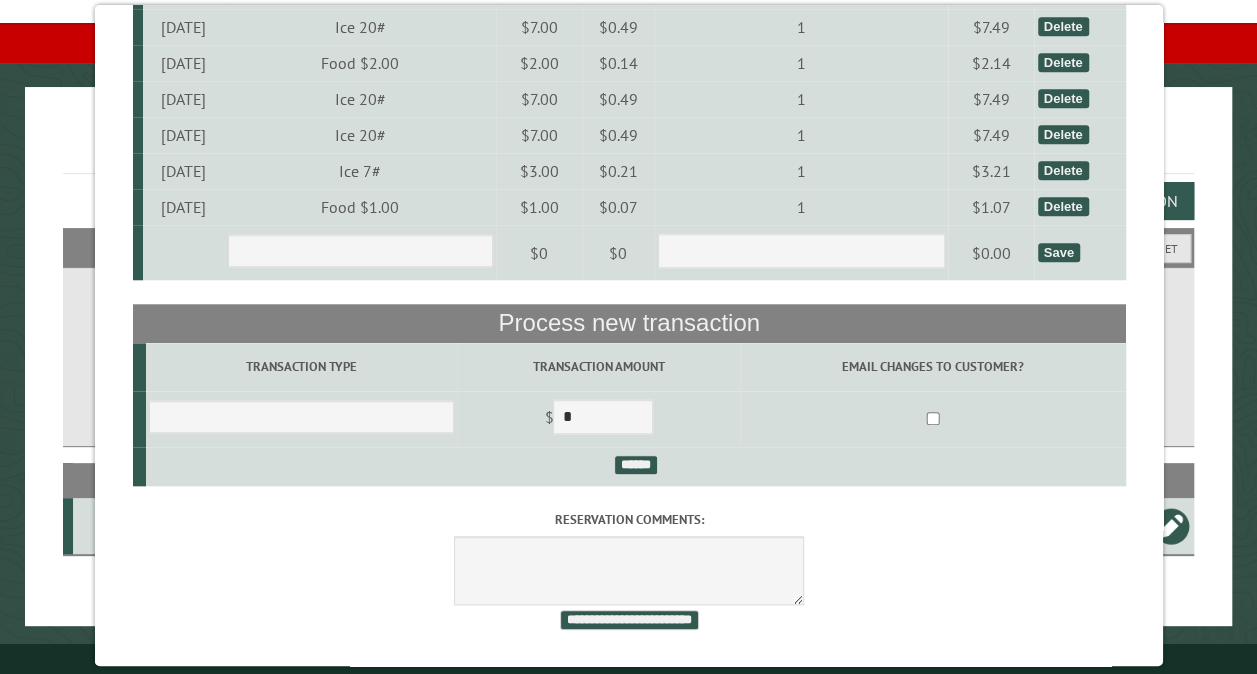 scroll, scrollTop: 4600, scrollLeft: 0, axis: vertical 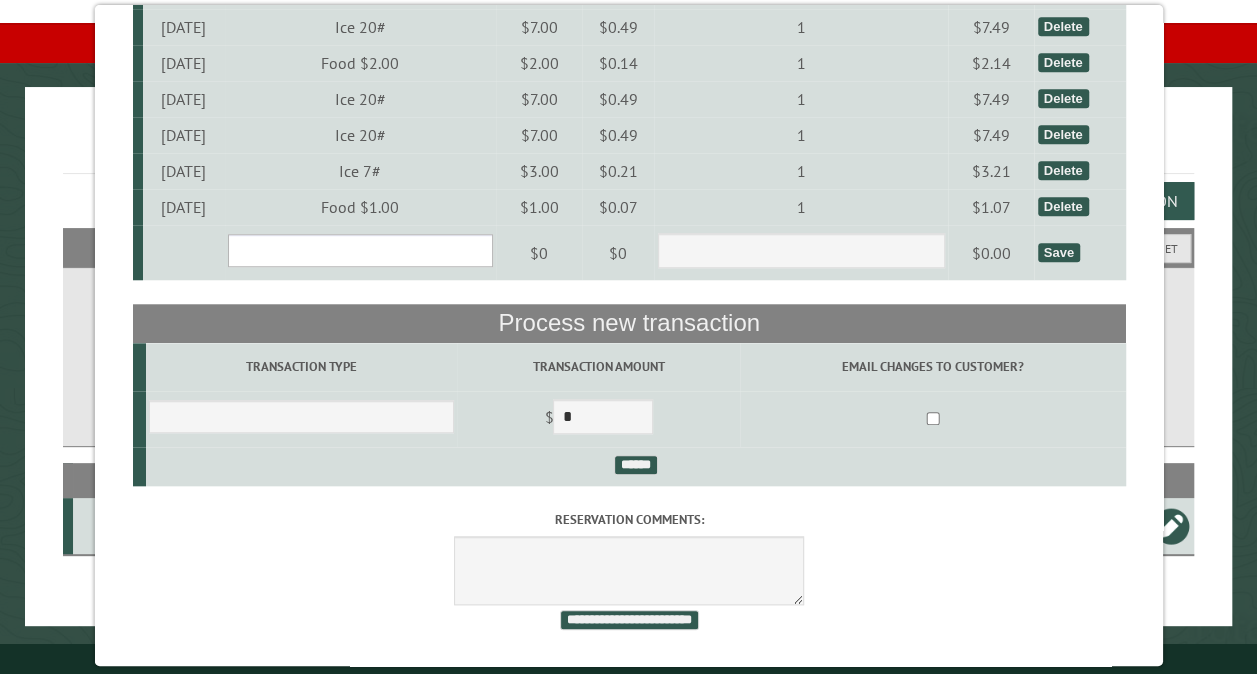click on "**********" at bounding box center (359, 250) 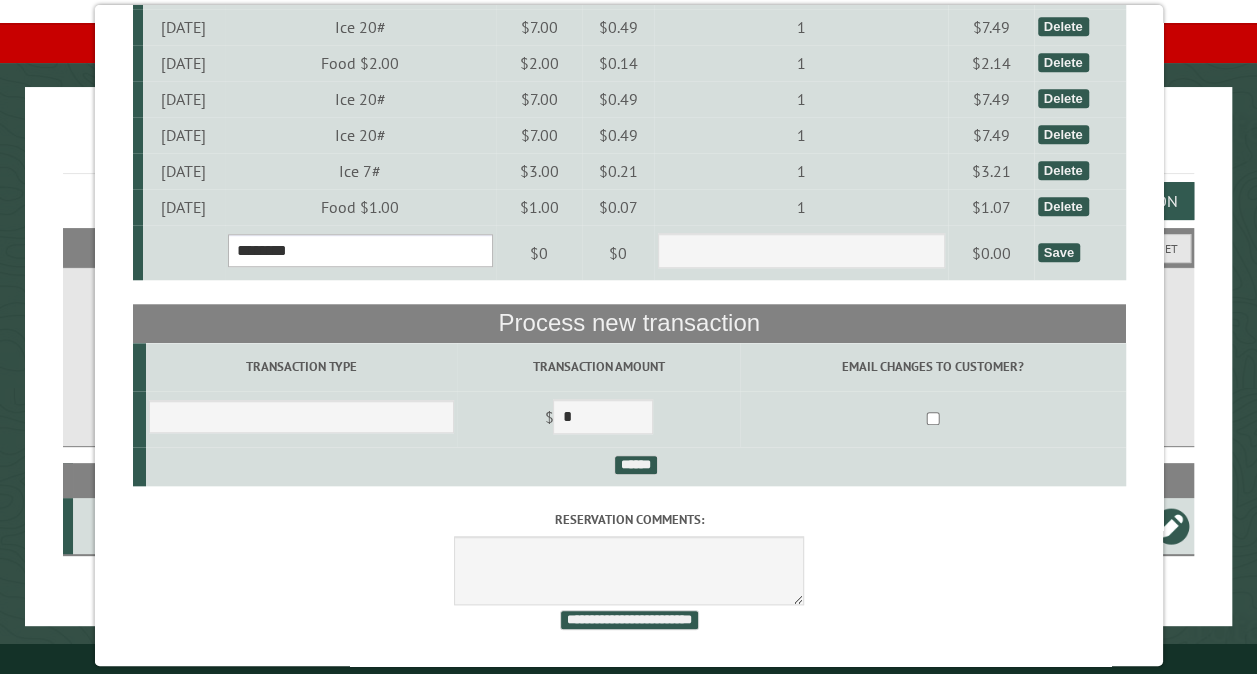 click on "**********" at bounding box center [359, 250] 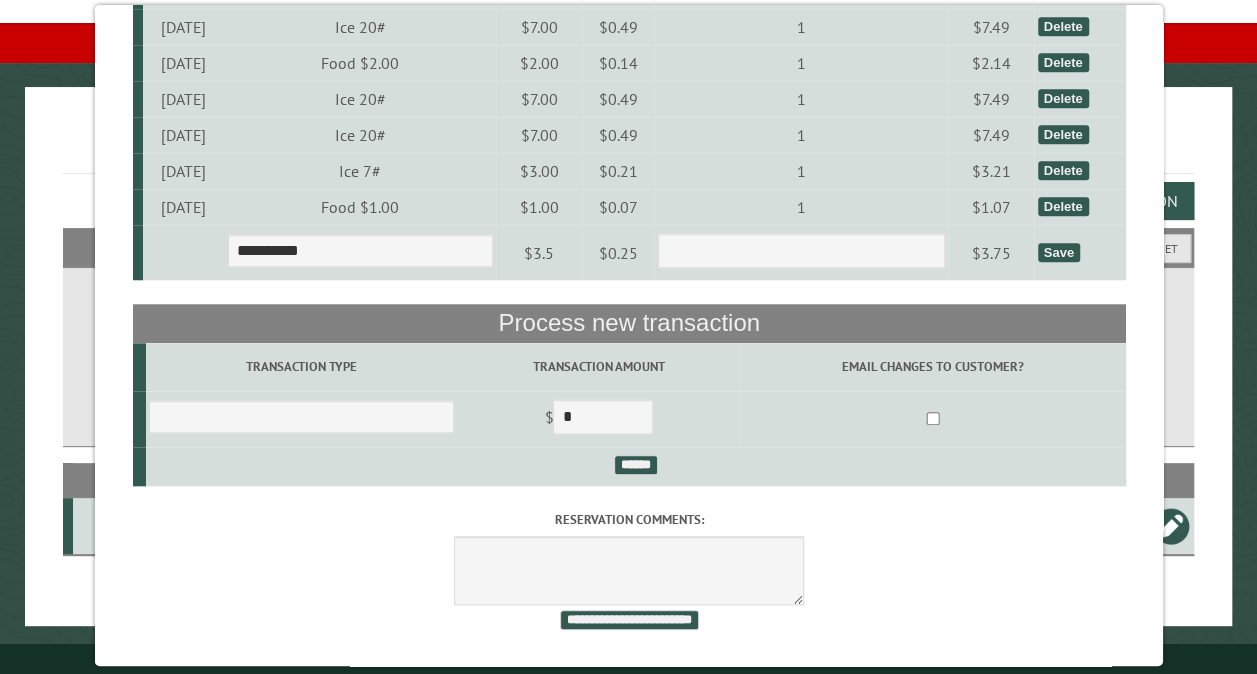 click on "Save" at bounding box center [1058, 252] 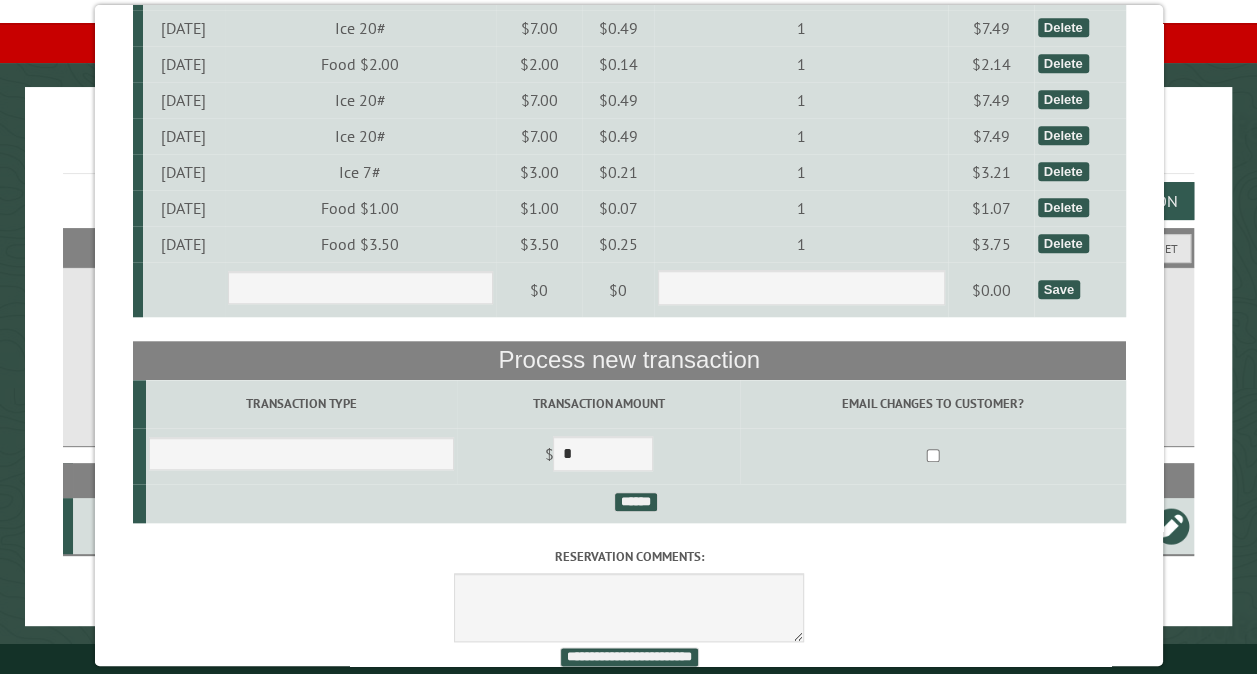 scroll, scrollTop: 4694, scrollLeft: 0, axis: vertical 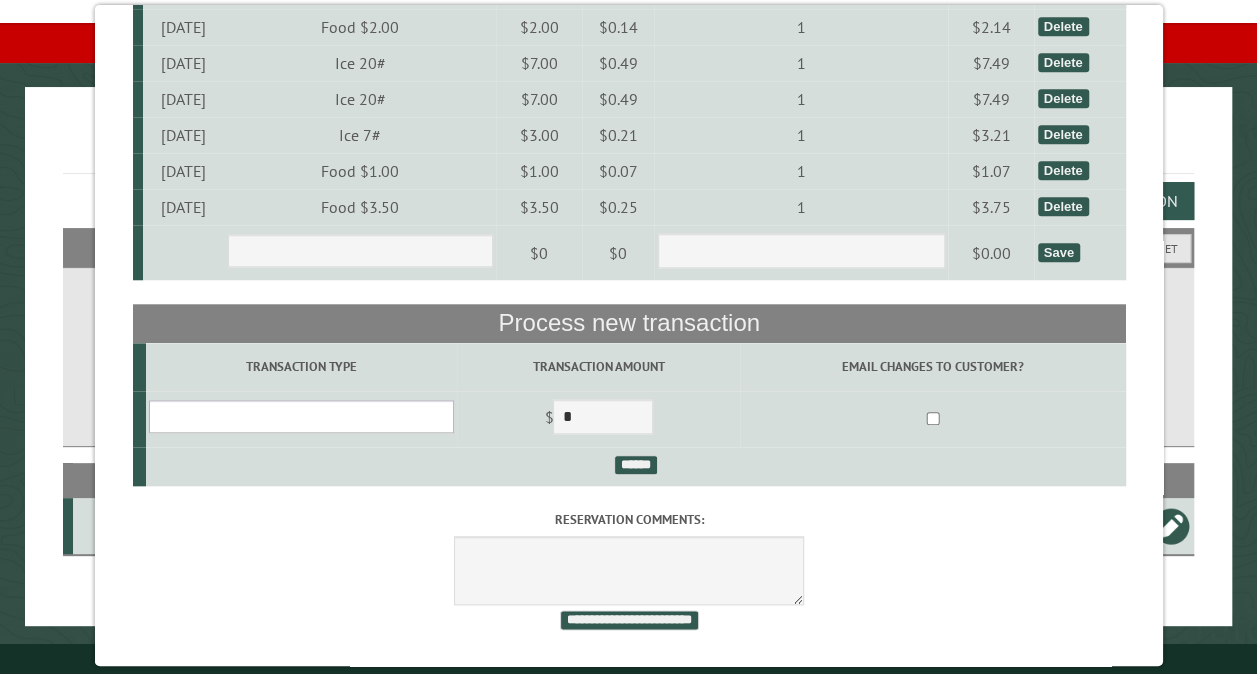 click on "**********" at bounding box center (300, 416) 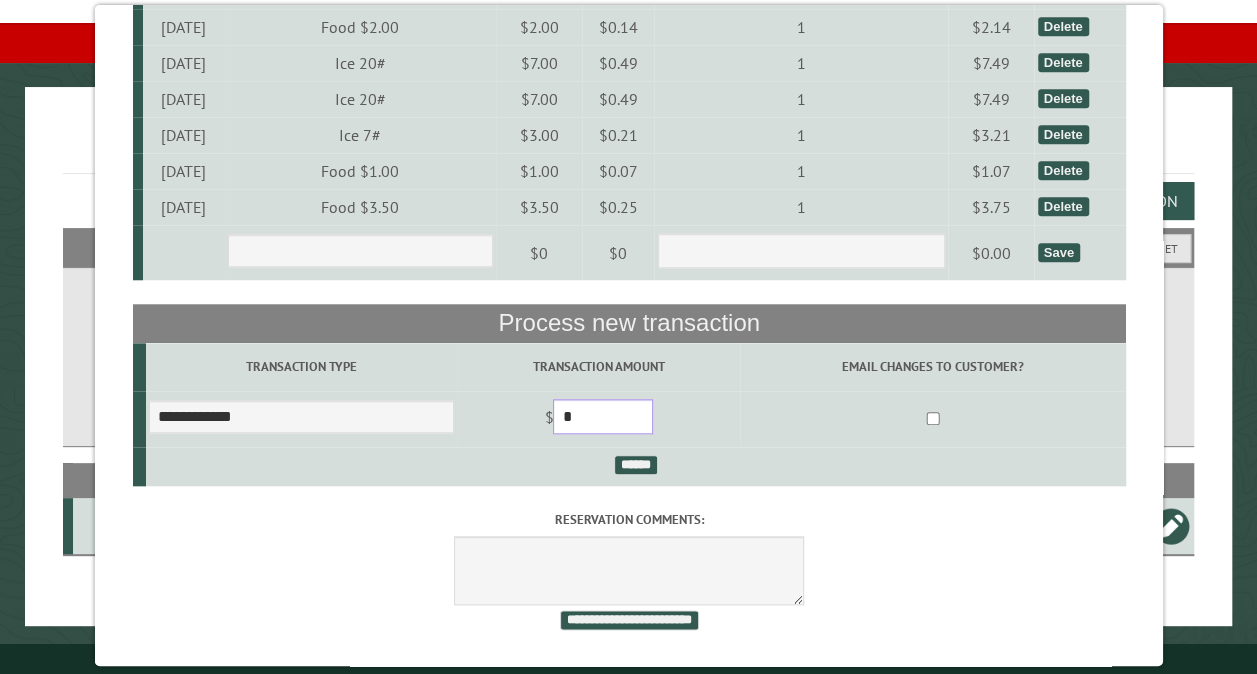 drag, startPoint x: 631, startPoint y: 400, endPoint x: 547, endPoint y: 394, distance: 84.21401 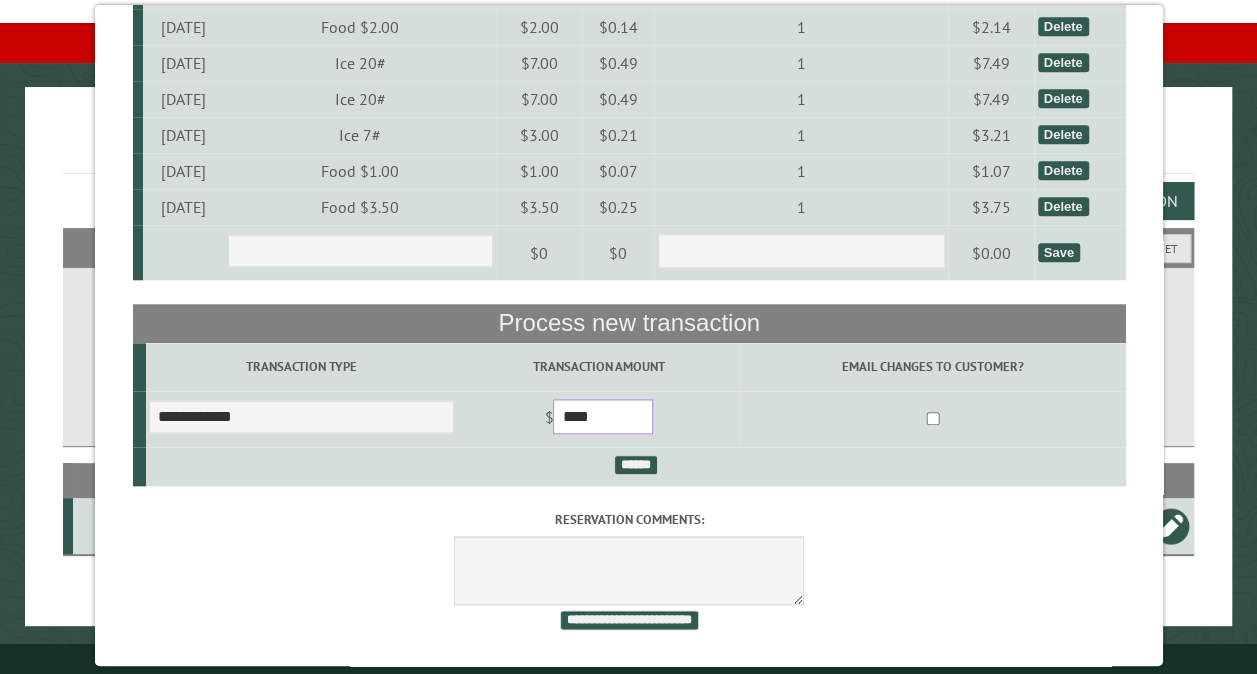 type on "****" 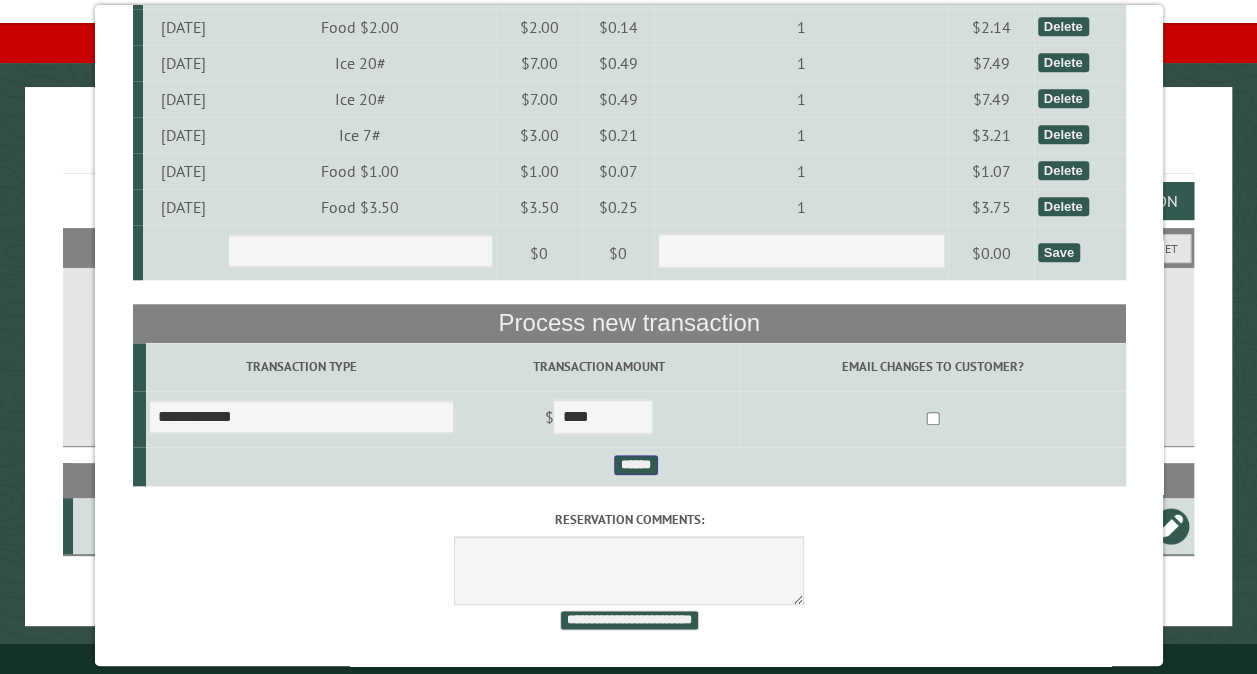 click on "******" at bounding box center (635, 465) 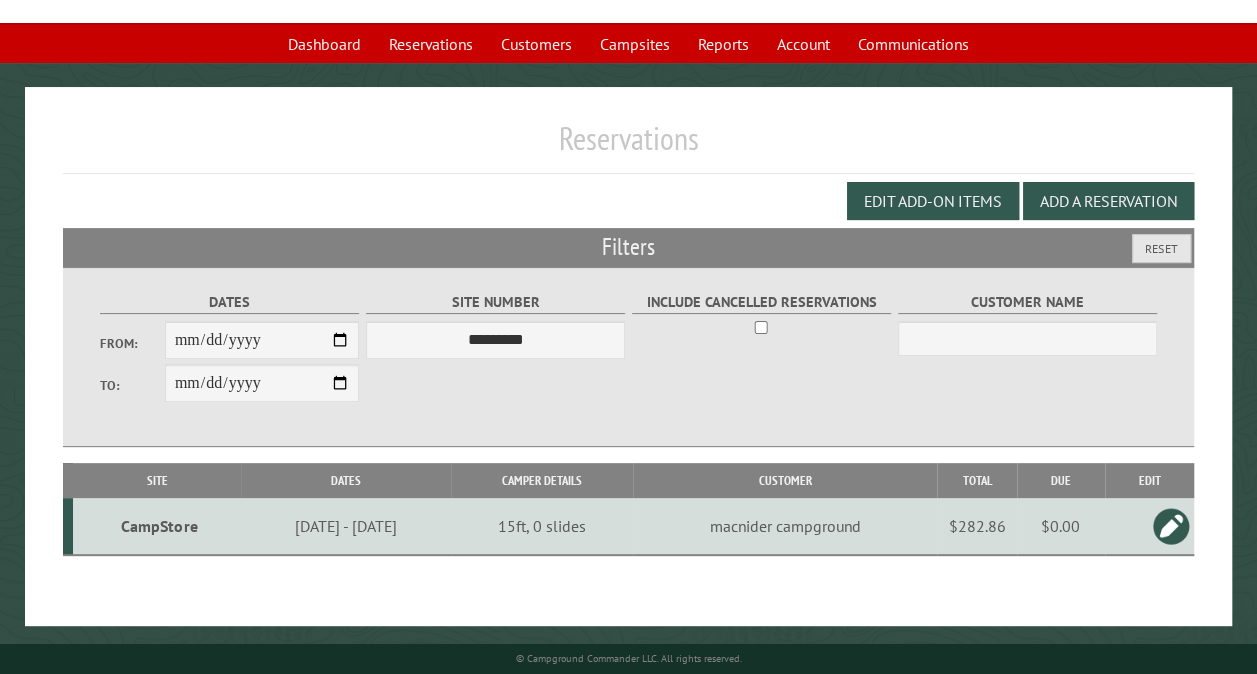 click on "**********" at bounding box center (628, 281) 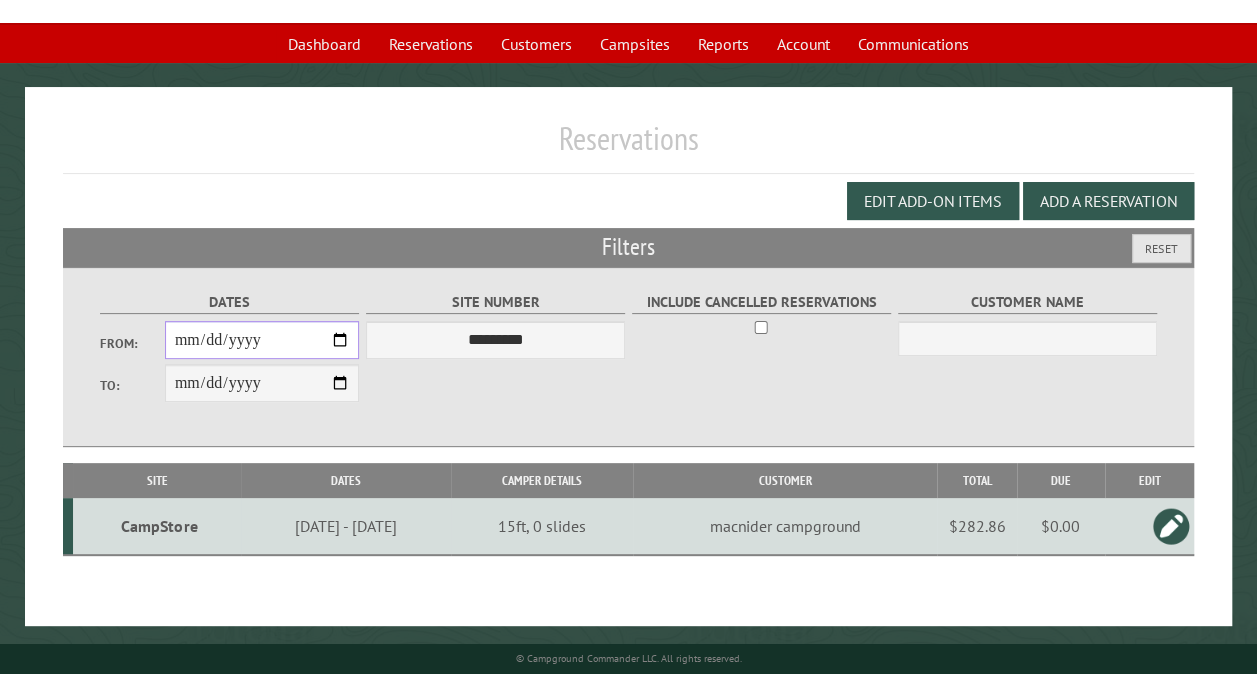 click on "**********" at bounding box center (262, 340) 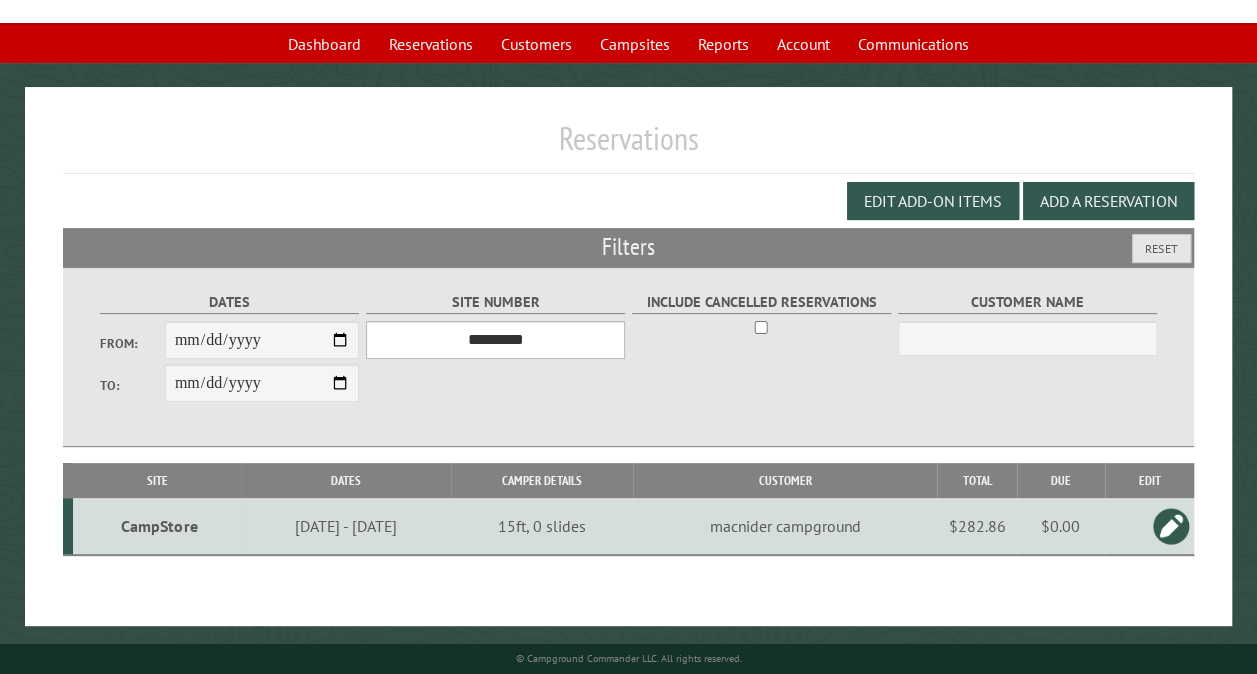 click on "*** ** ** ** ** ** ** ** ** ** *** *** *** *** ** ** ** ** ** ** ** ** ** *** *** ** ** ** ** ** ** ********* ** ** ** ** ** ** ** ** ** *** *** *** *** *** *** ** ** ** ** ** ** ** ** ** *** *** *** *** *** *** ** ** ** ** ** ** ** ** ** ** ** ** ** ** ** ** ** ** ** ** ** ** ** ** *** *** *** *** *** ***" at bounding box center (495, 340) 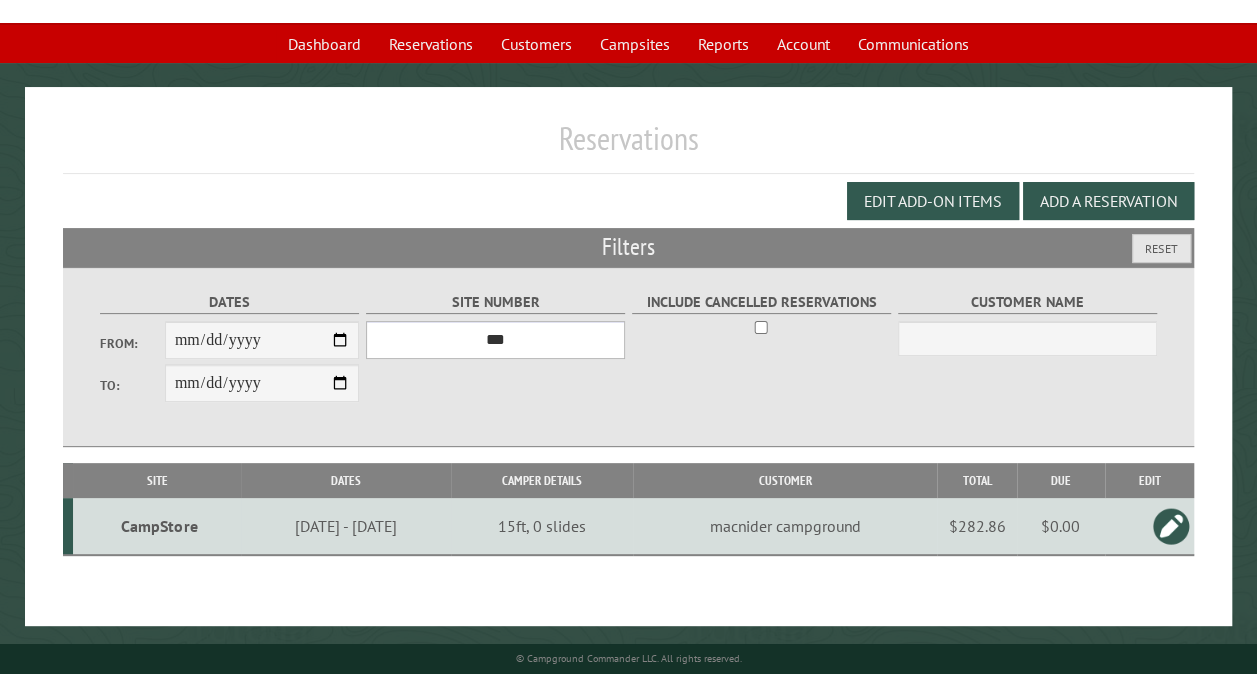 click on "*** ** ** ** ** ** ** ** ** ** *** *** *** *** ** ** ** ** ** ** ** ** ** *** *** ** ** ** ** ** ** ********* ** ** ** ** ** ** ** ** ** *** *** *** *** *** *** ** ** ** ** ** ** ** ** ** *** *** *** *** *** *** ** ** ** ** ** ** ** ** ** ** ** ** ** ** ** ** ** ** ** ** ** ** ** ** *** *** *** *** *** ***" at bounding box center [495, 340] 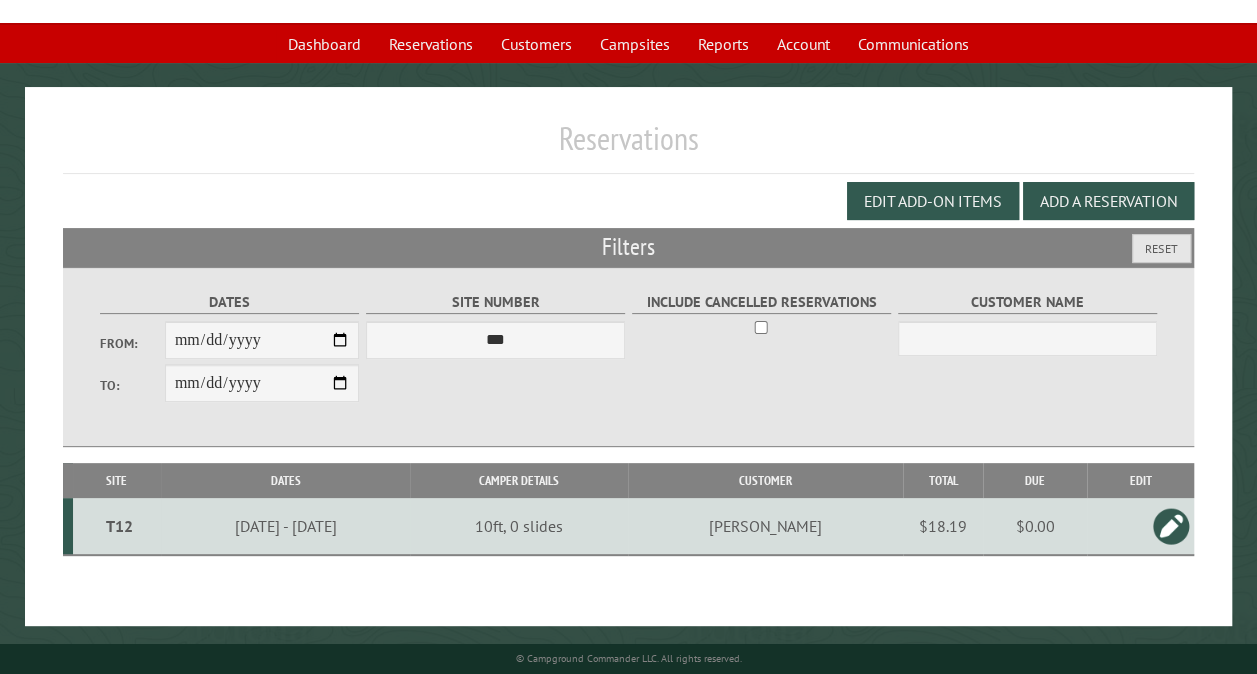 click on "Reports" at bounding box center (723, 44) 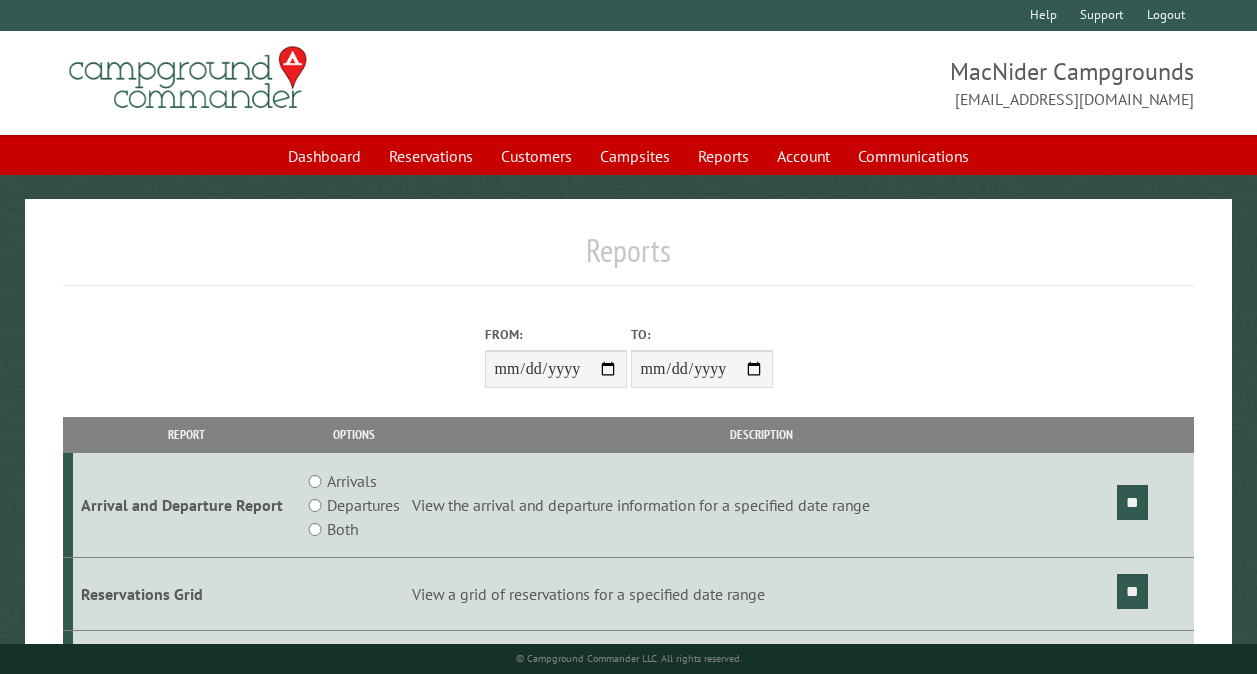 scroll, scrollTop: 0, scrollLeft: 0, axis: both 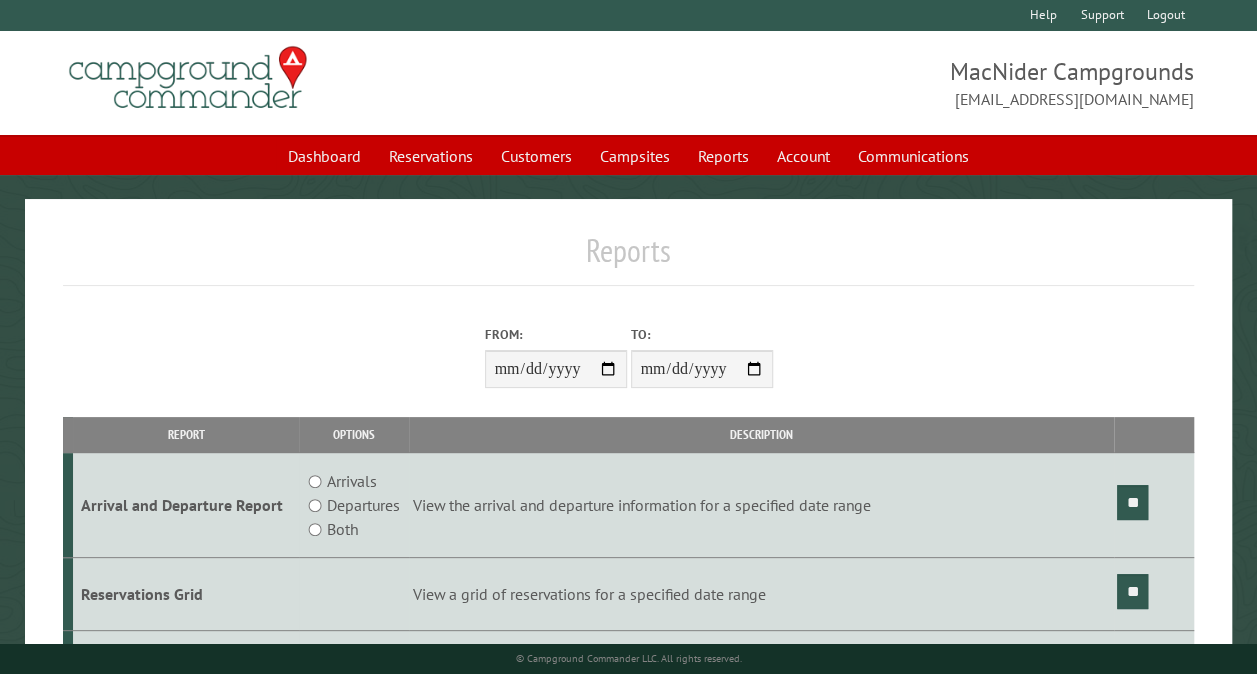 type on "**********" 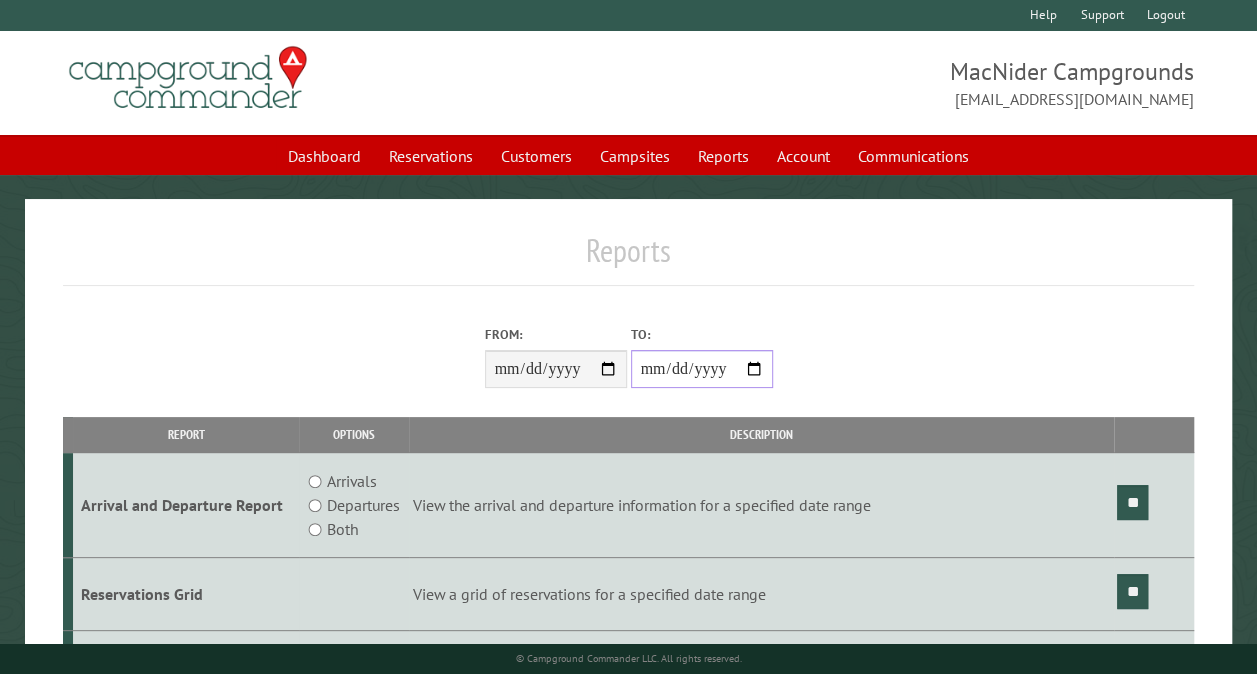 click on "**********" at bounding box center (702, 369) 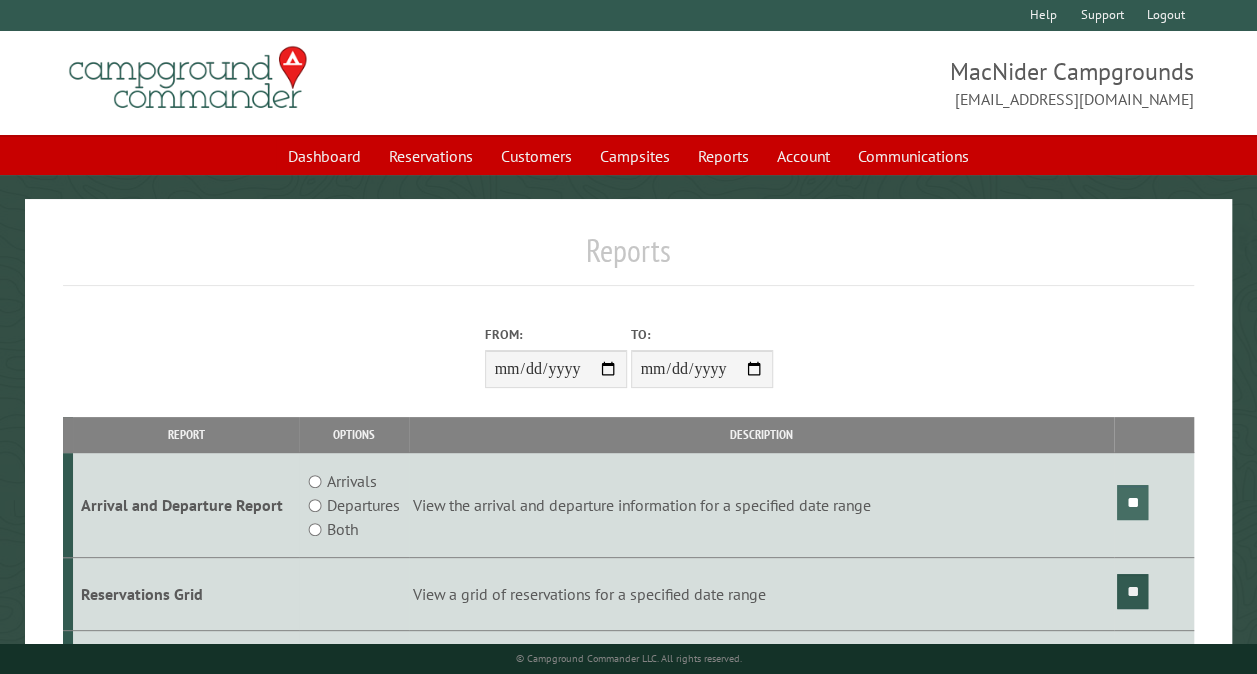 click on "**" at bounding box center [1132, 502] 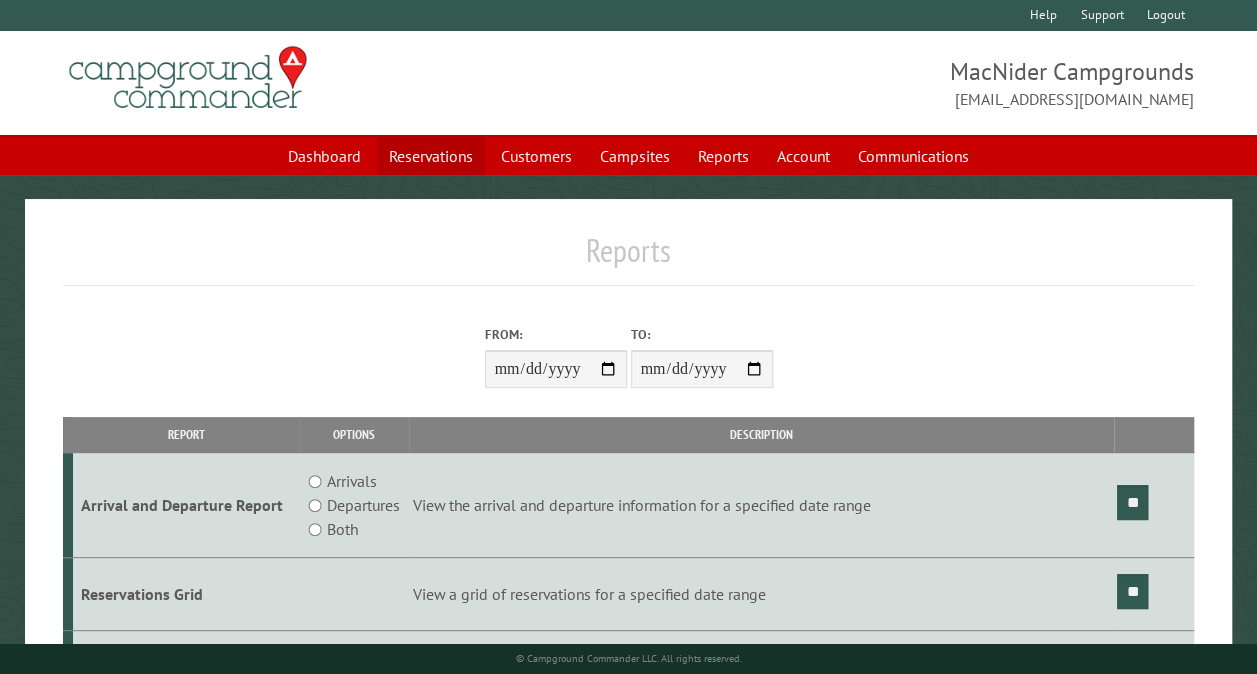 click on "Reservations" at bounding box center (431, 156) 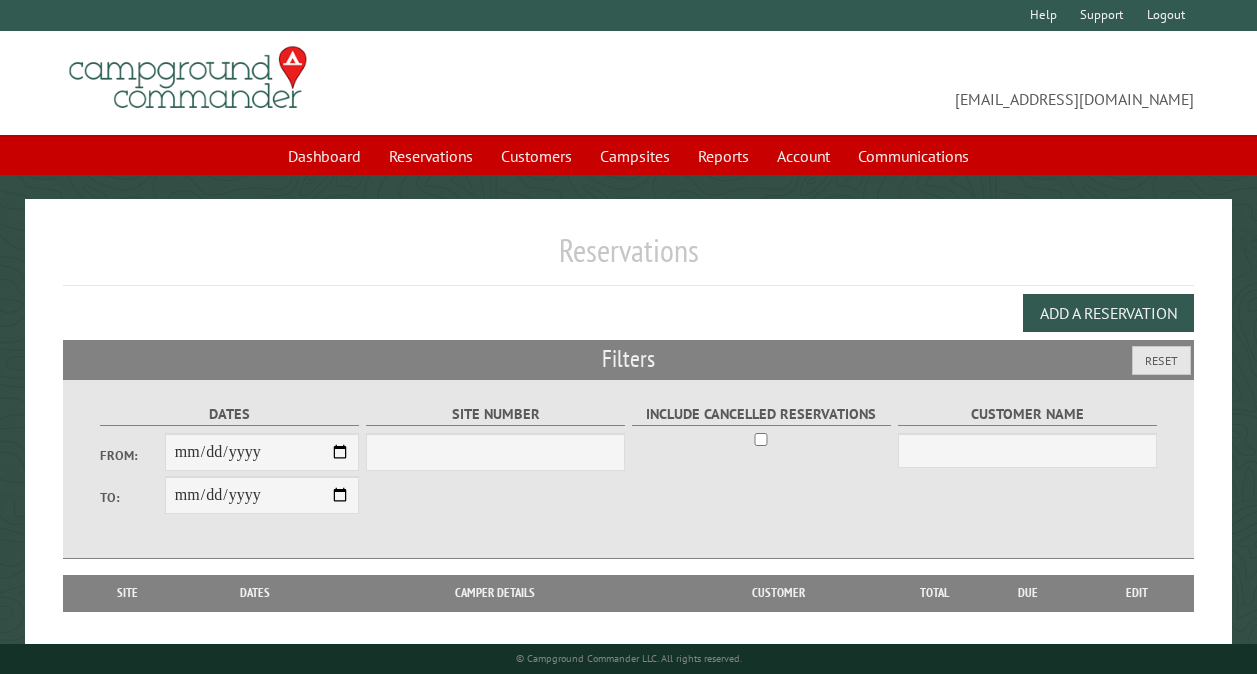 scroll, scrollTop: 0, scrollLeft: 0, axis: both 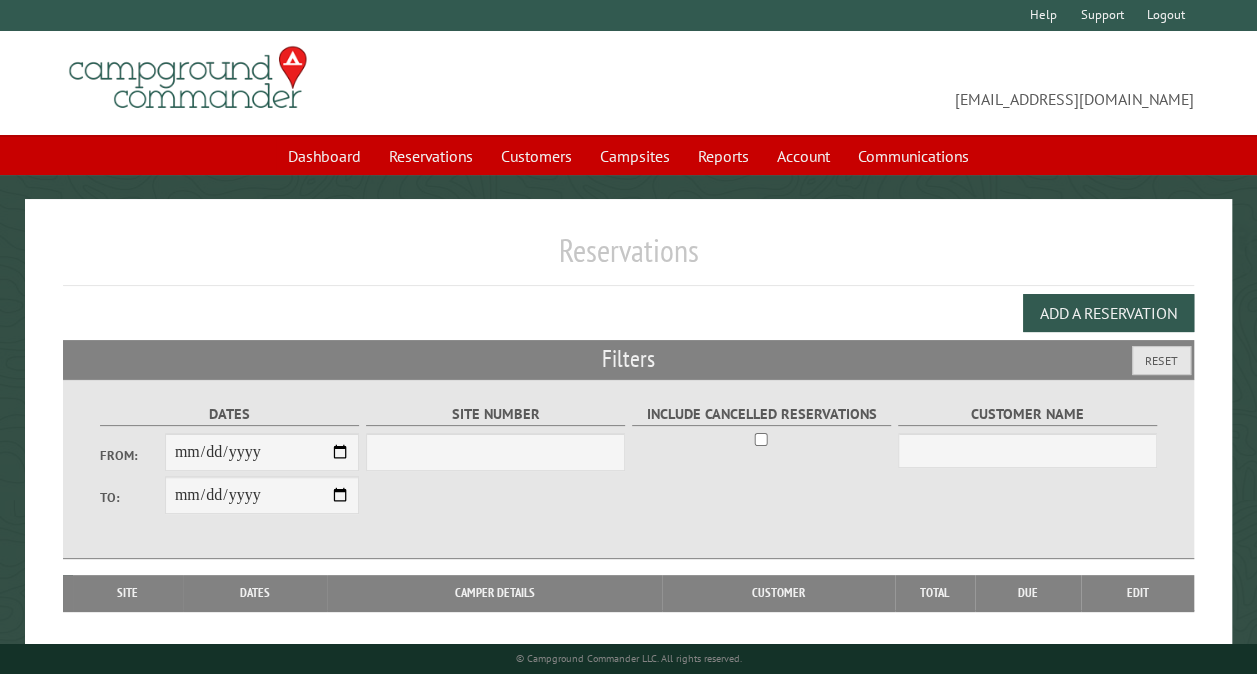 select on "***" 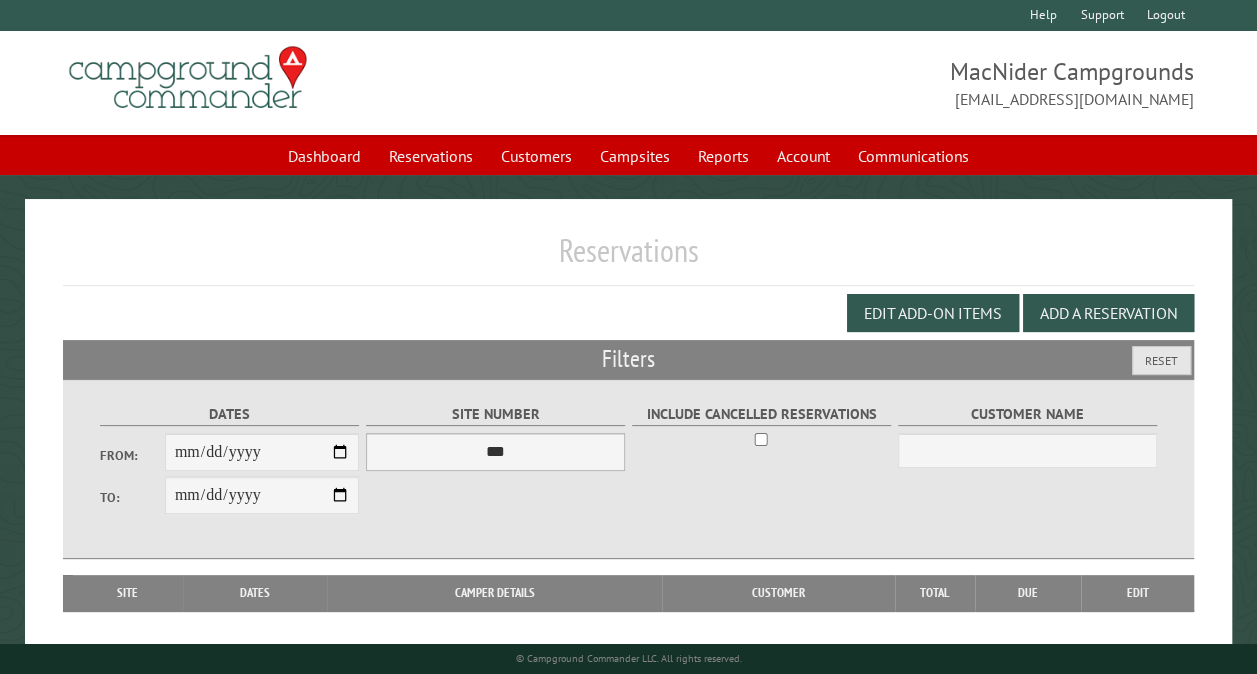 type on "**********" 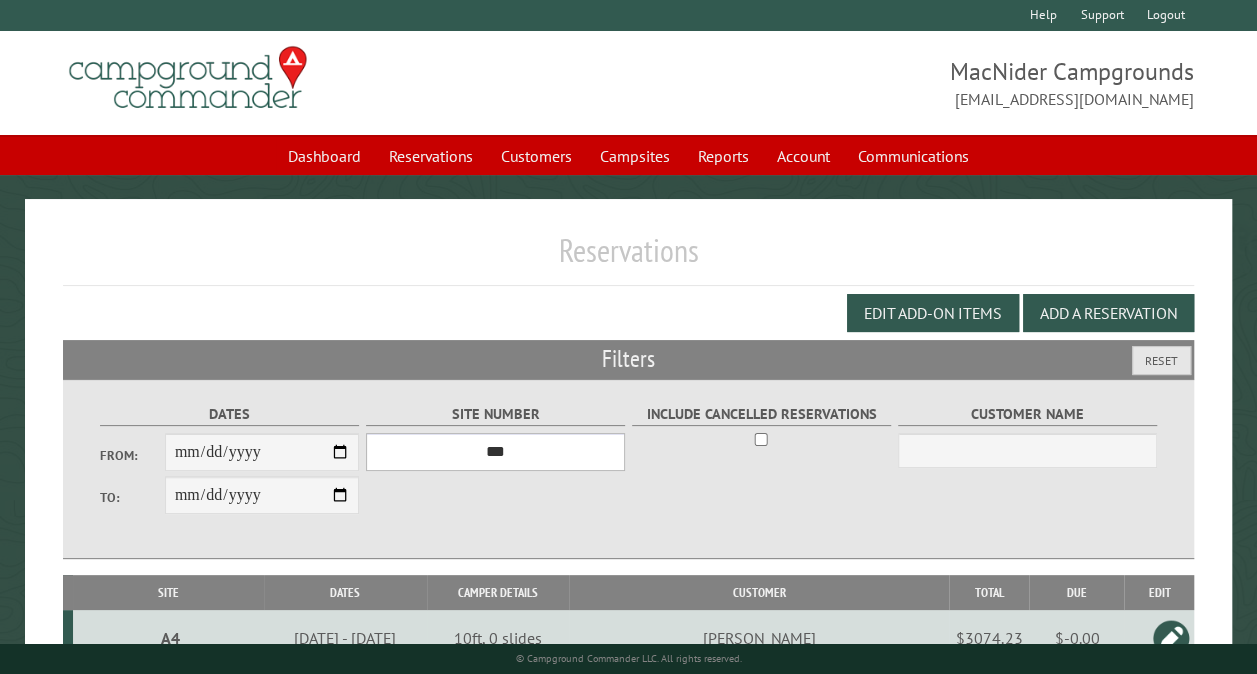 click on "*** ** ** ** ** ** ** ** ** ** *** *** *** *** ** ** ** ** ** ** ** ** ** *** *** ** ** ** ** ** ** ********* ** ** ** ** ** ** ** ** ** *** *** *** *** *** *** ** ** ** ** ** ** ** ** ** *** *** *** *** *** *** ** ** ** ** ** ** ** ** ** ** ** ** ** ** ** ** ** ** ** ** ** ** ** ** *** *** *** *** *** ***" at bounding box center [495, 452] 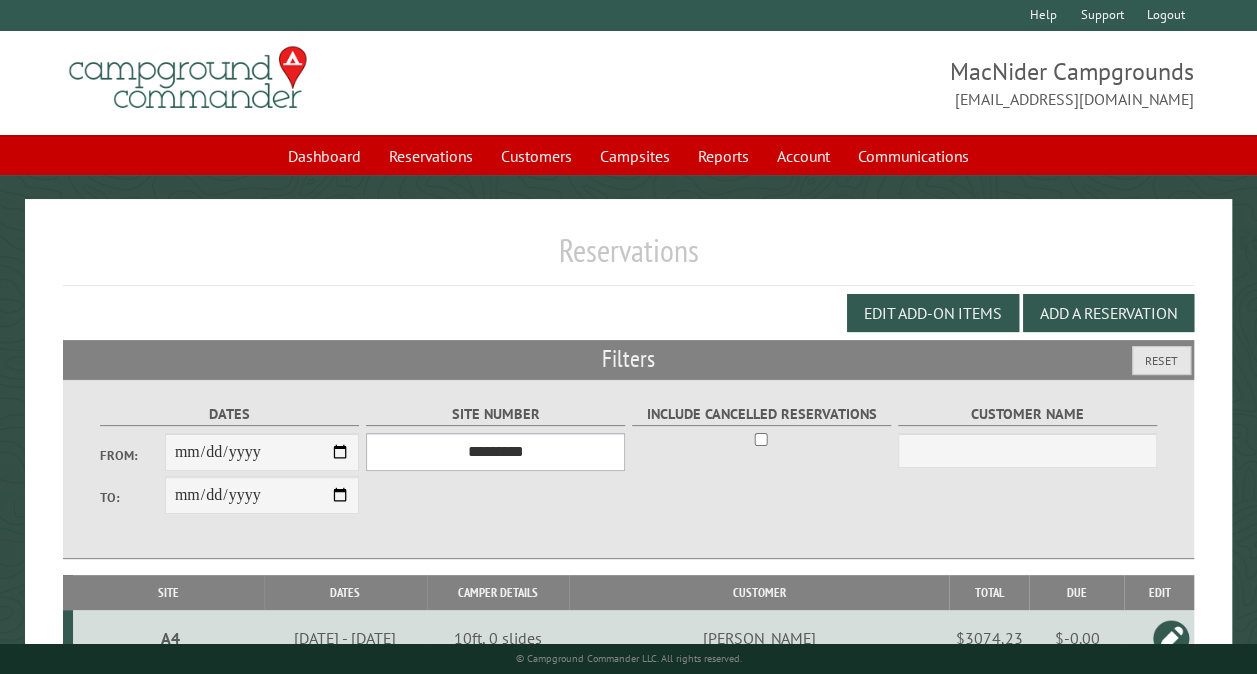 click on "*** ** ** ** ** ** ** ** ** ** *** *** *** *** ** ** ** ** ** ** ** ** ** *** *** ** ** ** ** ** ** ********* ** ** ** ** ** ** ** ** ** *** *** *** *** *** *** ** ** ** ** ** ** ** ** ** *** *** *** *** *** *** ** ** ** ** ** ** ** ** ** ** ** ** ** ** ** ** ** ** ** ** ** ** ** ** *** *** *** *** *** ***" at bounding box center [495, 452] 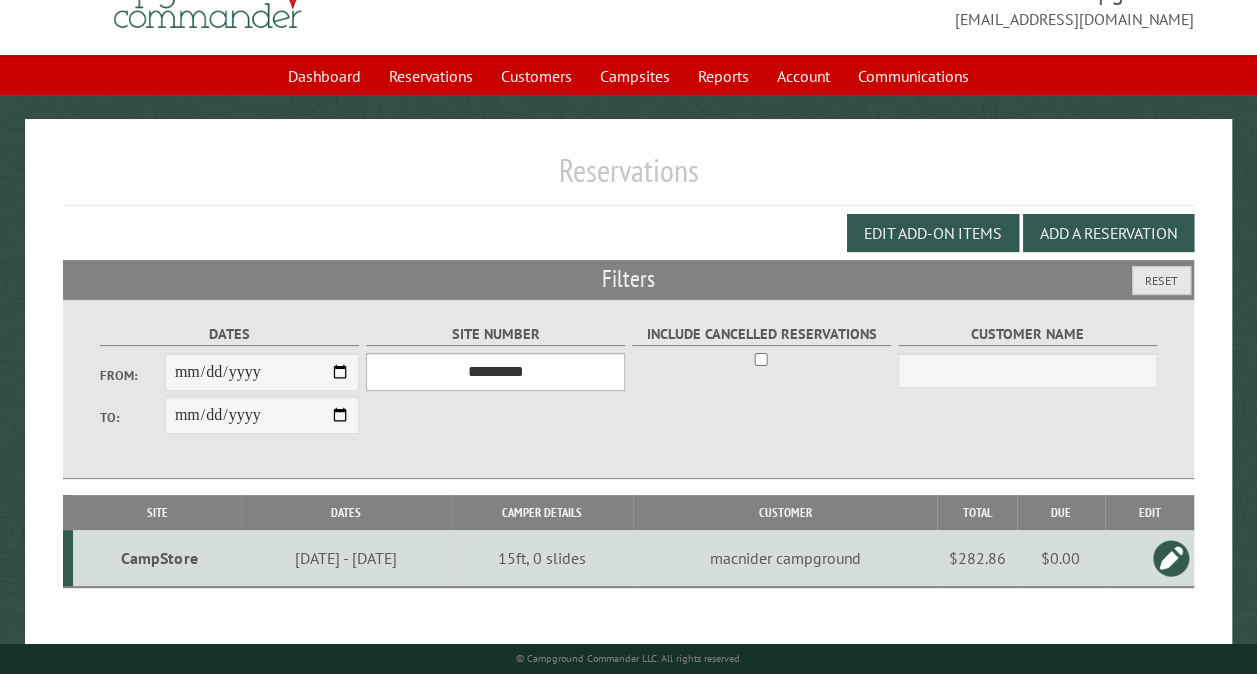 scroll, scrollTop: 112, scrollLeft: 0, axis: vertical 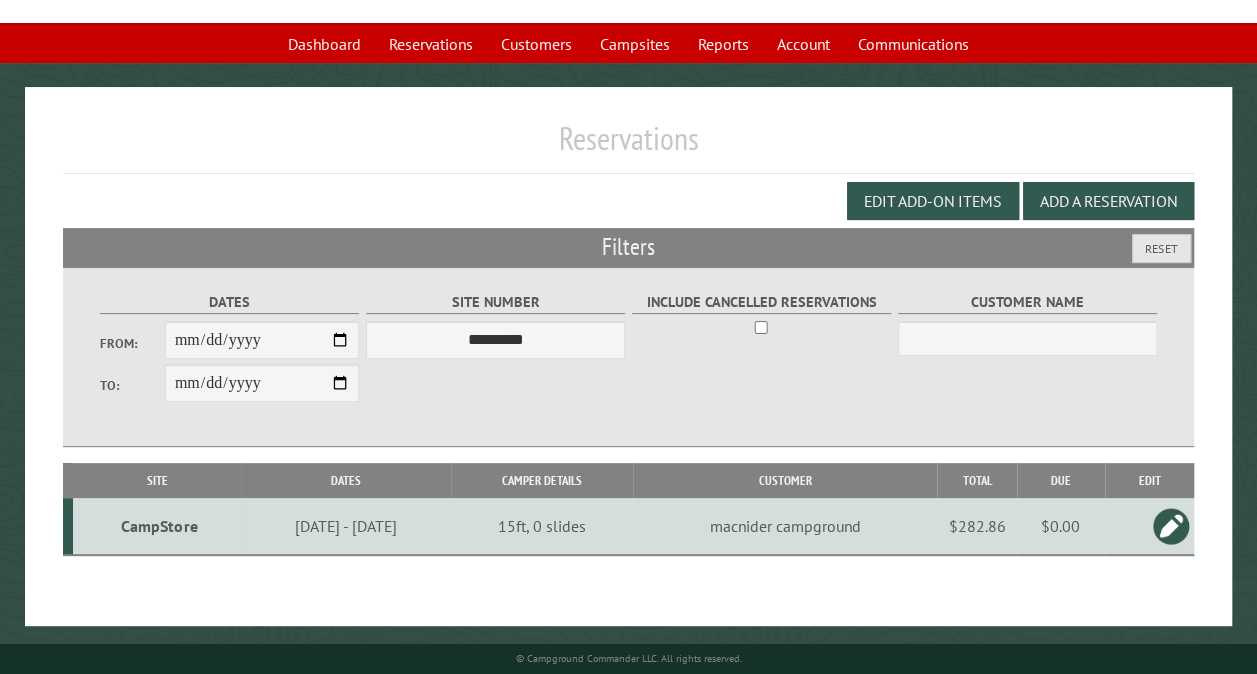 click on "CampStore" at bounding box center [159, 526] 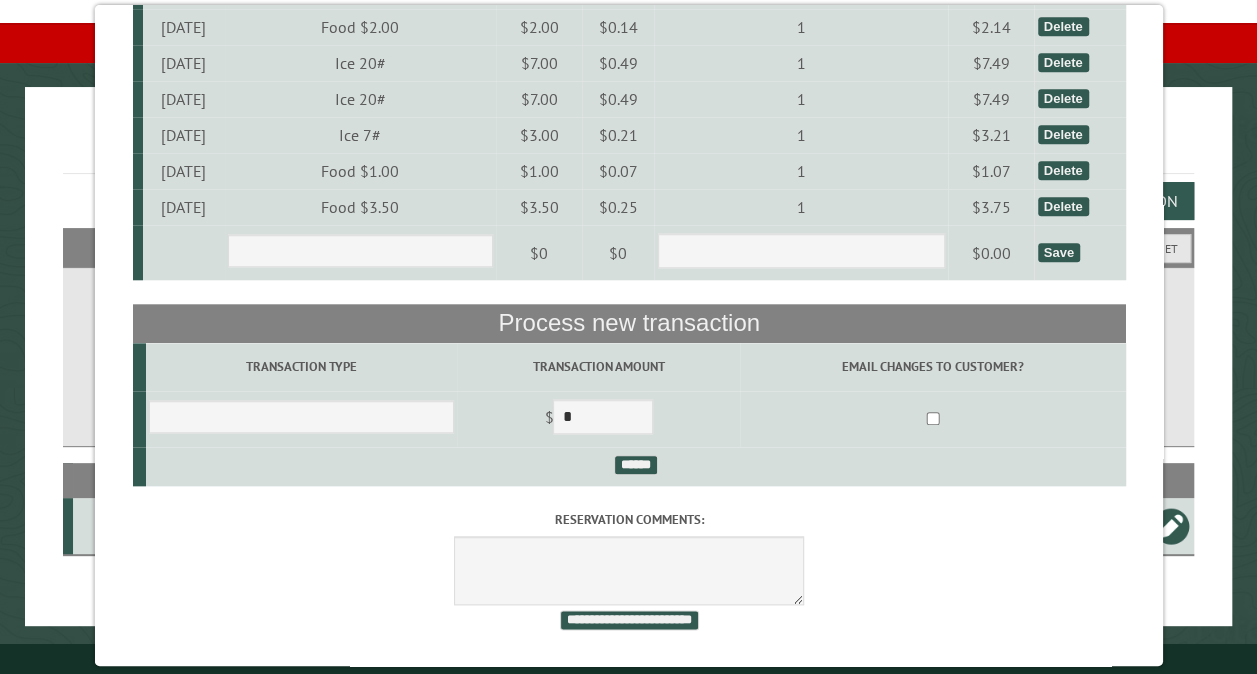 scroll, scrollTop: 4730, scrollLeft: 0, axis: vertical 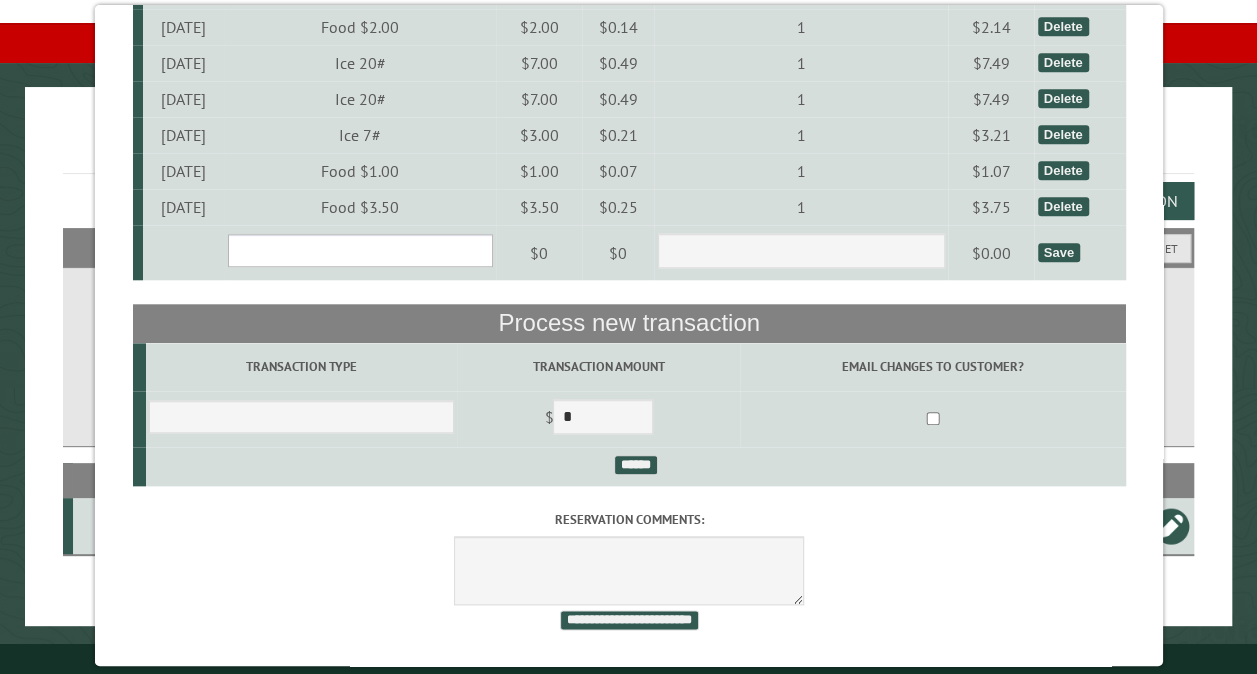 click on "**********" at bounding box center (359, 250) 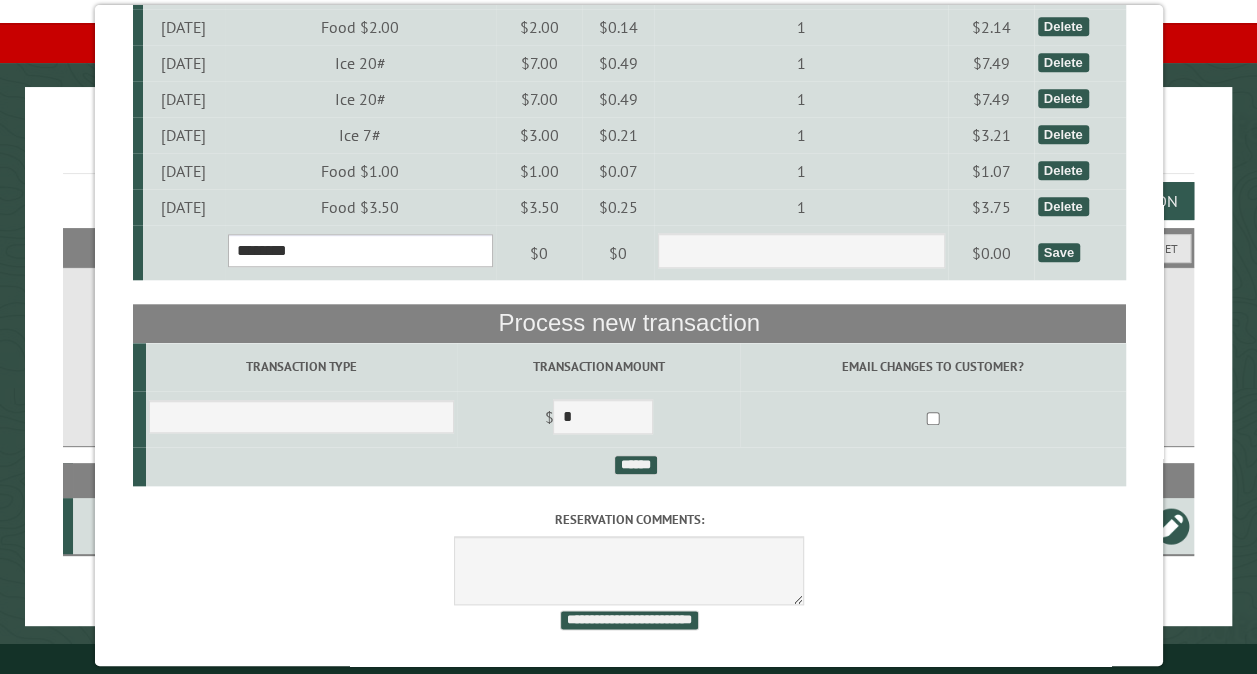 click on "**********" at bounding box center (359, 250) 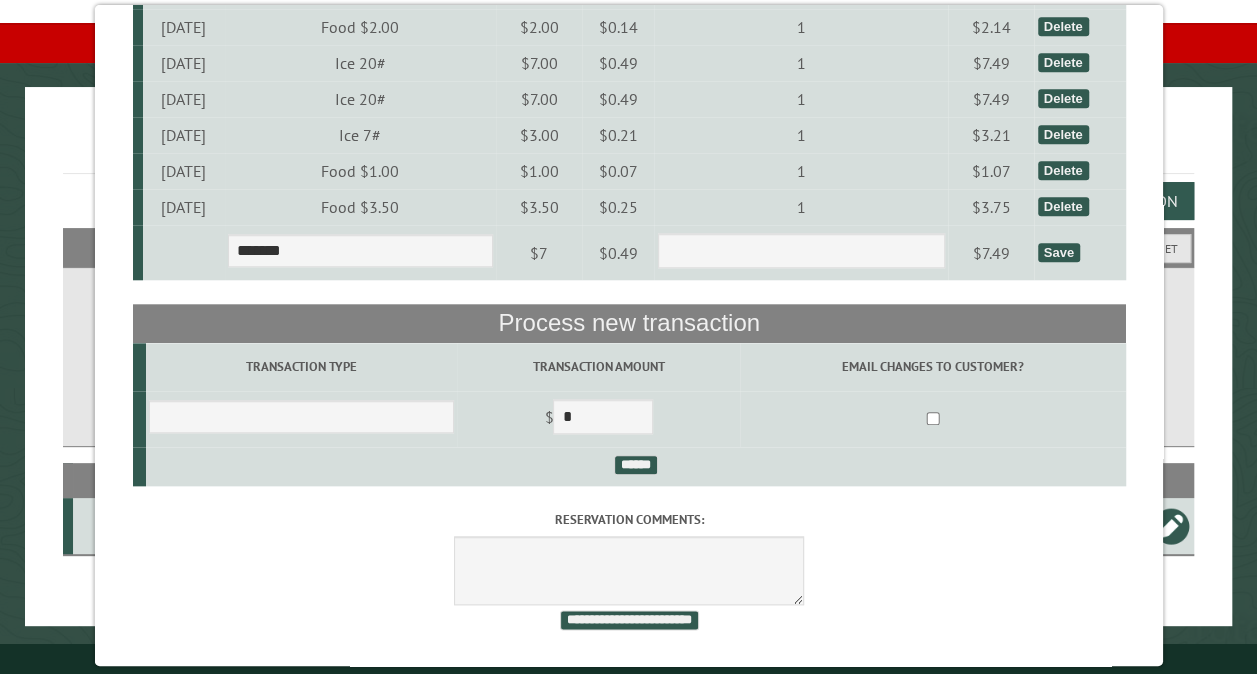 click on "Save" at bounding box center [1058, 252] 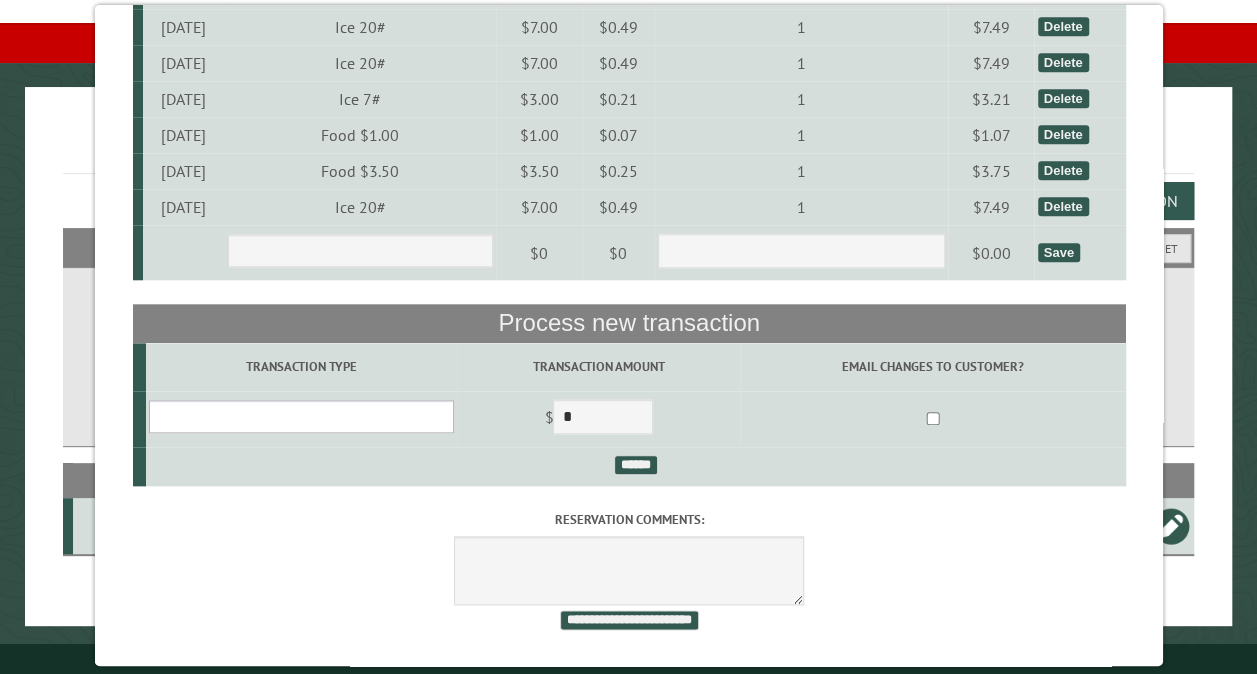 click on "**********" at bounding box center (300, 416) 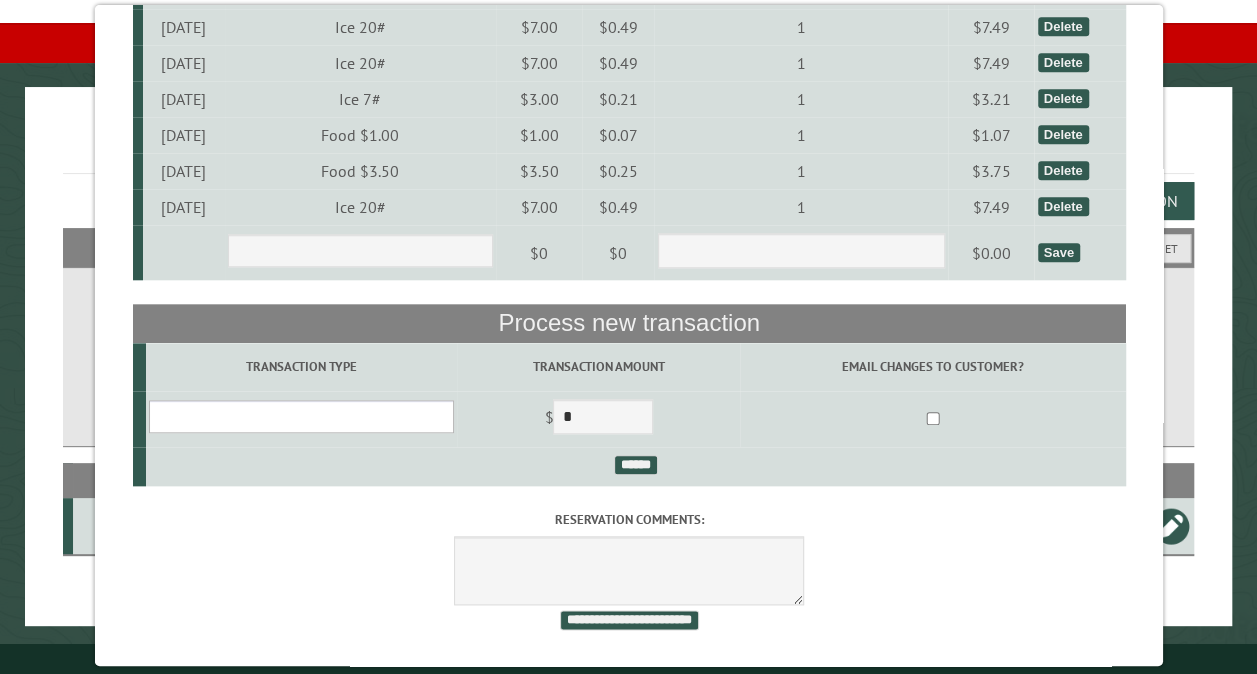 select on "*" 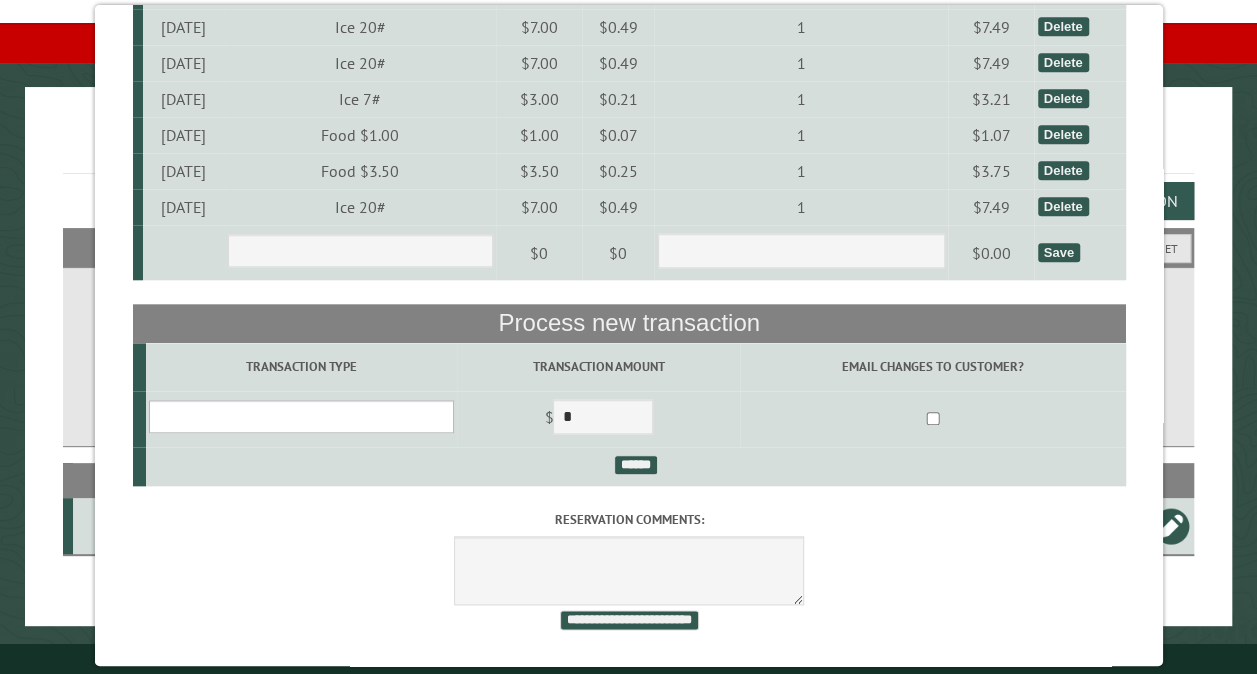 click on "**********" at bounding box center [300, 416] 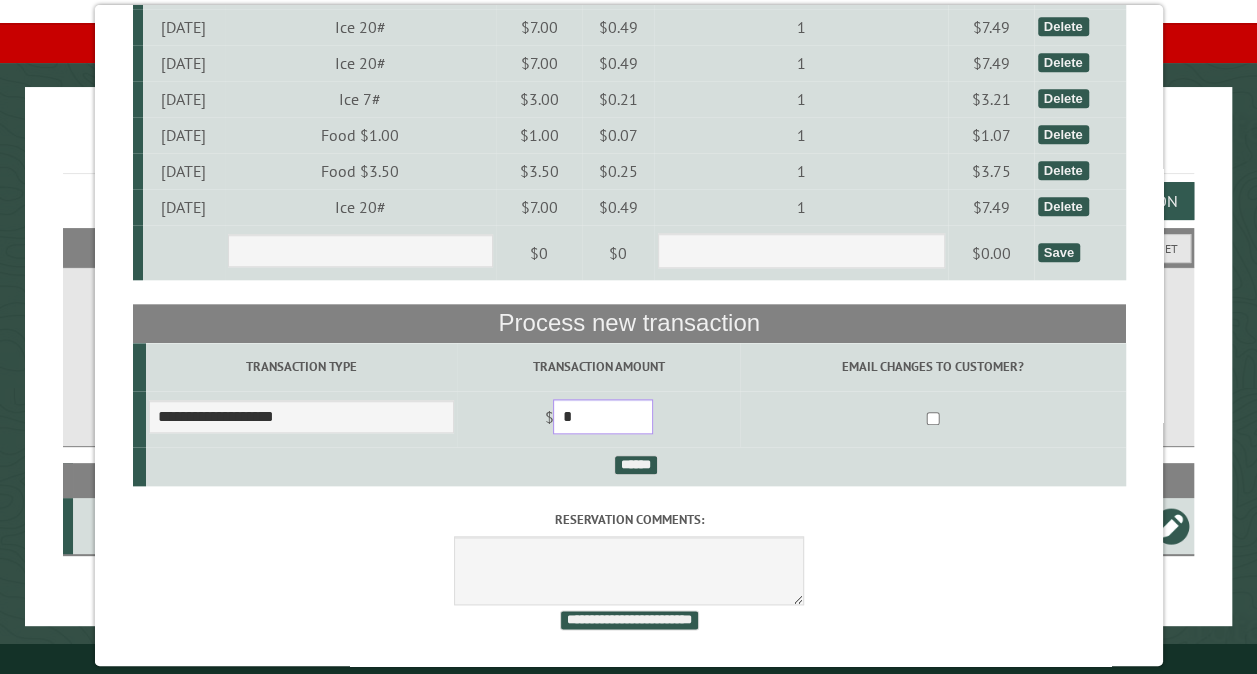 drag, startPoint x: 596, startPoint y: 439, endPoint x: 576, endPoint y: 440, distance: 20.024984 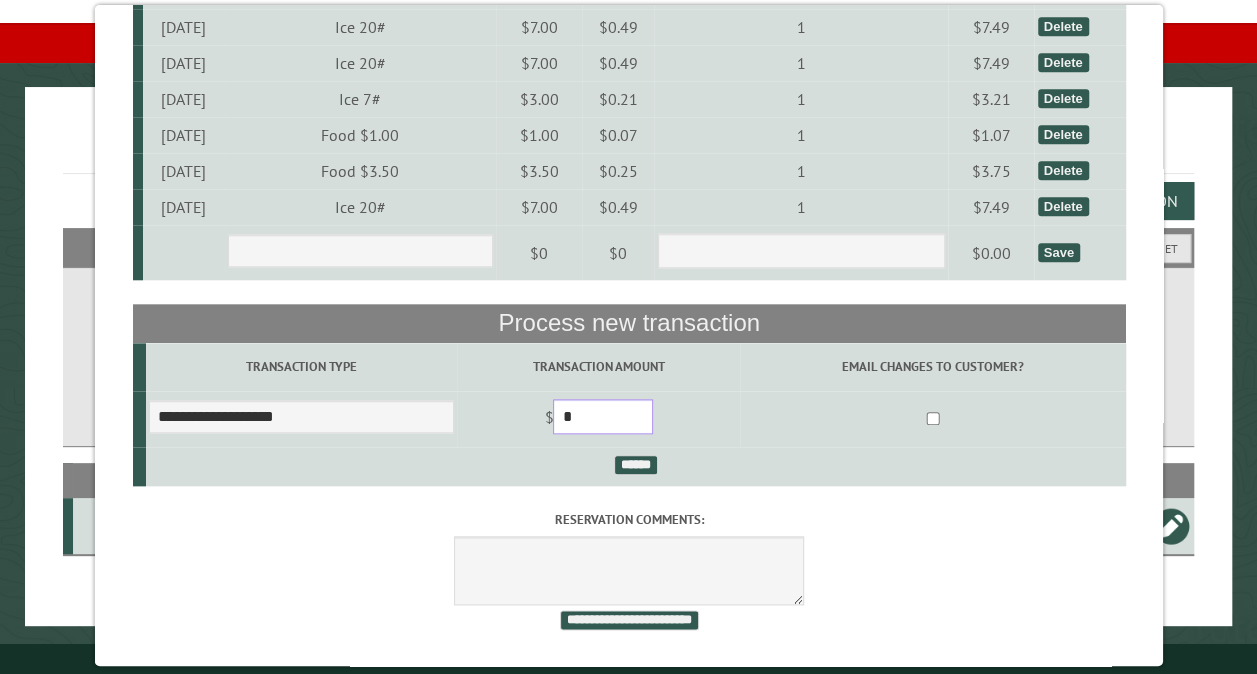 click on "$ *" at bounding box center (598, 419) 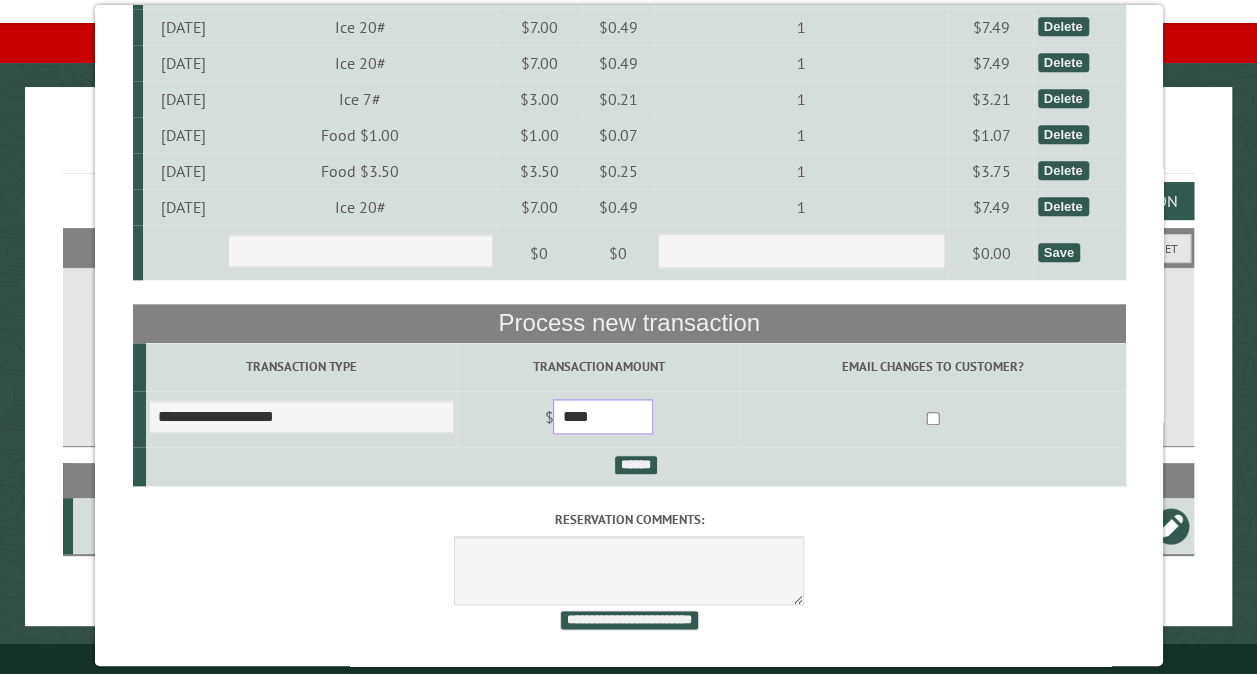 type on "****" 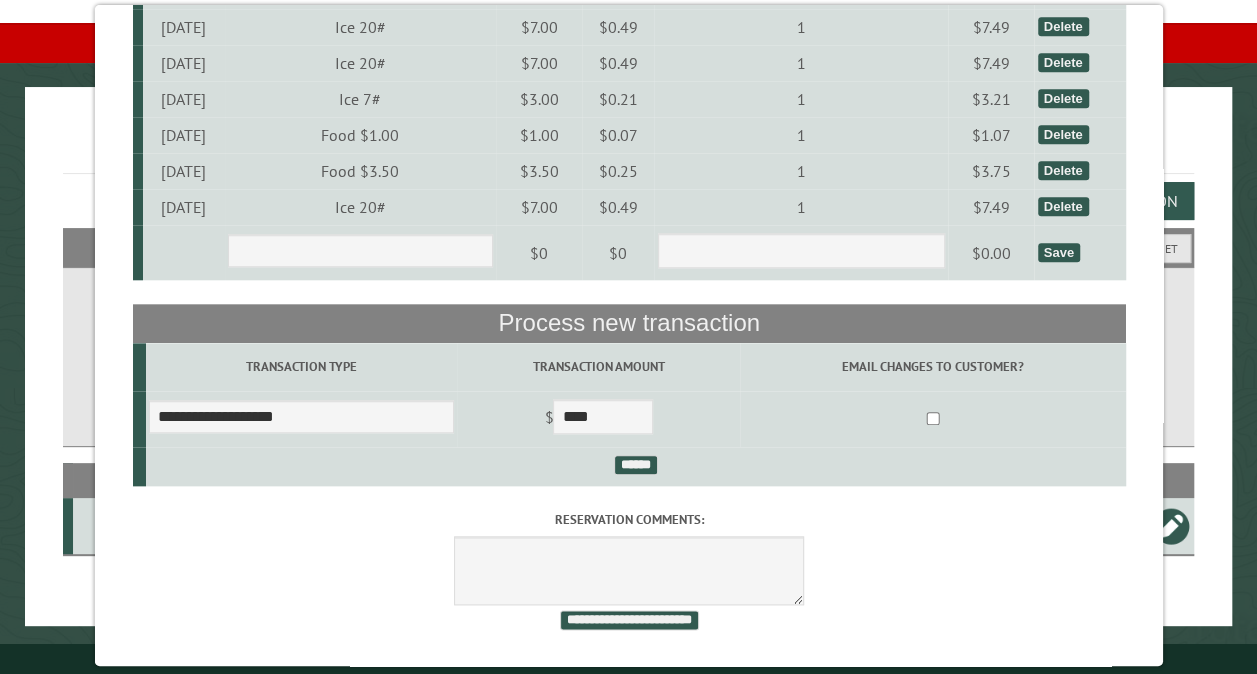click on "******" at bounding box center [635, 467] 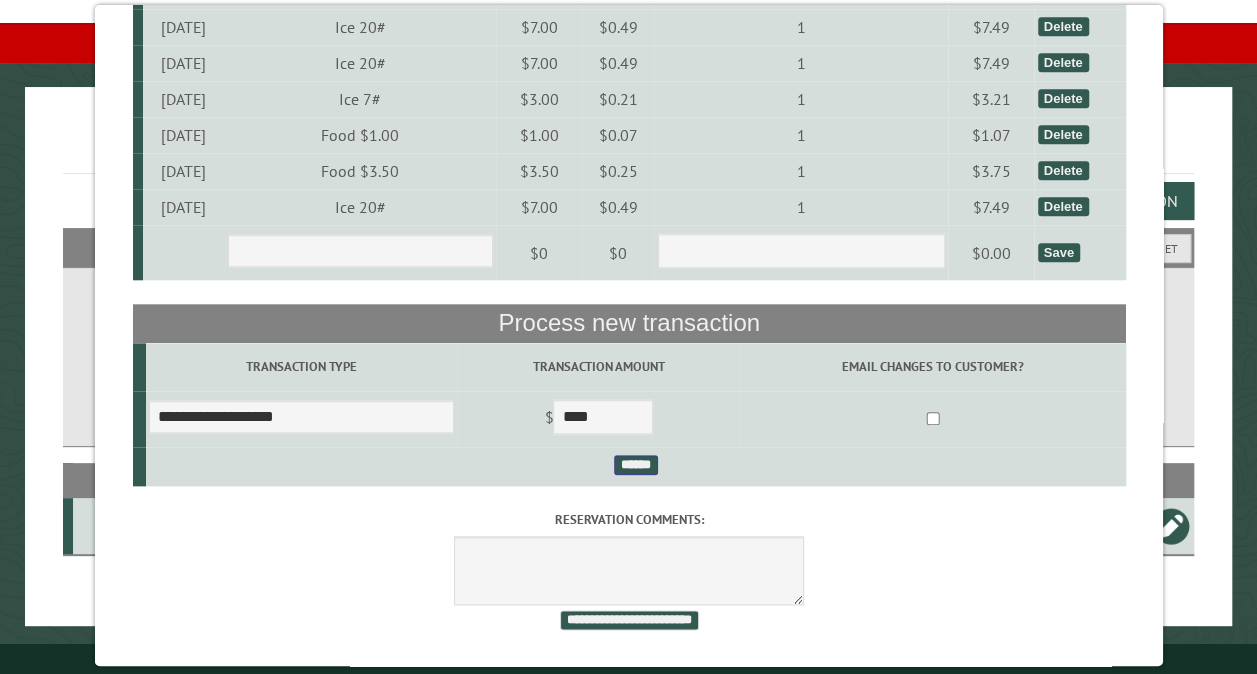 click on "******" at bounding box center [635, 465] 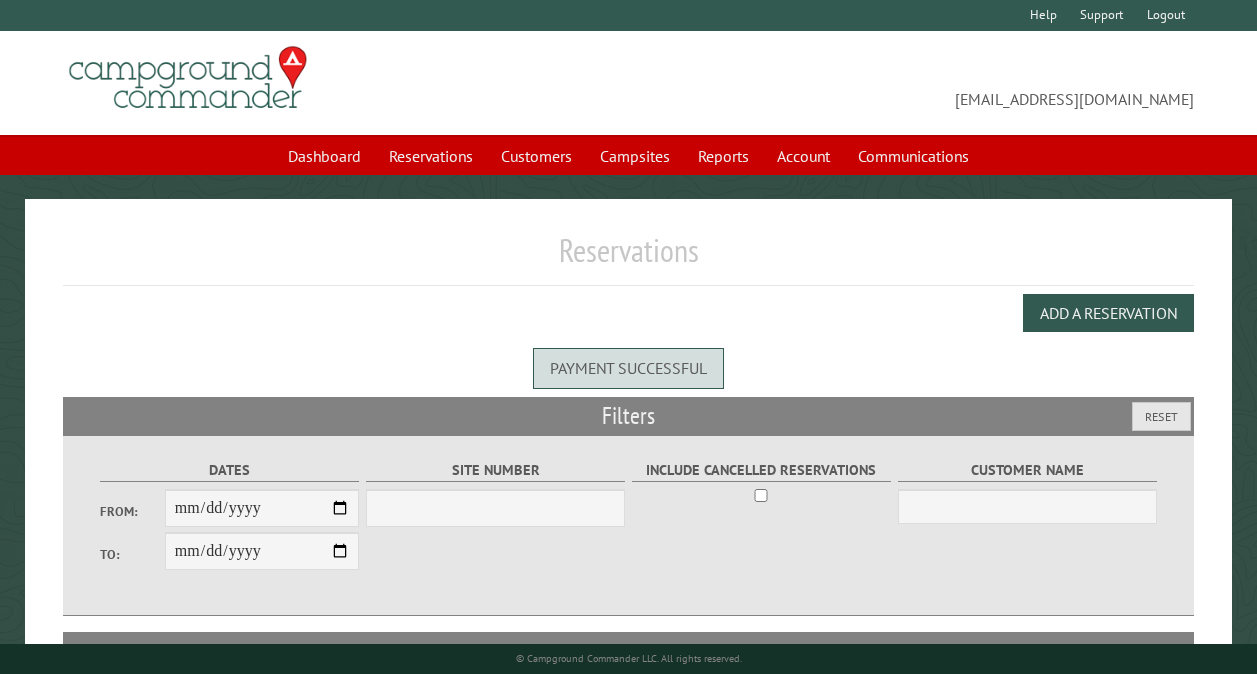 scroll, scrollTop: 0, scrollLeft: 0, axis: both 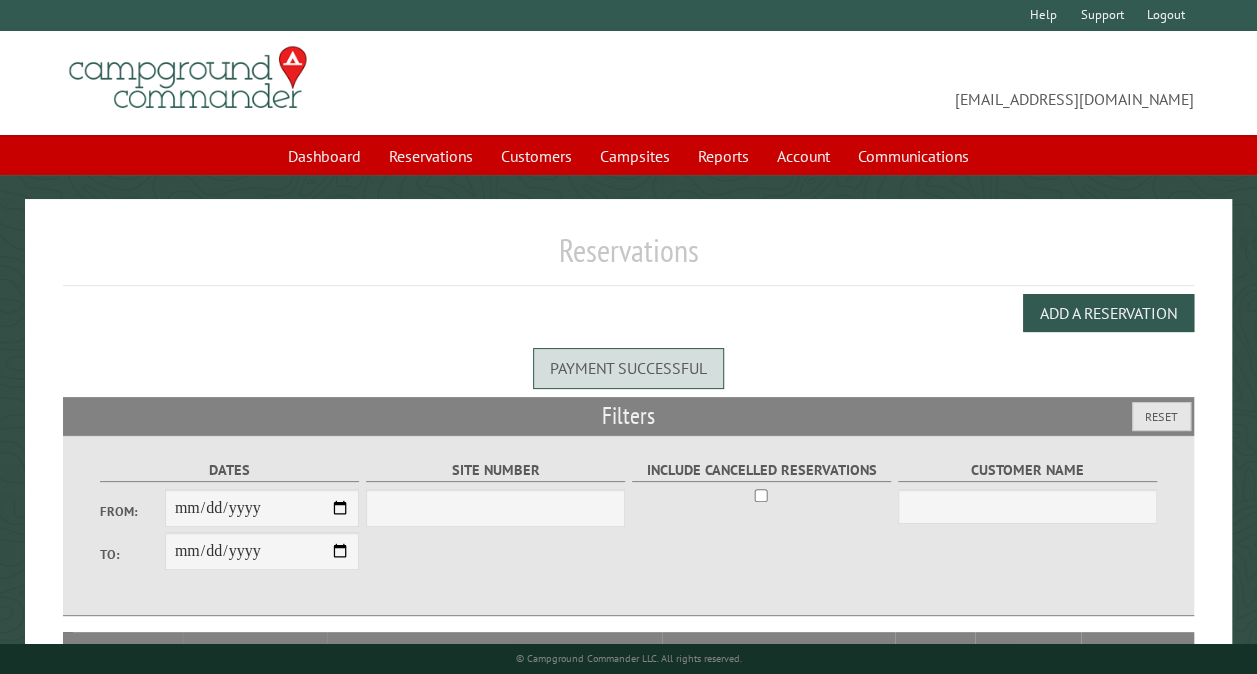 select on "***" 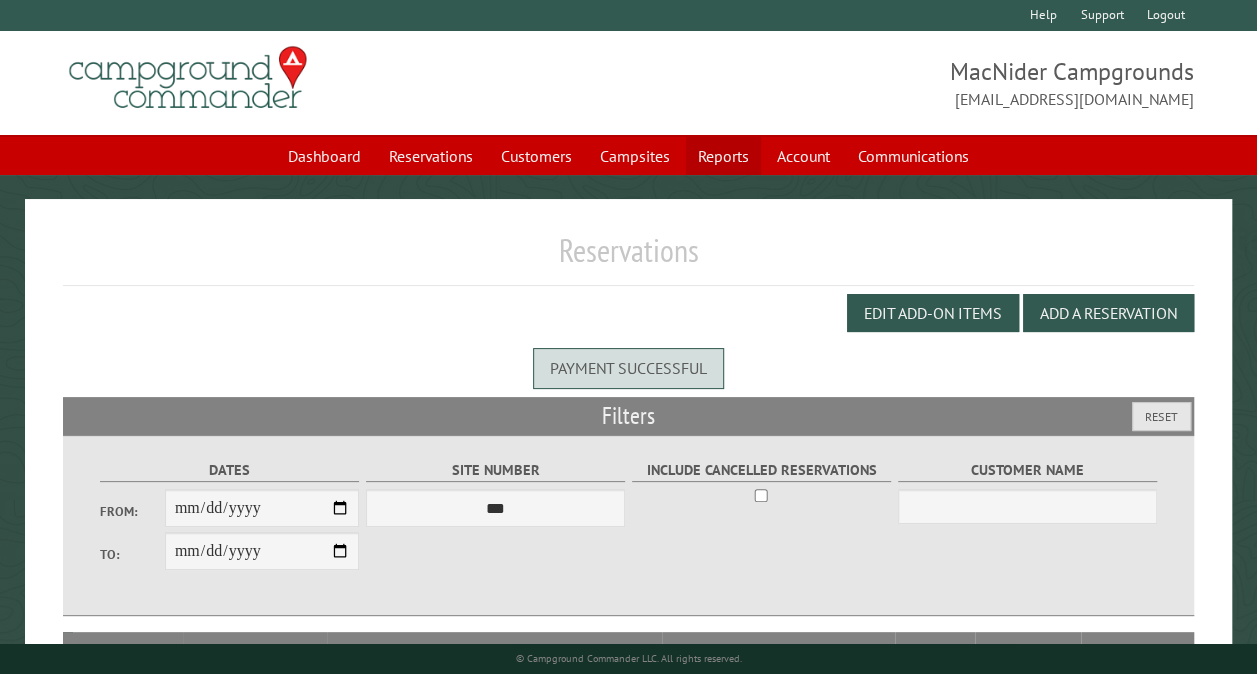 click on "Reports" at bounding box center (723, 156) 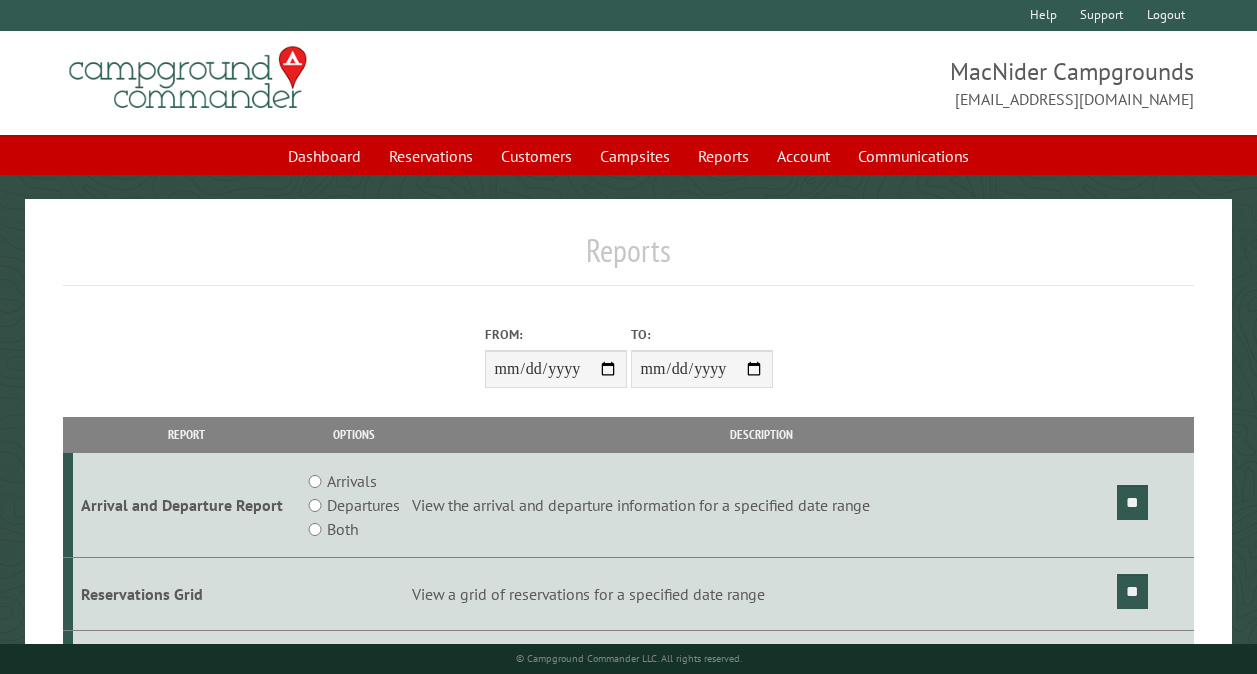 scroll, scrollTop: 0, scrollLeft: 0, axis: both 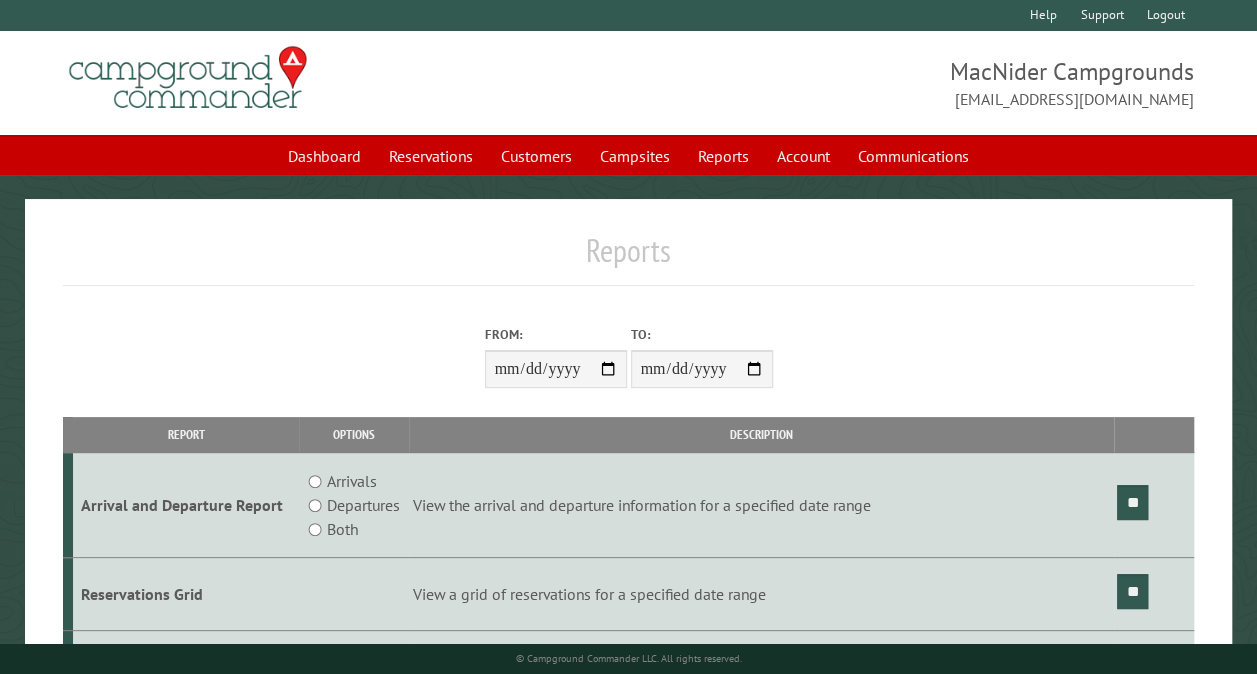 type on "**********" 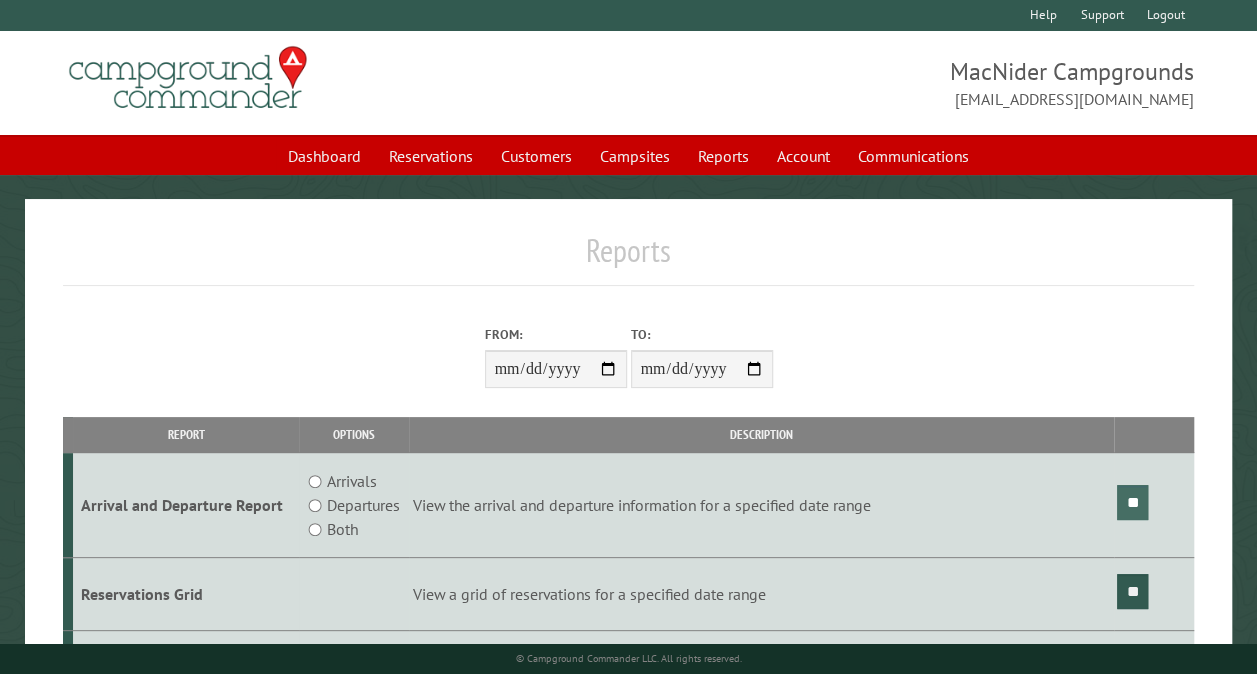 click on "**" at bounding box center [1132, 502] 